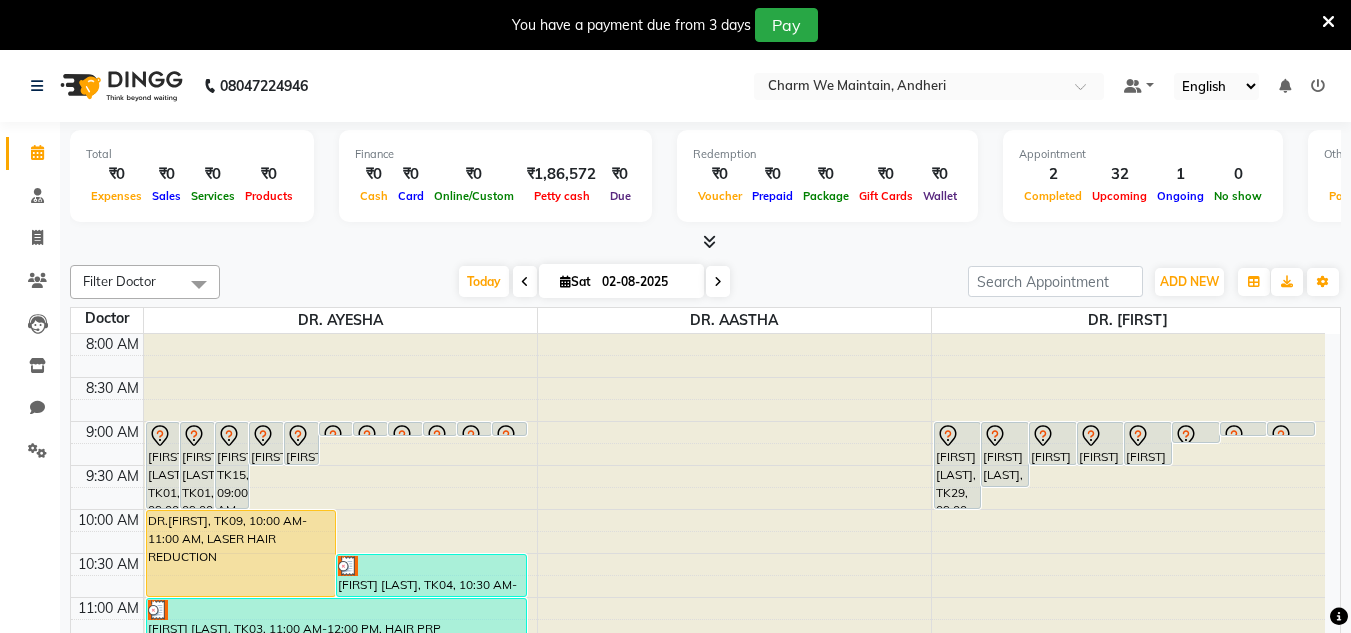 scroll, scrollTop: 0, scrollLeft: 0, axis: both 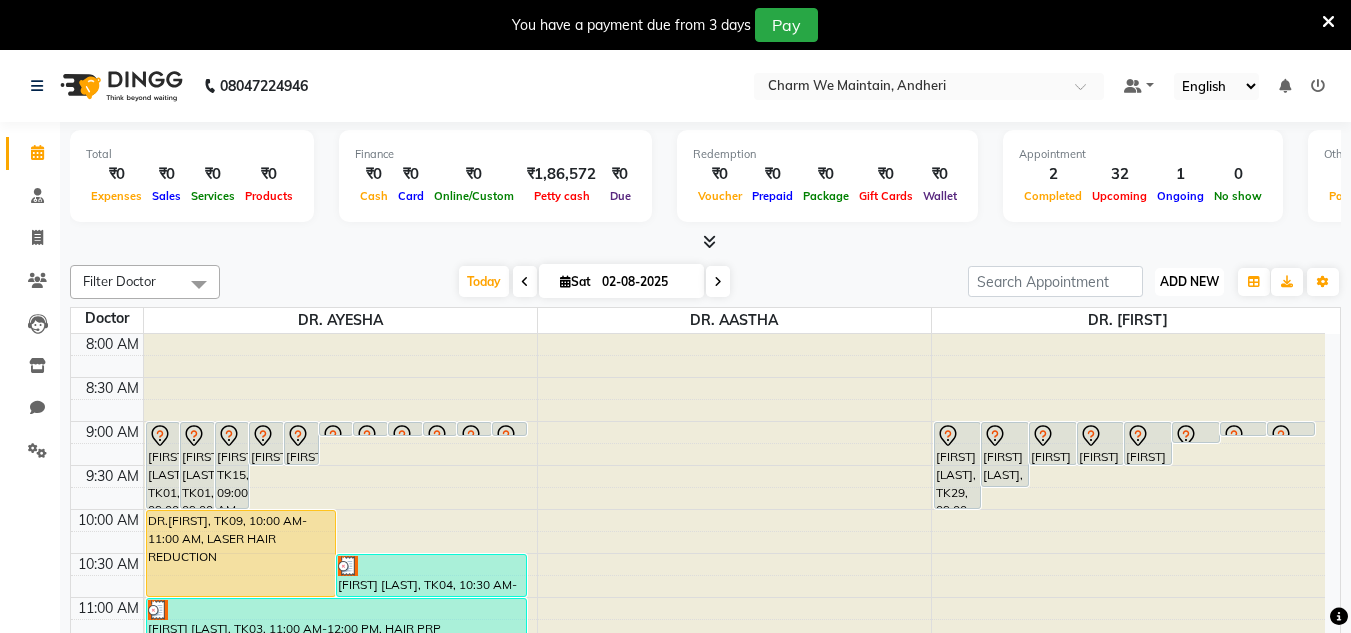 click on "ADD NEW" at bounding box center [1189, 281] 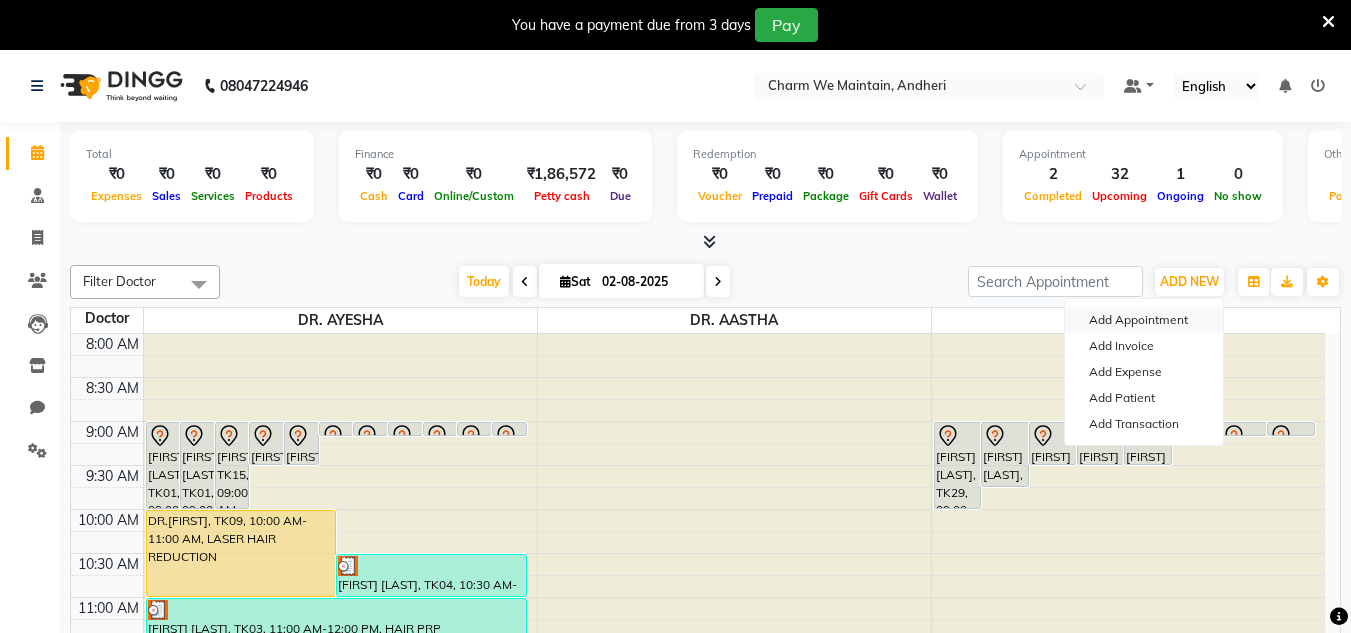 click on "Add Appointment" at bounding box center [1144, 320] 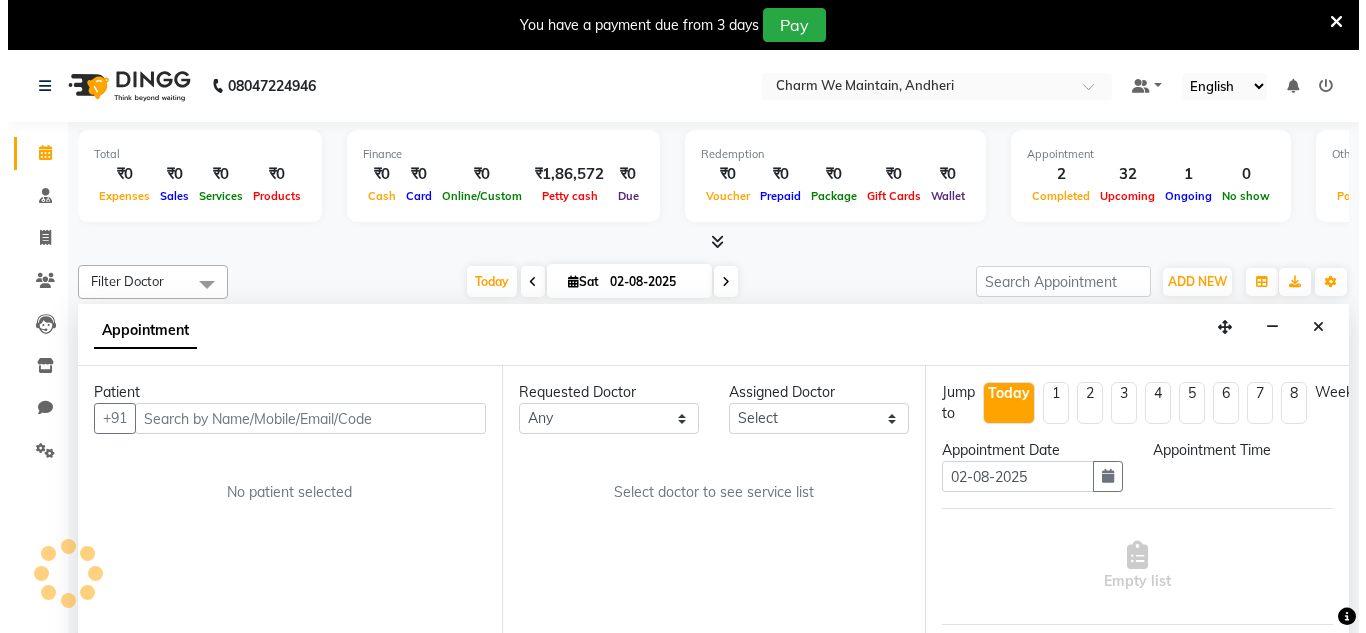 scroll, scrollTop: 51, scrollLeft: 0, axis: vertical 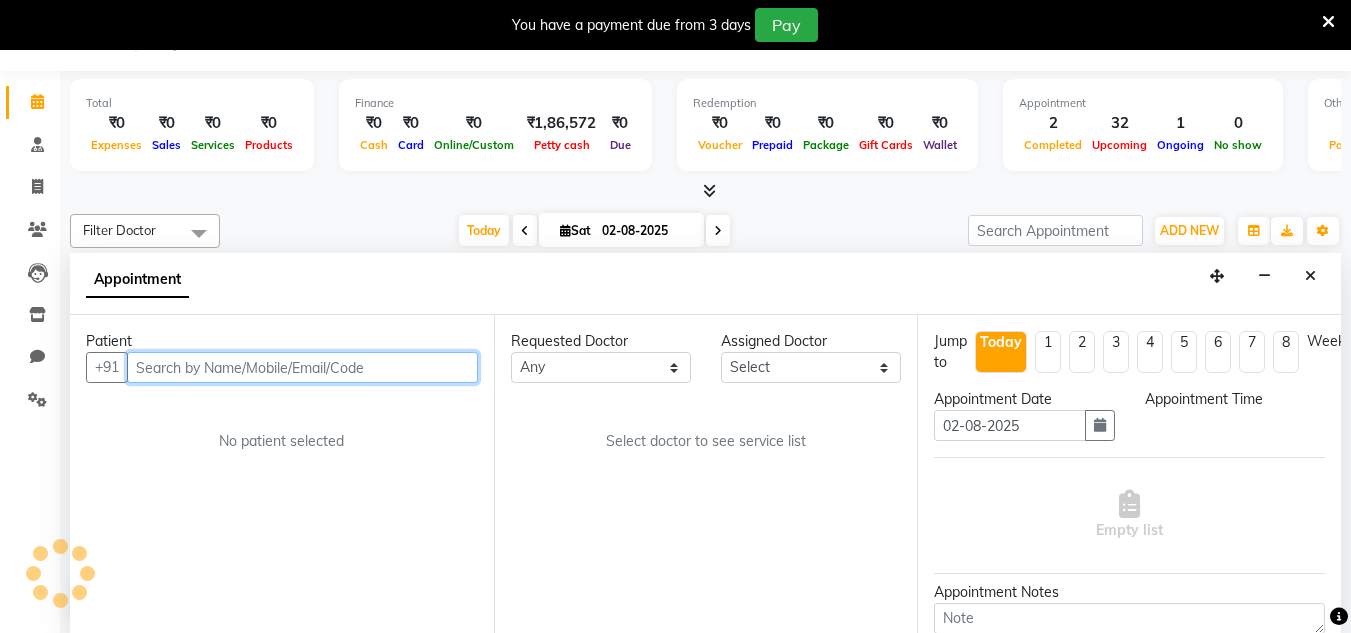 select on "540" 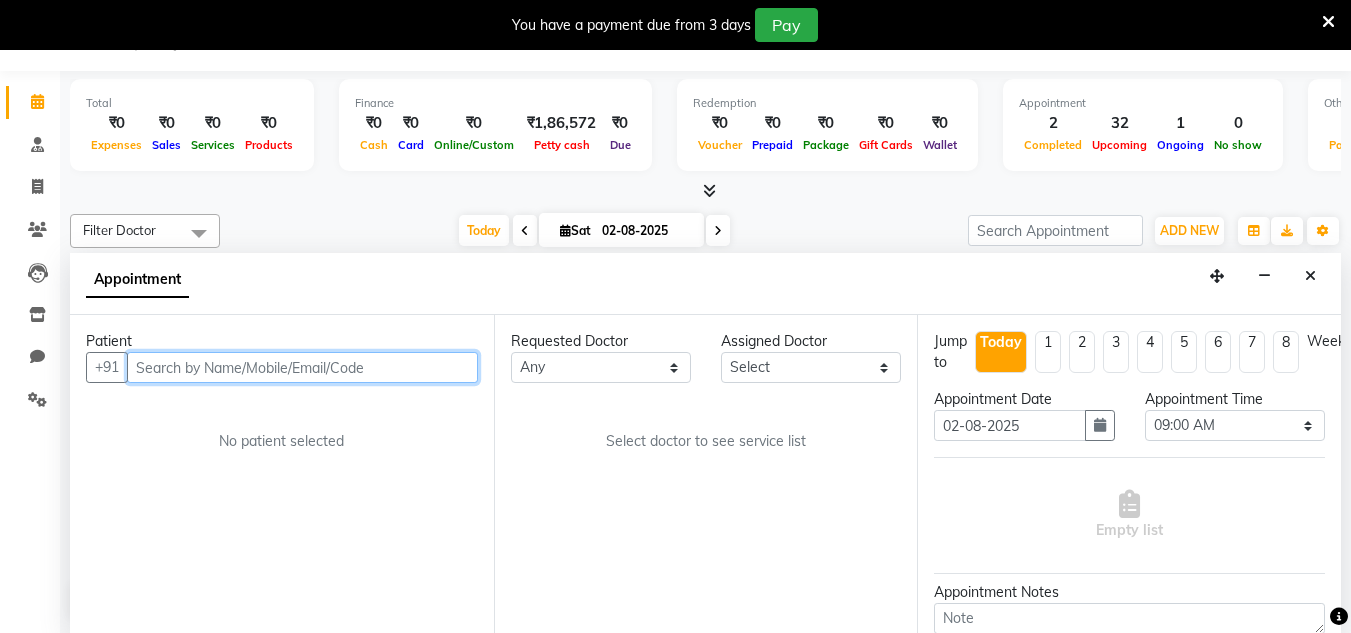 paste on "[PHONE]" 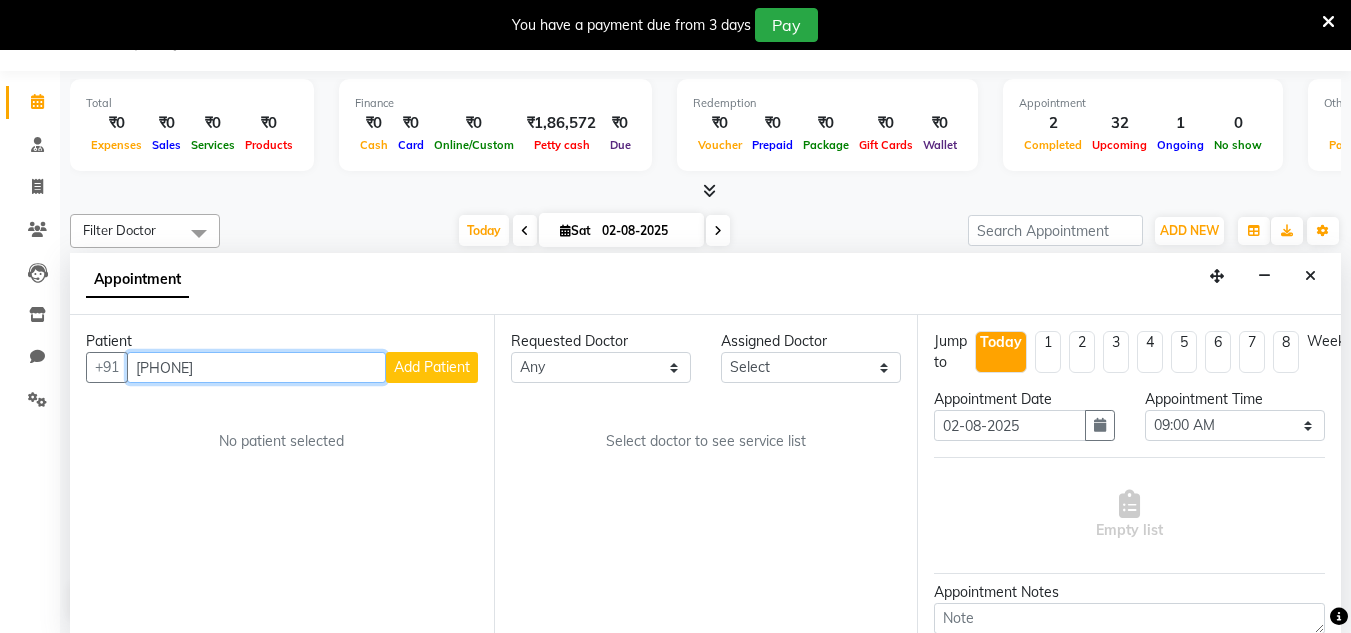 type on "[PHONE]" 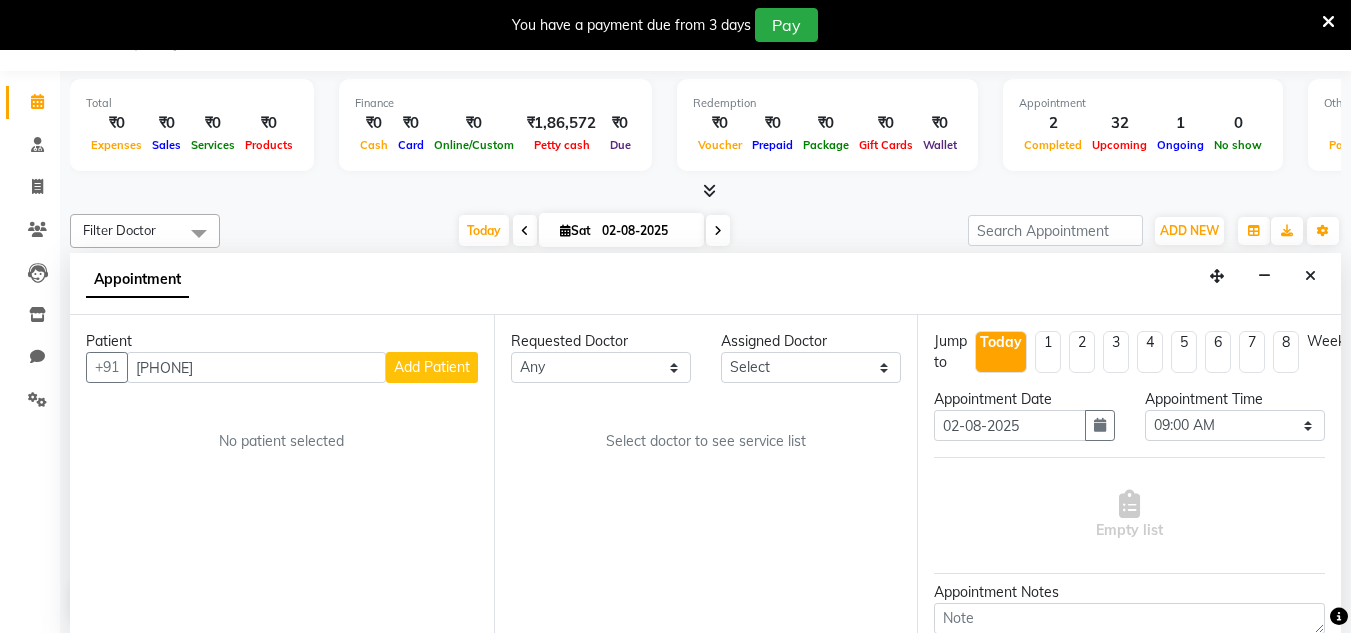 click on "Add Patient" at bounding box center (432, 367) 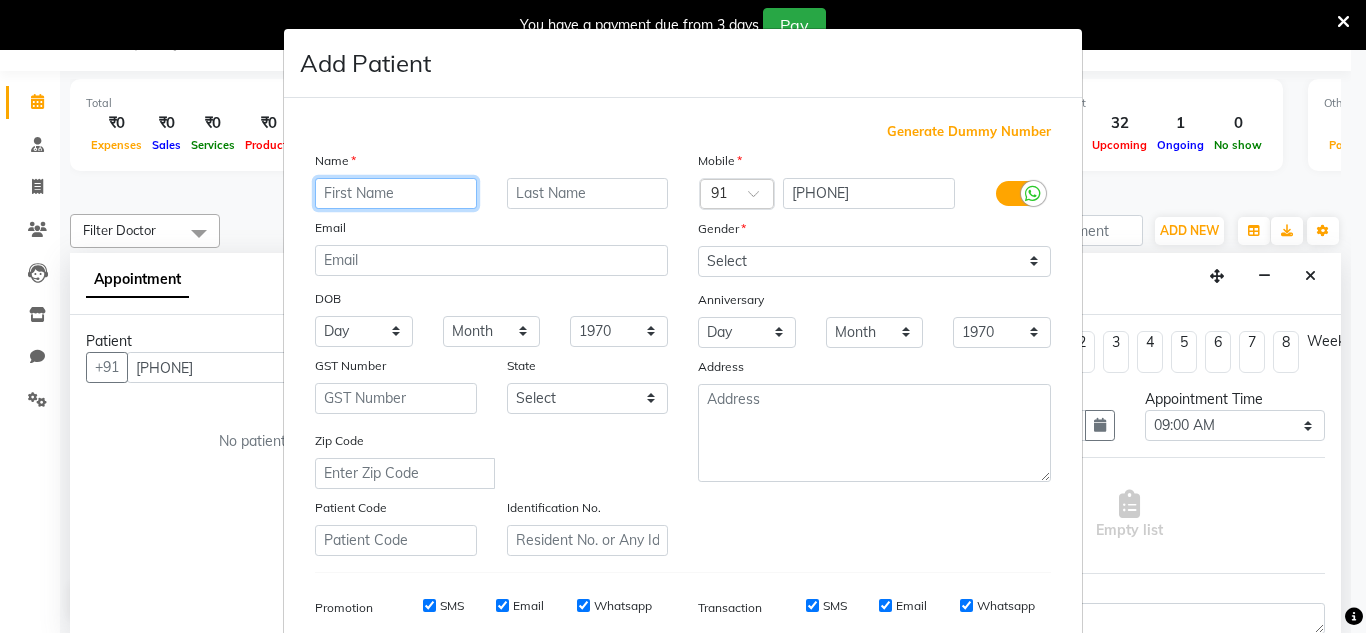 paste on "[FIRST] [LAST]" 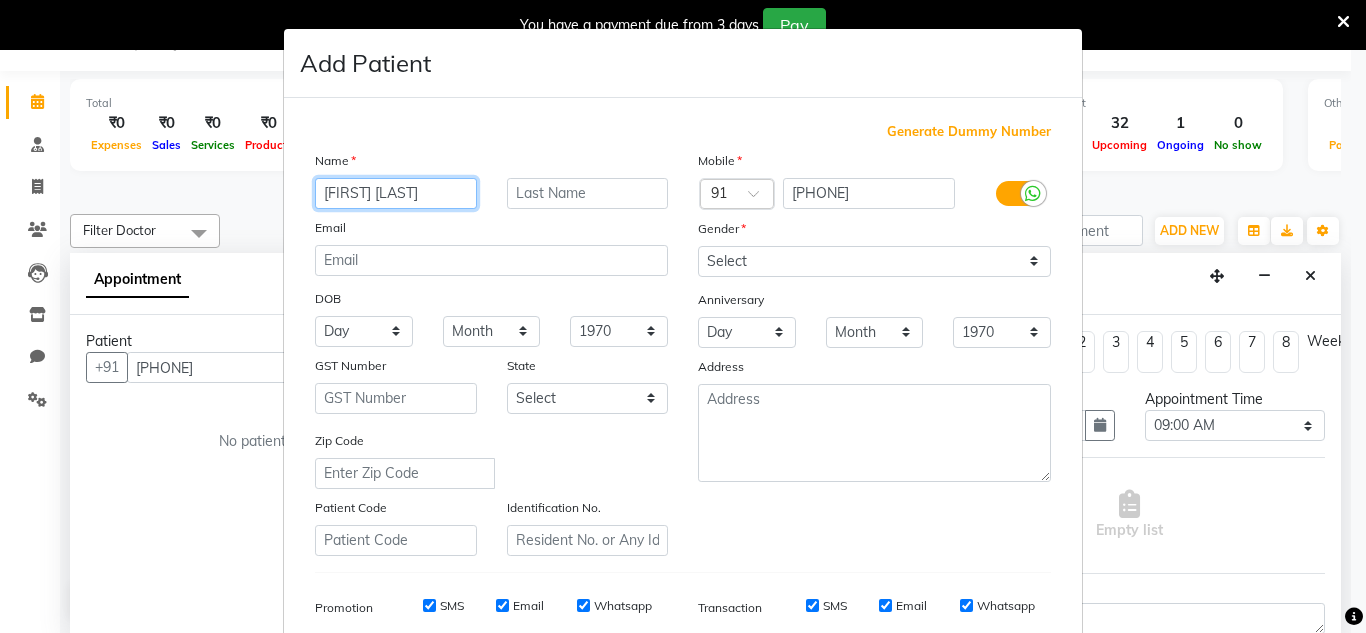 drag, startPoint x: 373, startPoint y: 193, endPoint x: 490, endPoint y: 194, distance: 117.00427 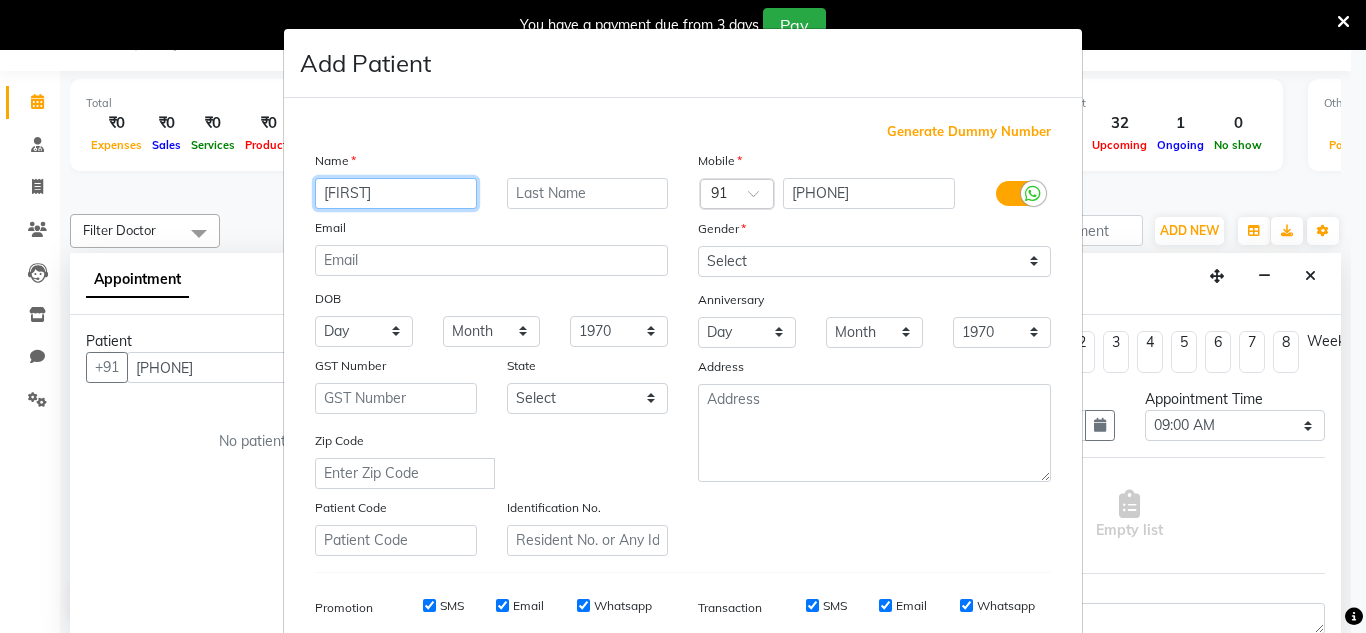 type on "[FIRST]" 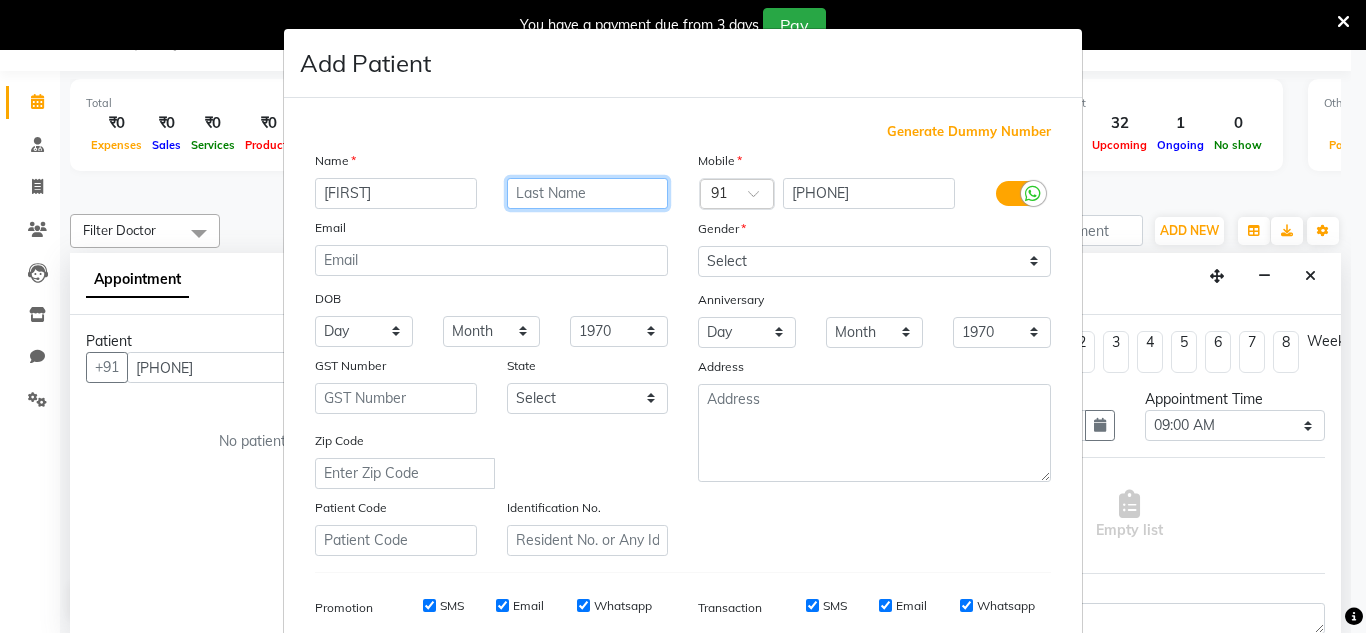 click at bounding box center [588, 193] 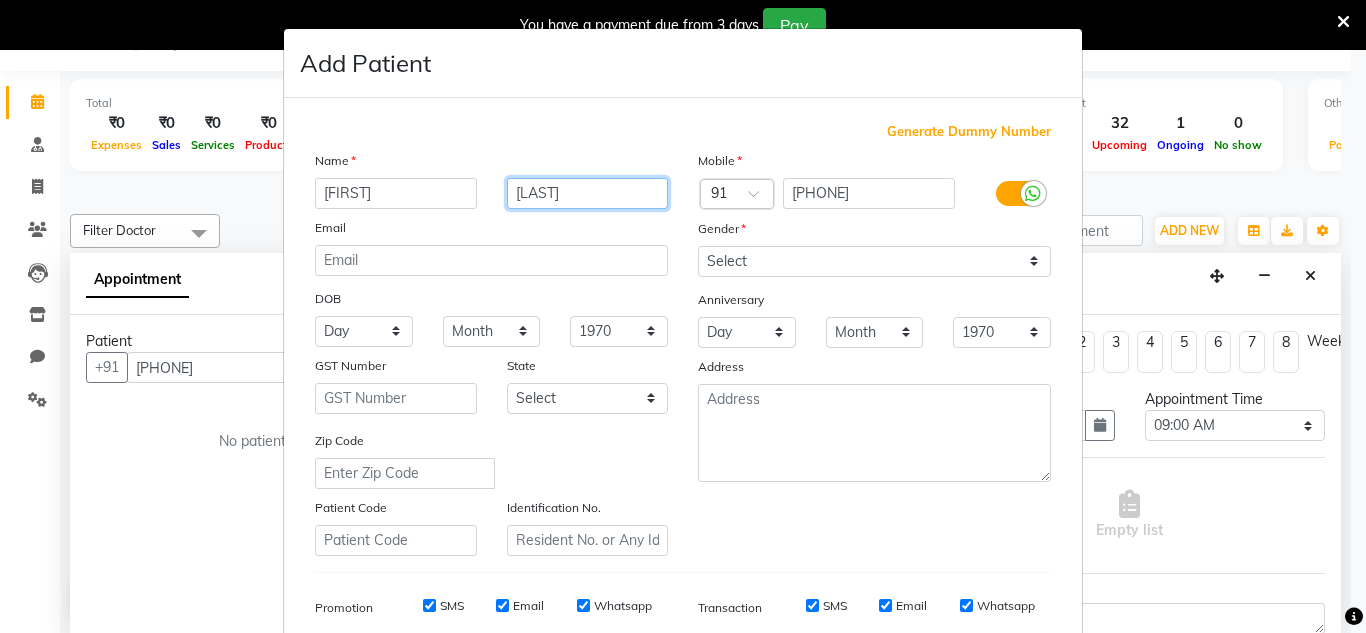 type on "[LAST]" 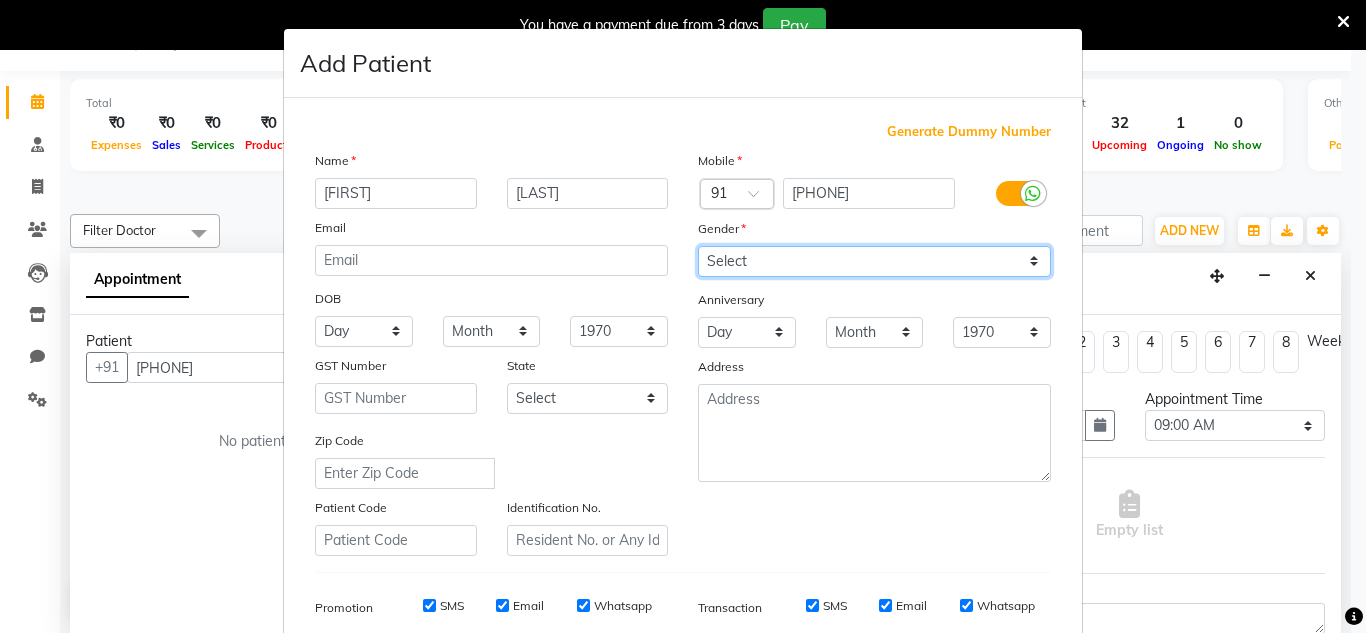 click on "Select Male Female Other Prefer Not To Say" at bounding box center (874, 261) 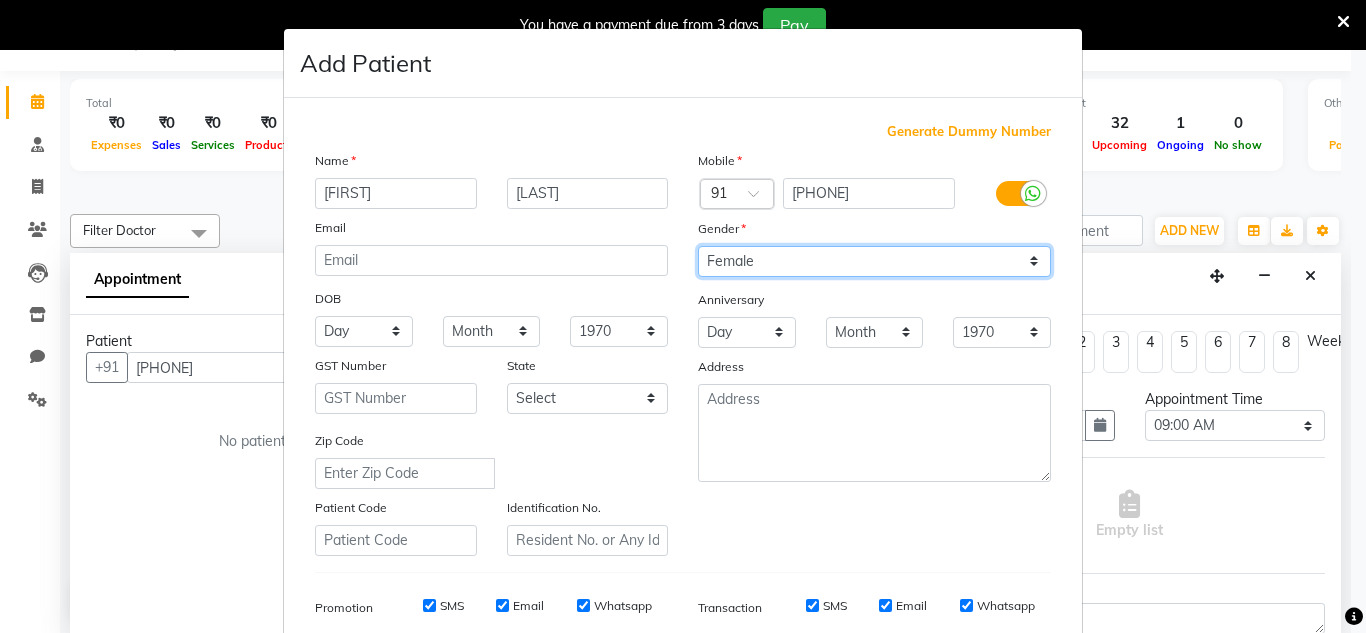 click on "Select Male Female Other Prefer Not To Say" at bounding box center (874, 261) 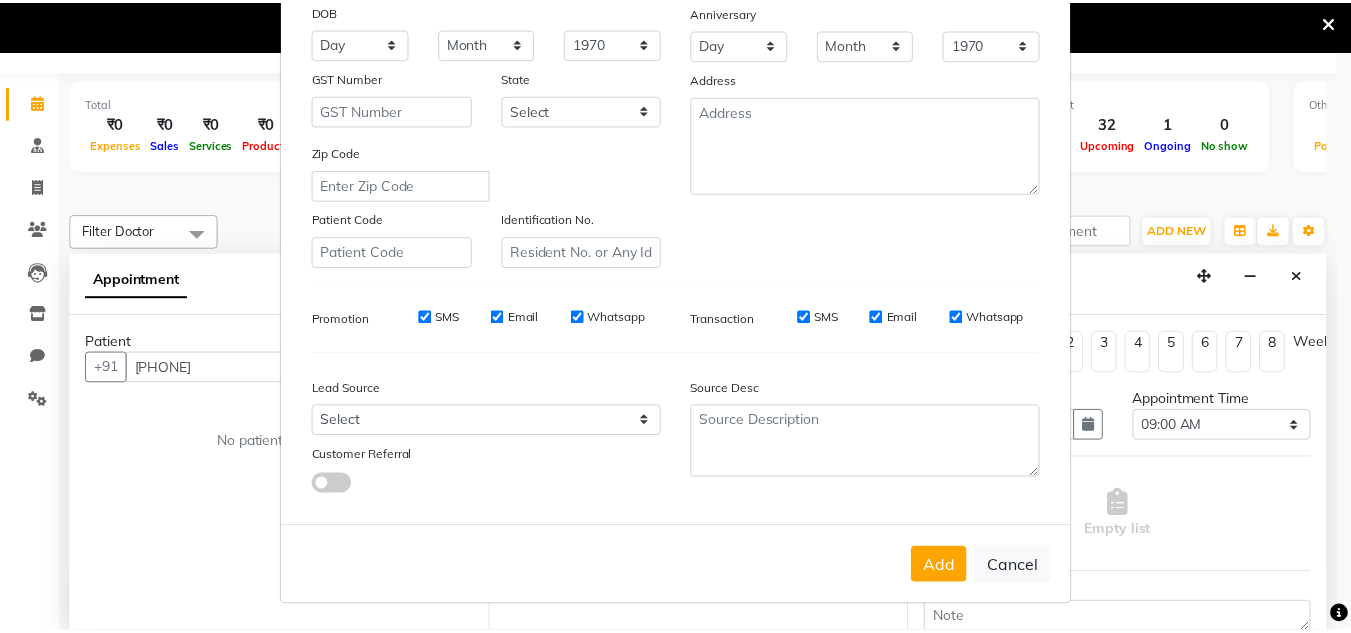 scroll, scrollTop: 290, scrollLeft: 0, axis: vertical 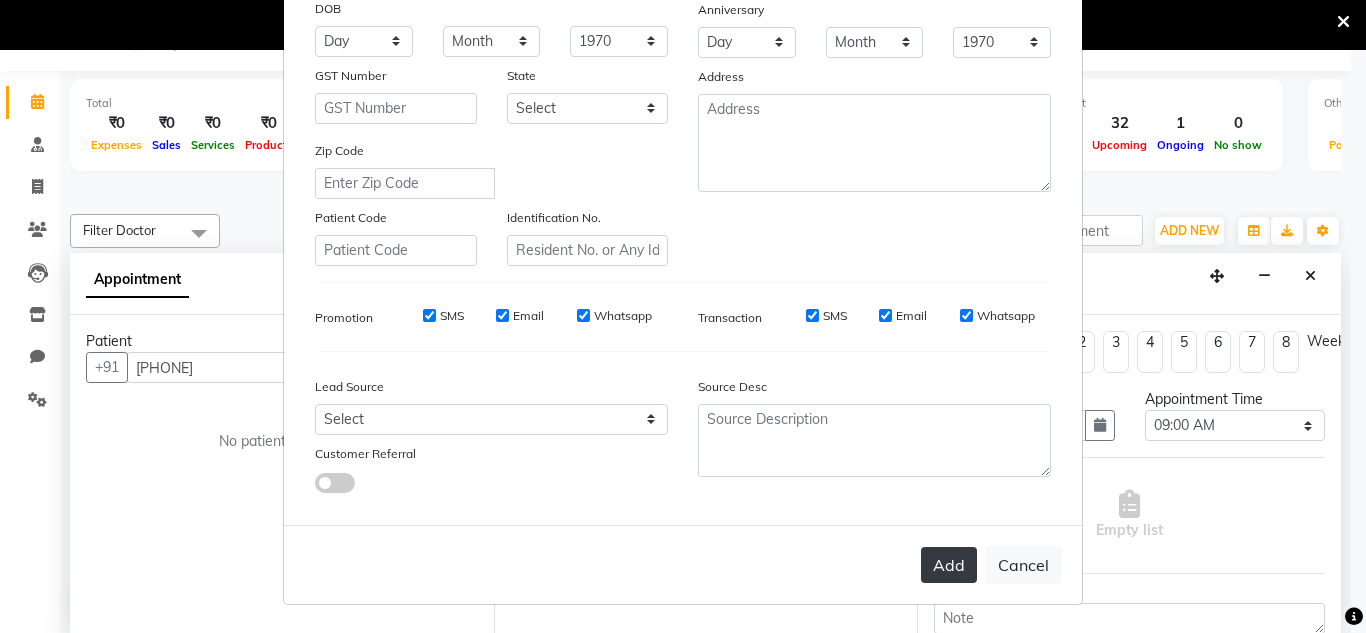click on "Add" at bounding box center [949, 565] 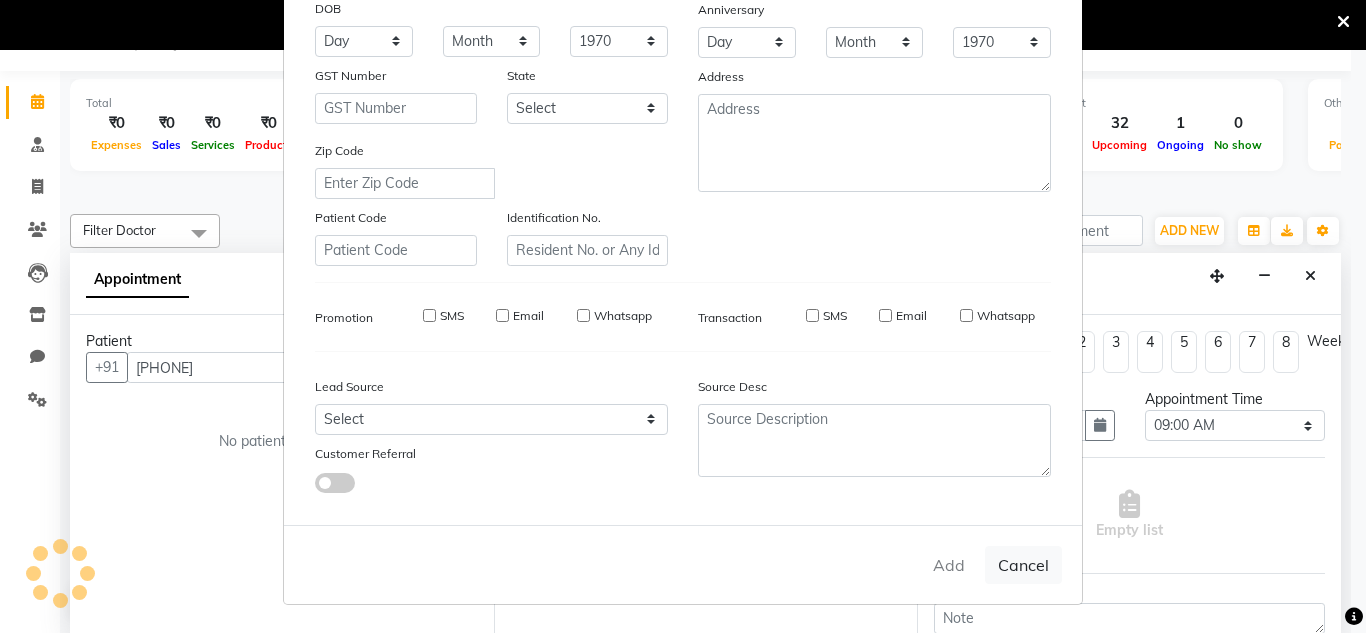 type 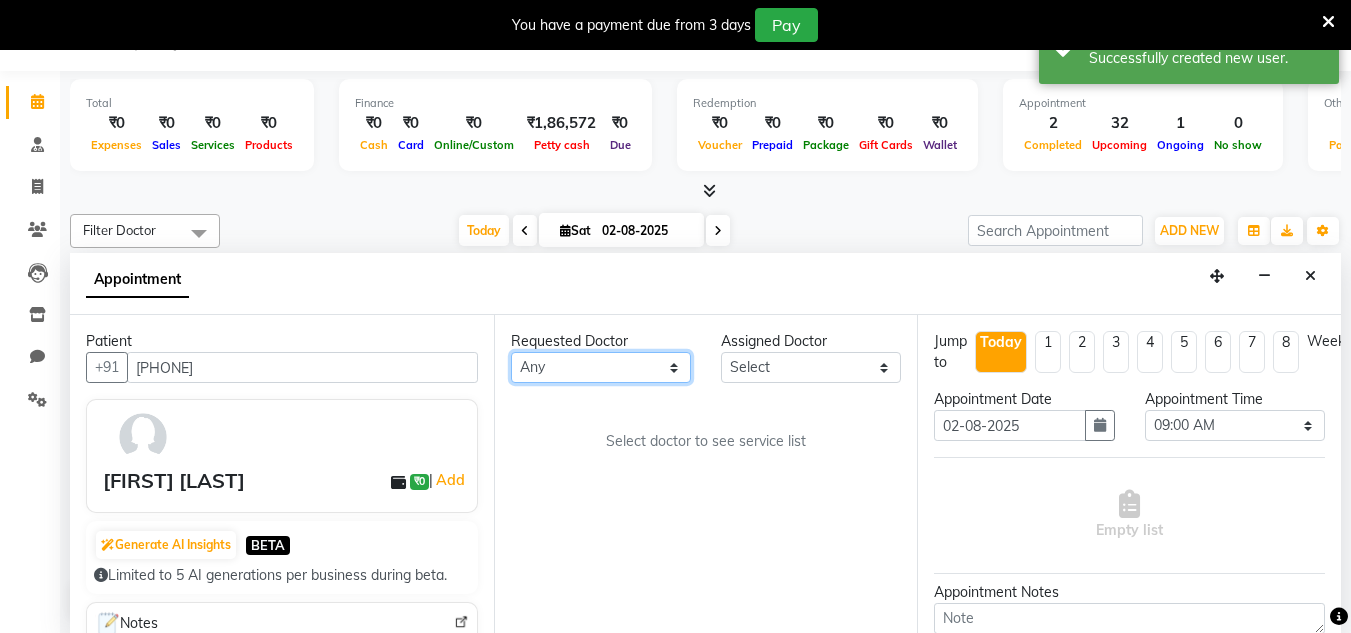 click on "Any DR. [FIRST] DR. [FIRST] DR. [FIRST]" at bounding box center (601, 367) 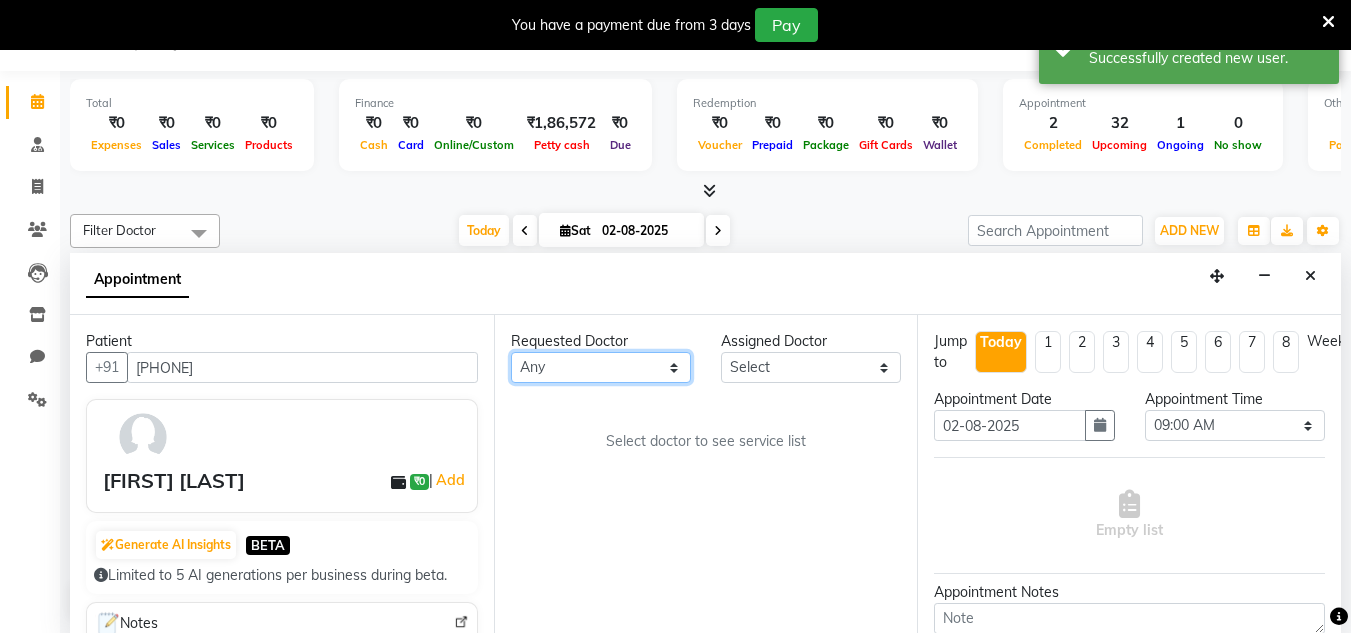 select on "86210" 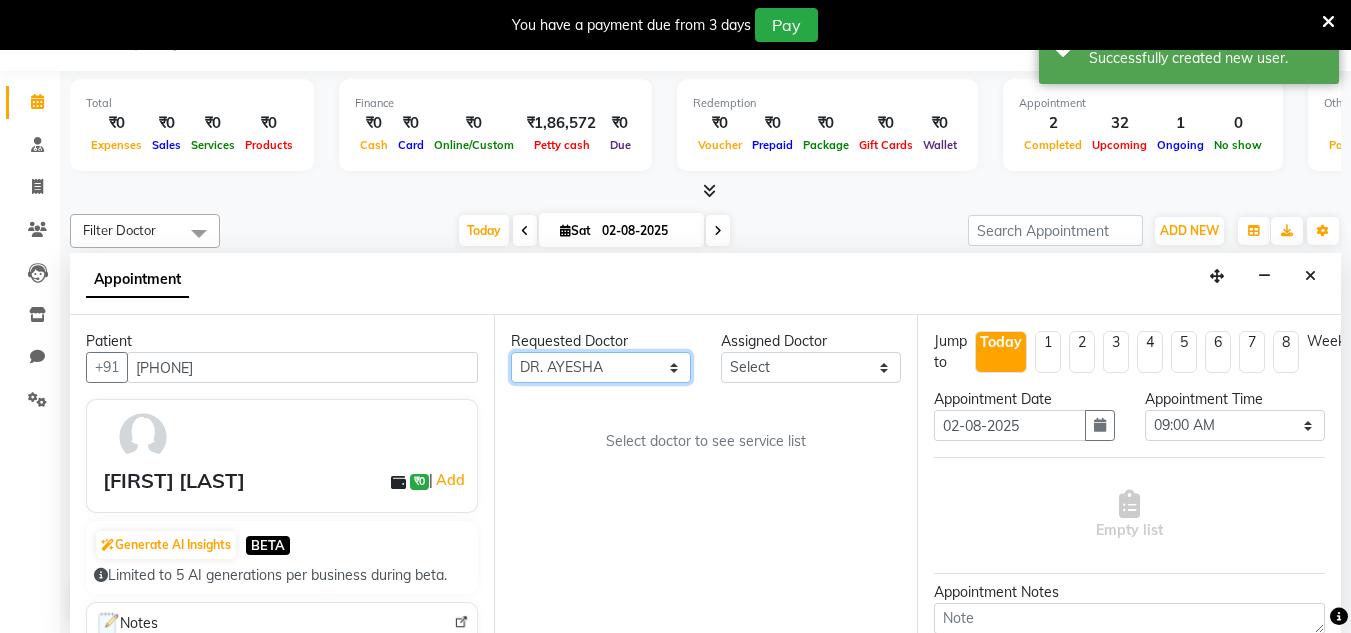 click on "Any DR. [FIRST] DR. [FIRST] DR. [FIRST]" at bounding box center (601, 367) 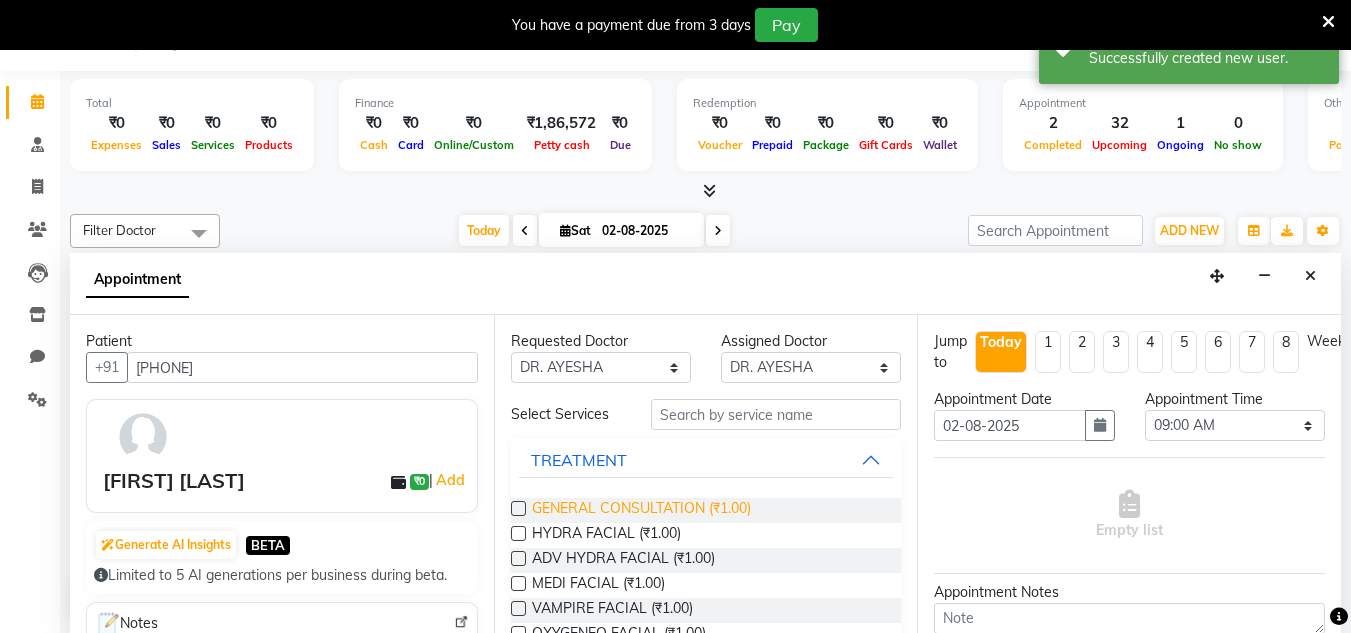 click on "GENERAL CONSULTATION (₹1.00)" at bounding box center [641, 510] 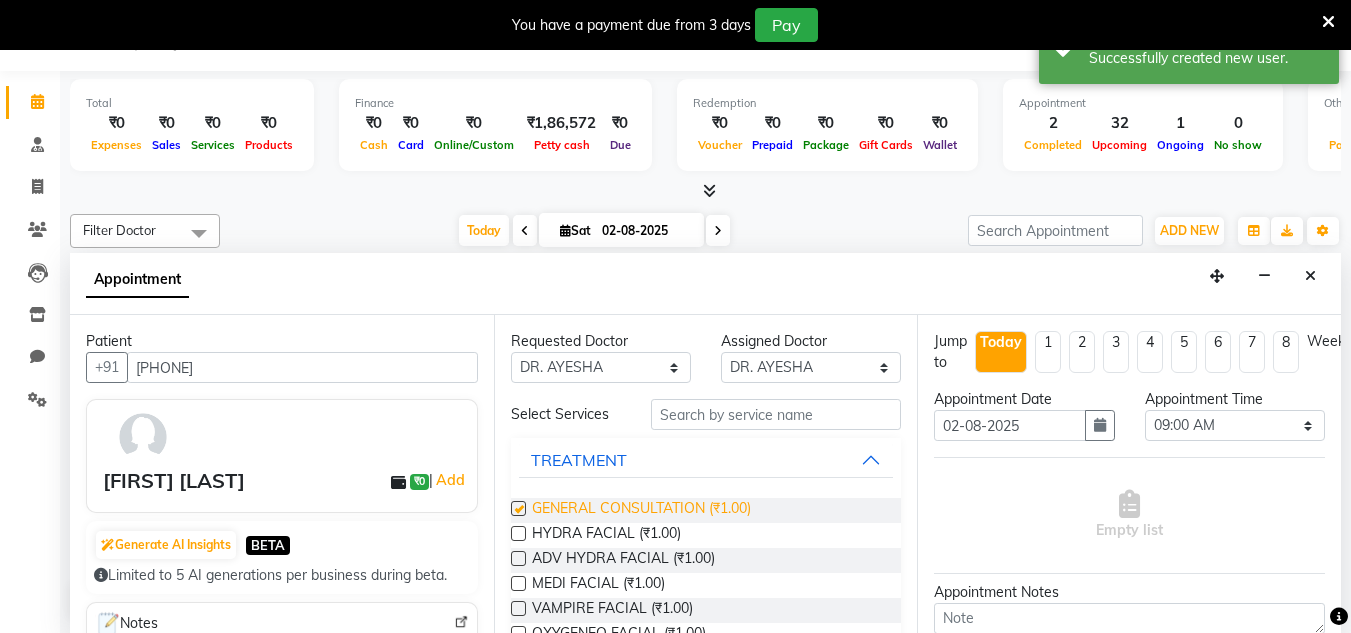 checkbox on "false" 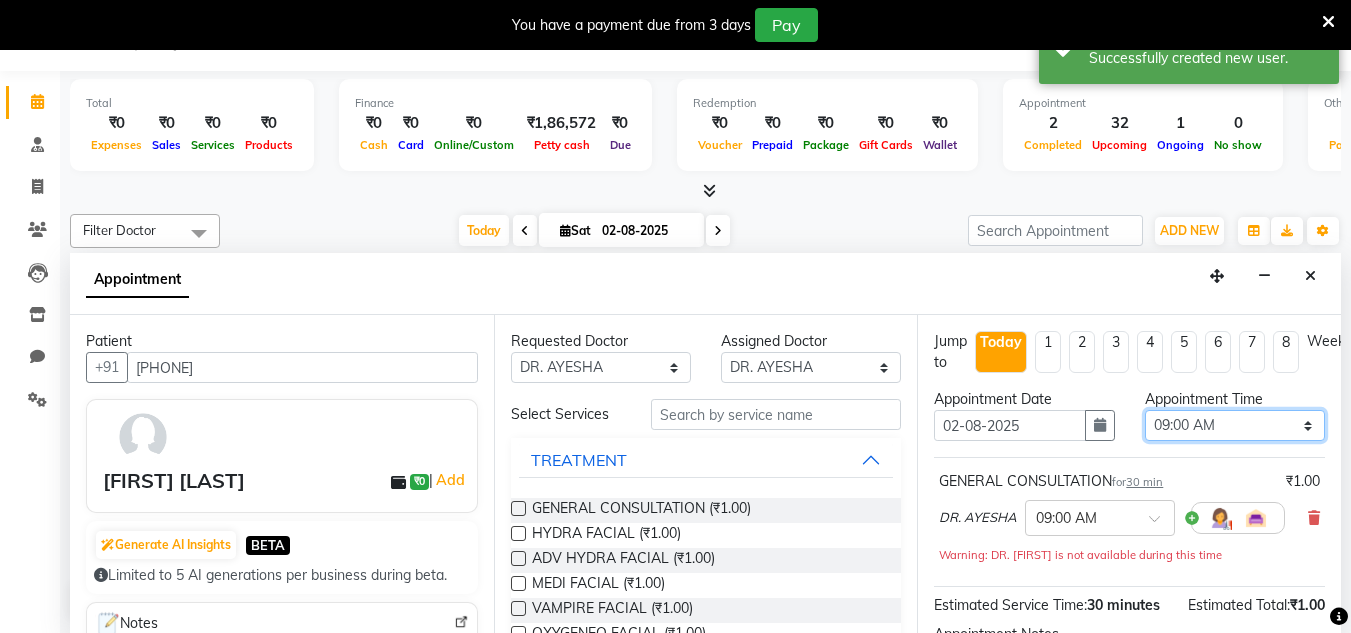 click on "Select 09:00 AM 09:15 AM 09:30 AM 09:45 AM 10:00 AM 10:15 AM 10:30 AM 10:45 AM 11:00 AM 11:15 AM 11:30 AM 11:45 AM 12:00 PM 12:15 PM 12:30 PM 12:45 PM 01:00 PM 01:15 PM 01:30 PM 01:45 PM 02:00 PM 02:15 PM 02:30 PM 02:45 PM 03:00 PM 03:15 PM 03:30 PM 03:45 PM 04:00 PM 04:15 PM 04:30 PM 04:45 PM 05:00 PM 05:15 PM 05:30 PM 05:45 PM 06:00 PM 06:15 PM 06:30 PM 06:45 PM 07:00 PM 07:15 PM 07:30 PM 07:45 PM 08:00 PM 08:15 PM 08:30 PM 08:45 PM 09:00 PM 09:15 PM 09:30 PM 09:45 PM 10:00 PM" at bounding box center (1235, 425) 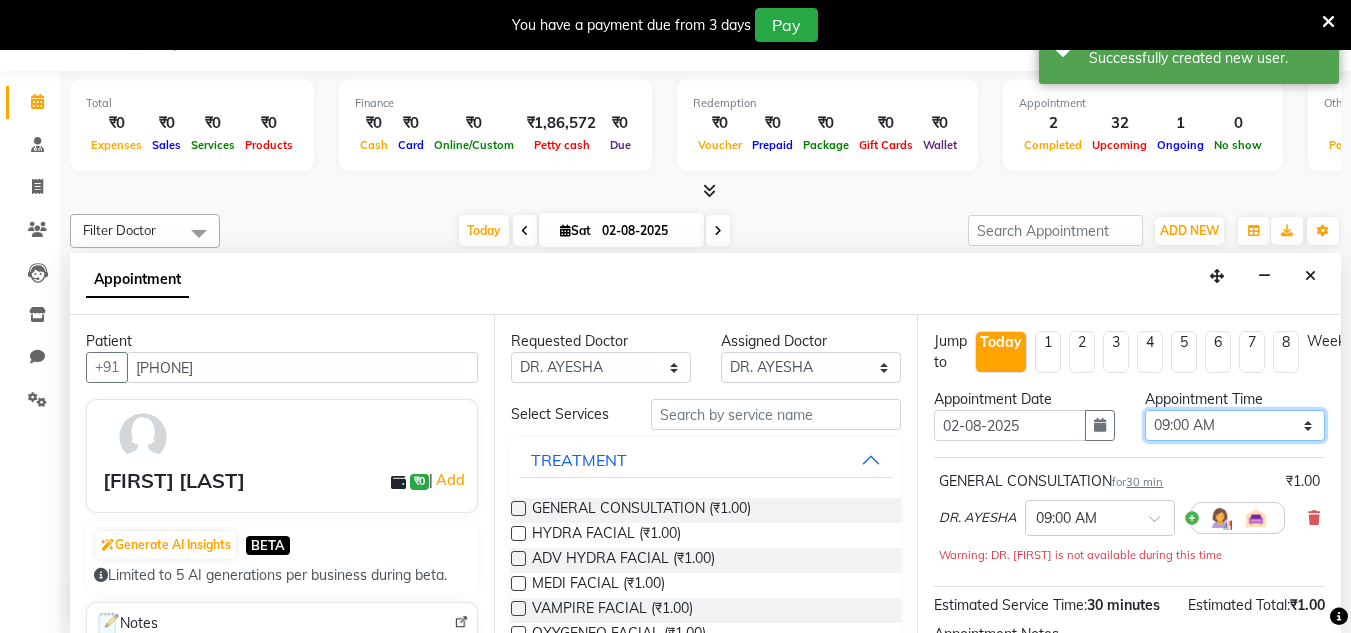 select on "840" 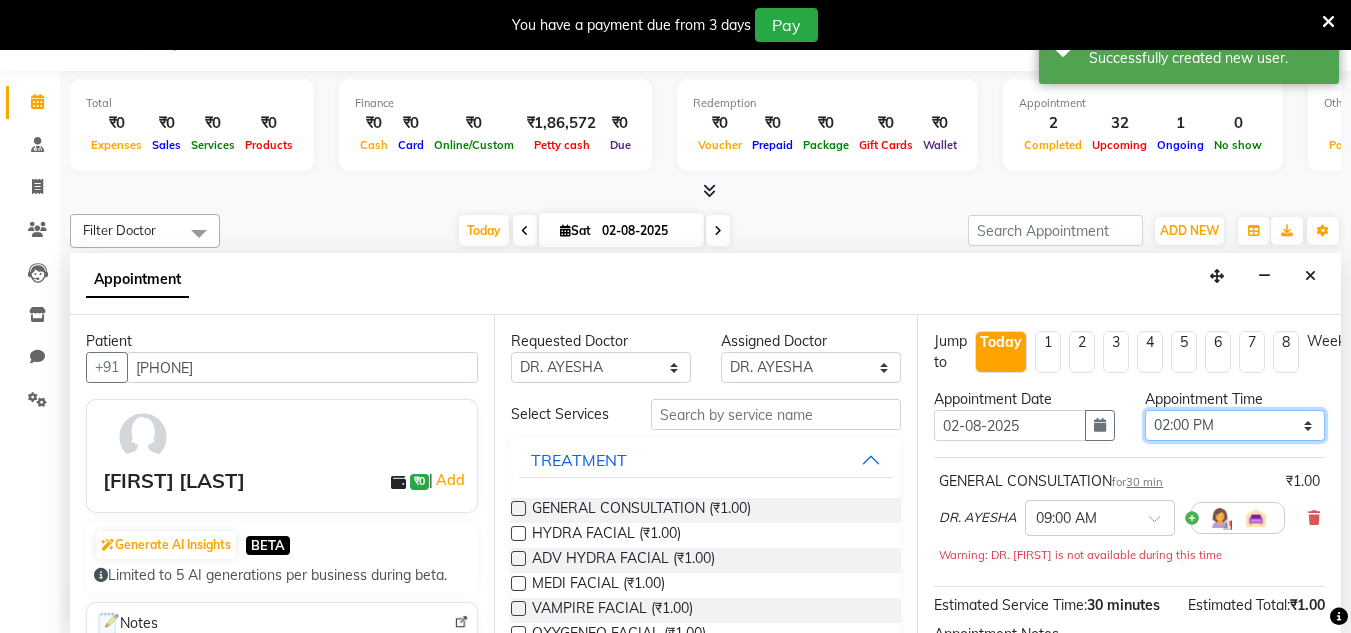 click on "Select 09:00 AM 09:15 AM 09:30 AM 09:45 AM 10:00 AM 10:15 AM 10:30 AM 10:45 AM 11:00 AM 11:15 AM 11:30 AM 11:45 AM 12:00 PM 12:15 PM 12:30 PM 12:45 PM 01:00 PM 01:15 PM 01:30 PM 01:45 PM 02:00 PM 02:15 PM 02:30 PM 02:45 PM 03:00 PM 03:15 PM 03:30 PM 03:45 PM 04:00 PM 04:15 PM 04:30 PM 04:45 PM 05:00 PM 05:15 PM 05:30 PM 05:45 PM 06:00 PM 06:15 PM 06:30 PM 06:45 PM 07:00 PM 07:15 PM 07:30 PM 07:45 PM 08:00 PM 08:15 PM 08:30 PM 08:45 PM 09:00 PM 09:15 PM 09:30 PM 09:45 PM 10:00 PM" at bounding box center (1235, 425) 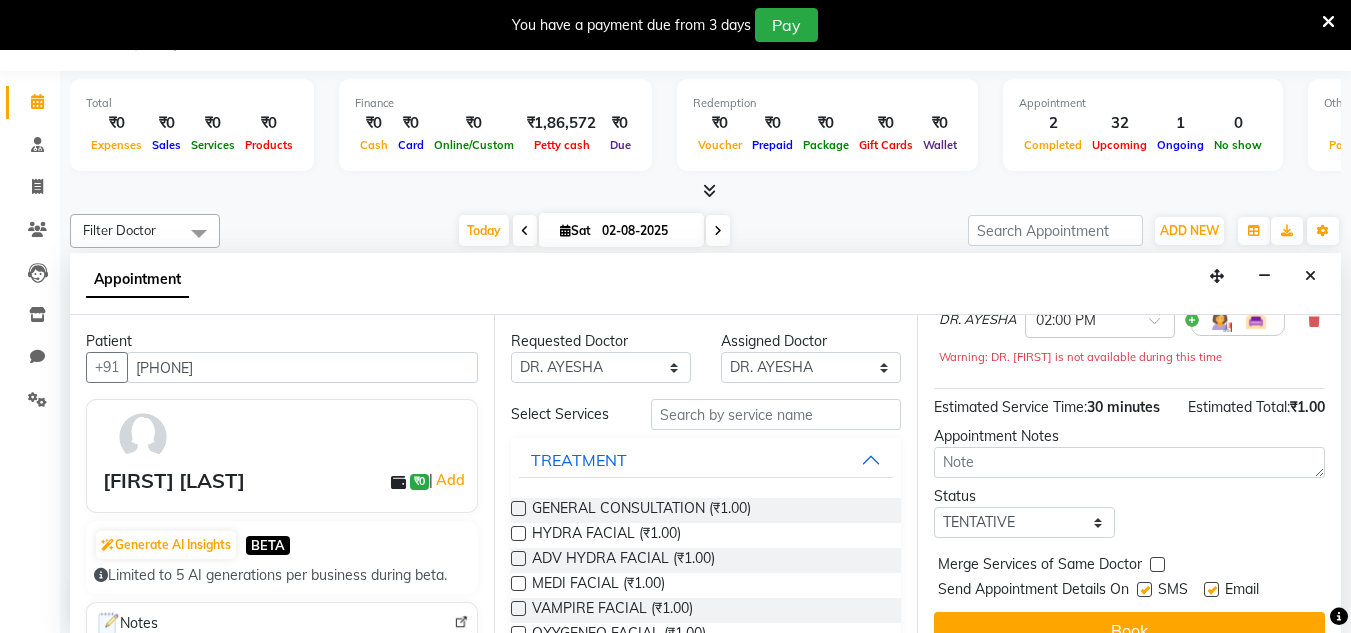 scroll, scrollTop: 200, scrollLeft: 0, axis: vertical 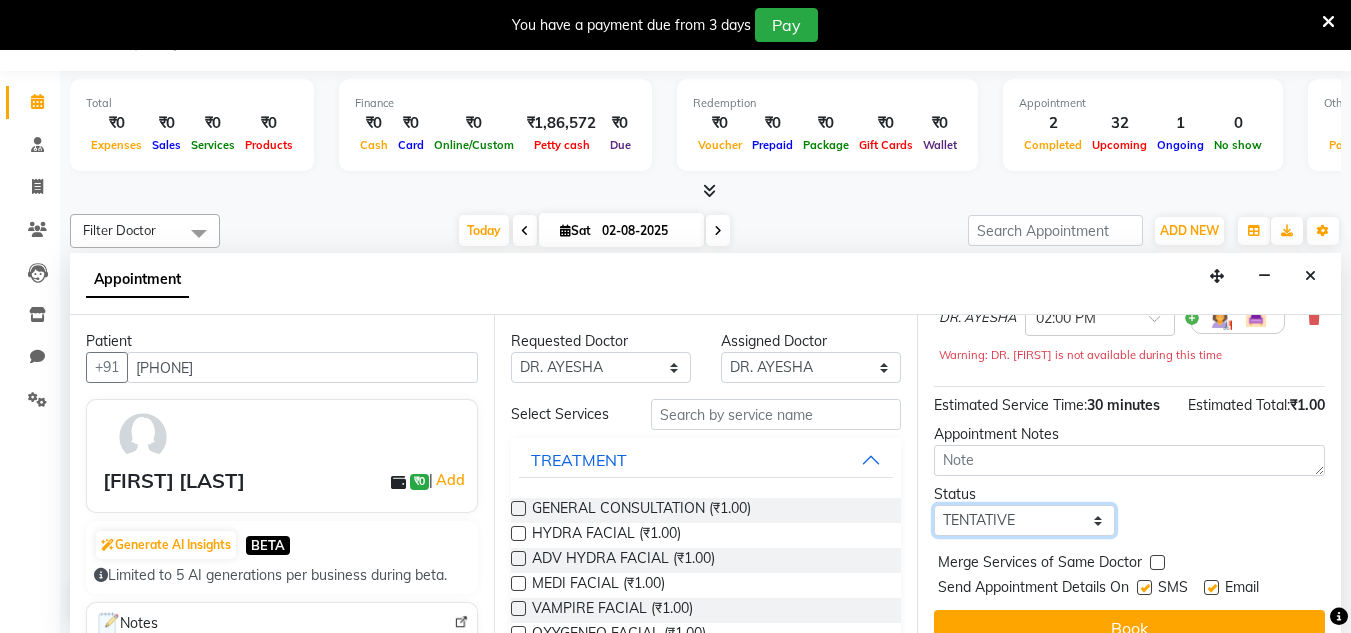 click on "Select TENTATIVE CONFIRM CHECK-IN UPCOMING" at bounding box center [1024, 520] 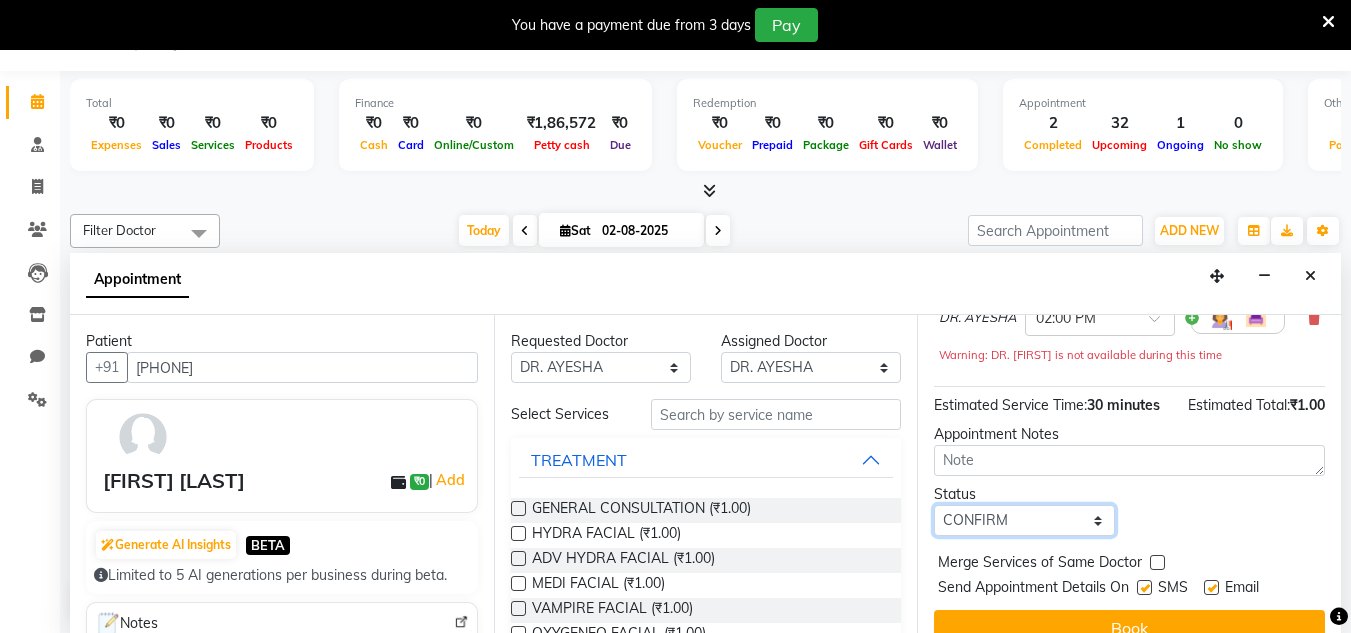 click on "Select TENTATIVE CONFIRM CHECK-IN UPCOMING" at bounding box center (1024, 520) 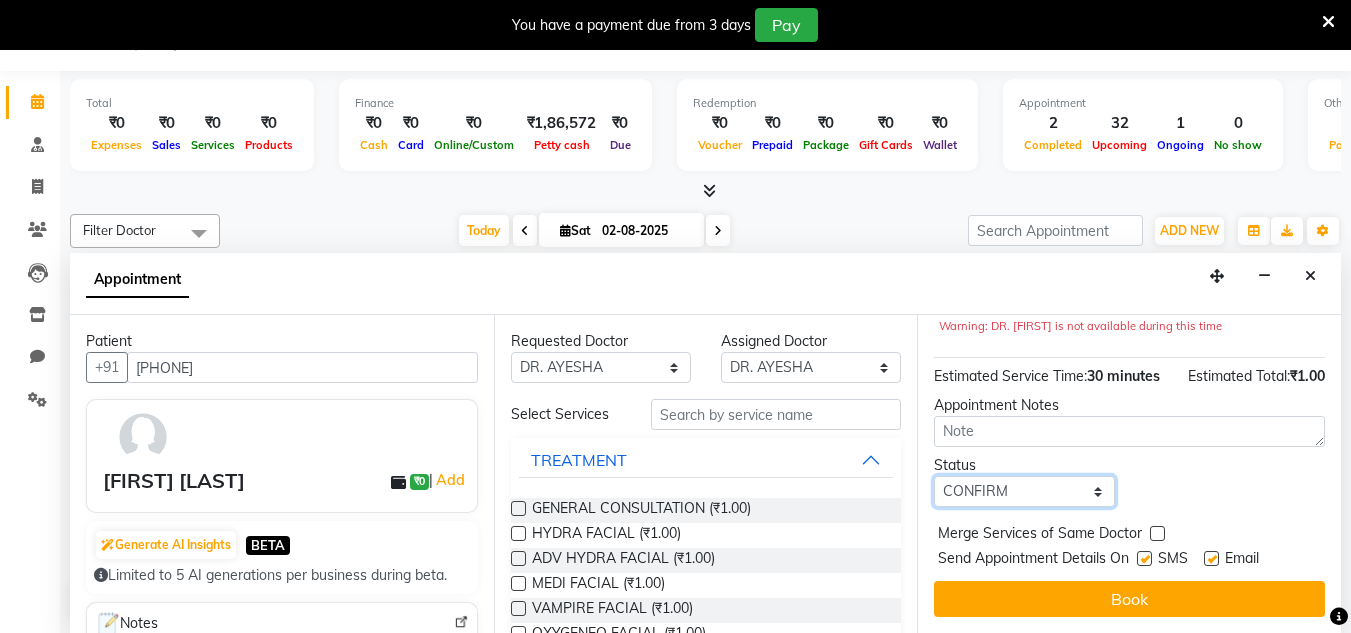 scroll, scrollTop: 265, scrollLeft: 0, axis: vertical 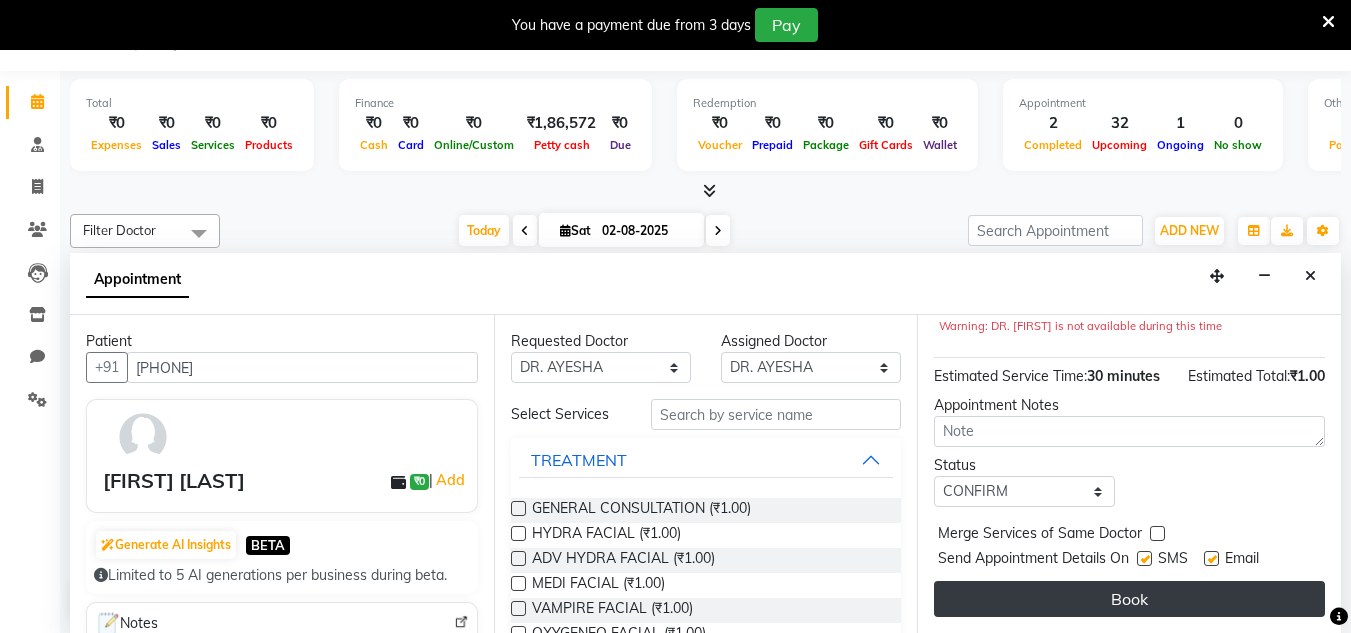 click on "Book" at bounding box center (1129, 599) 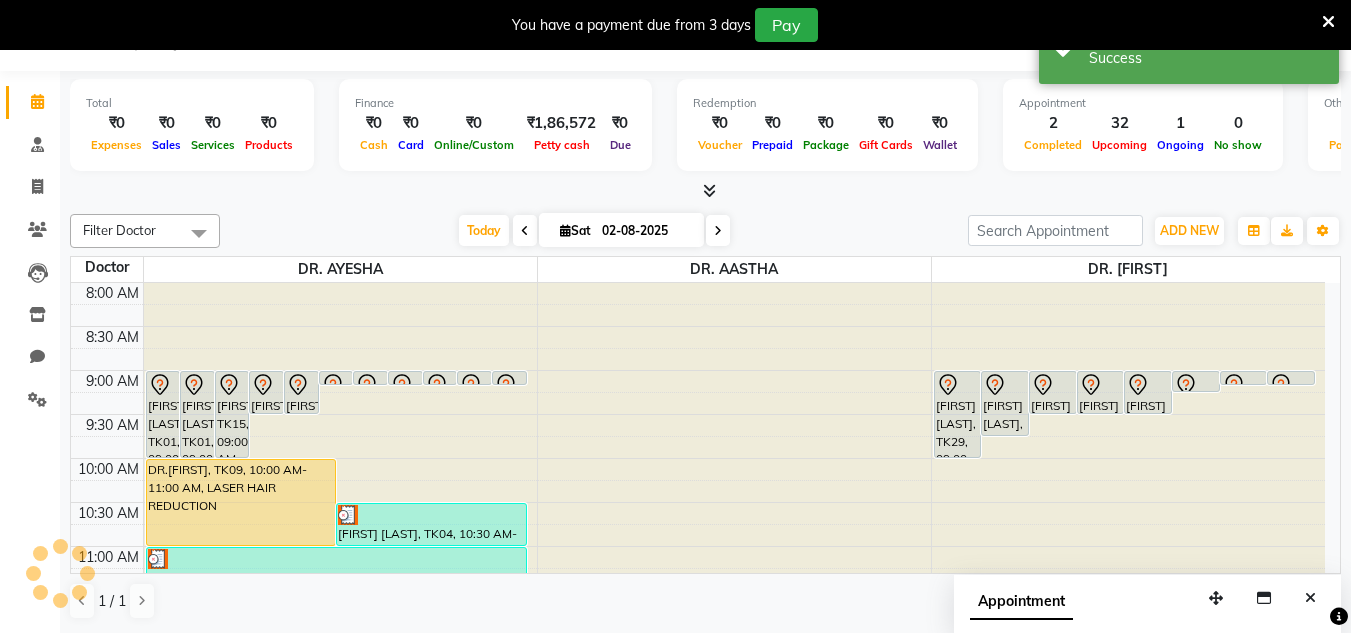 scroll, scrollTop: 0, scrollLeft: 0, axis: both 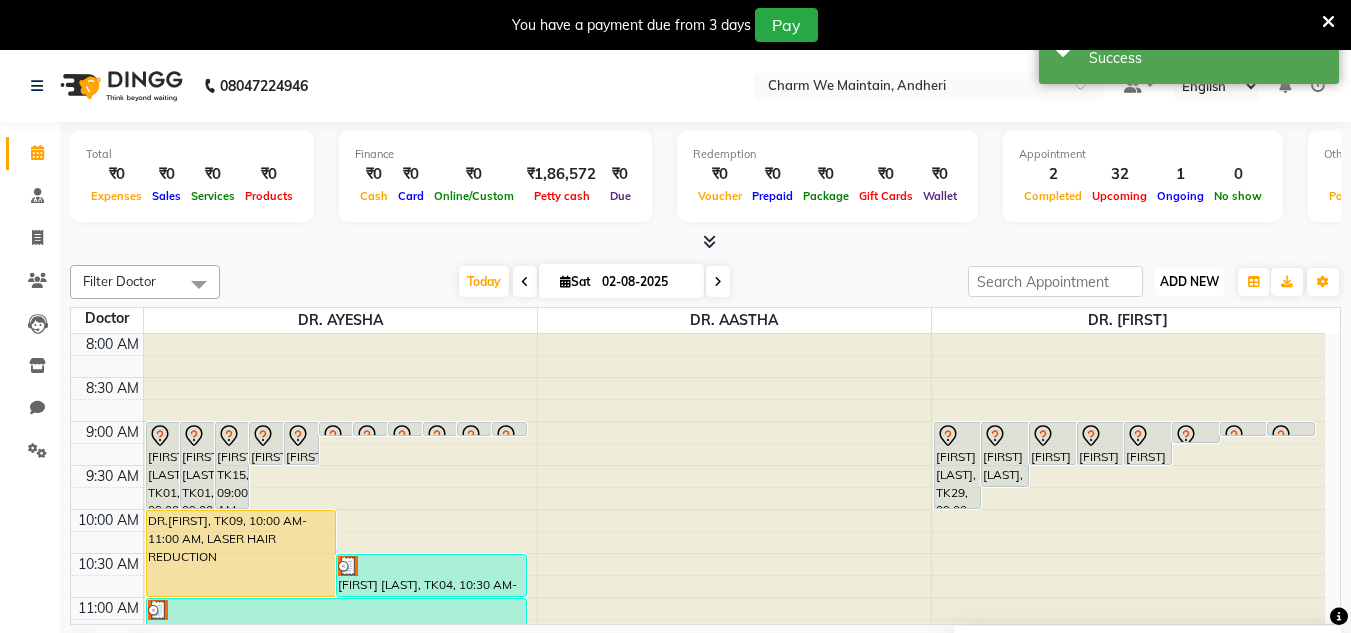 click on "ADD NEW" at bounding box center [1189, 281] 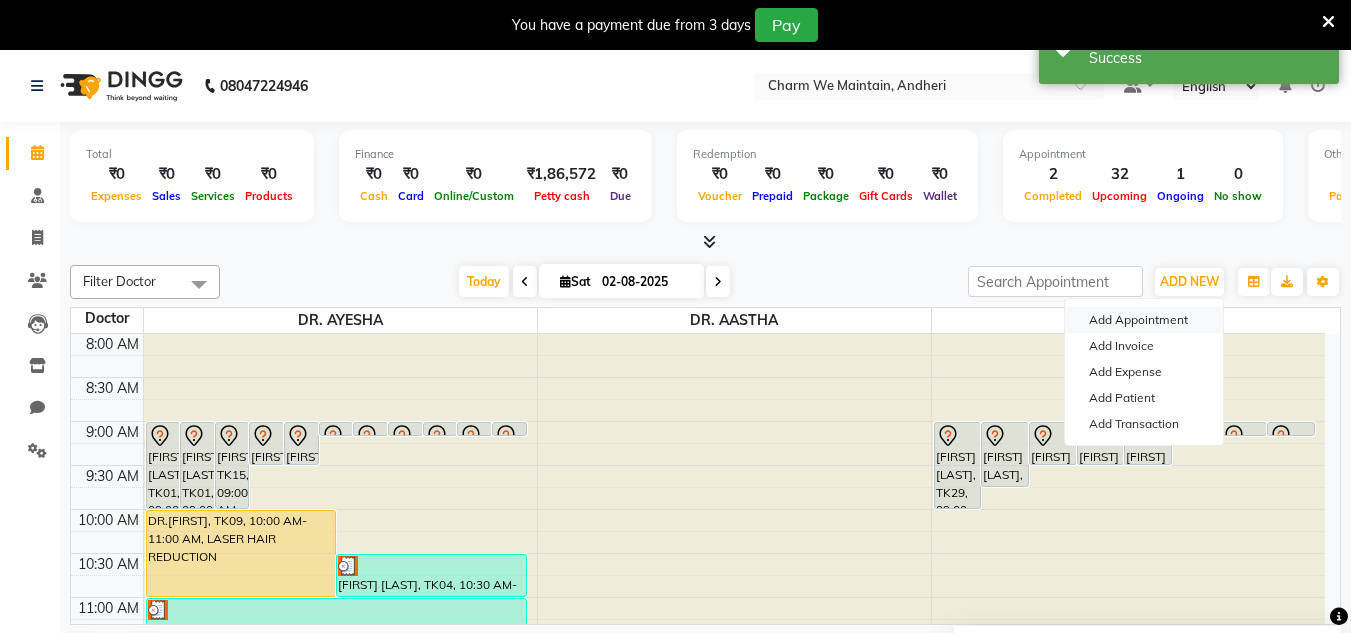 click on "Add Appointment" at bounding box center [1144, 320] 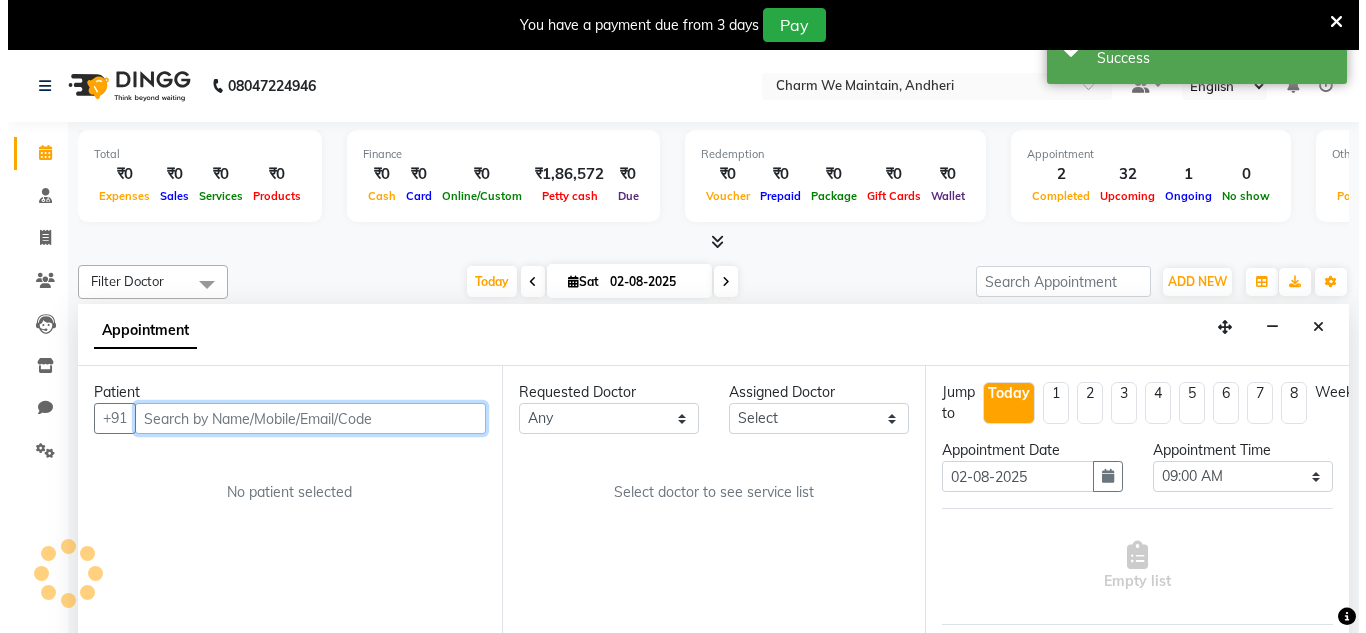 scroll, scrollTop: 51, scrollLeft: 0, axis: vertical 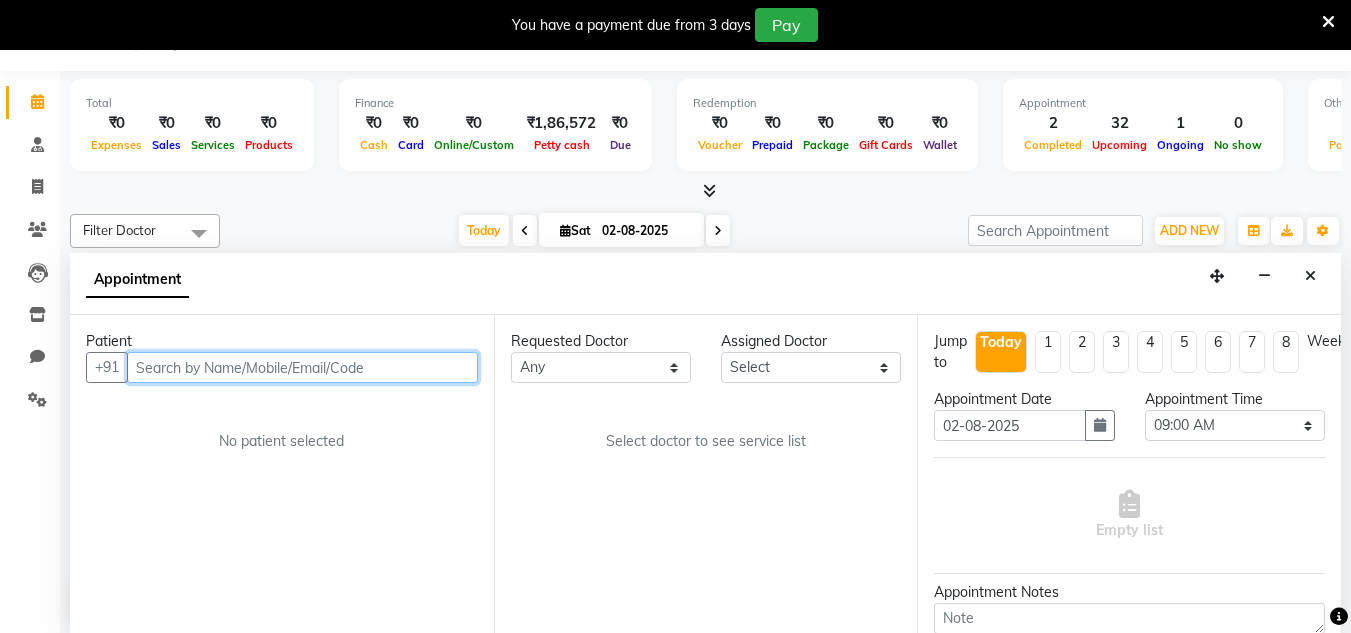paste on "[PHONE]" 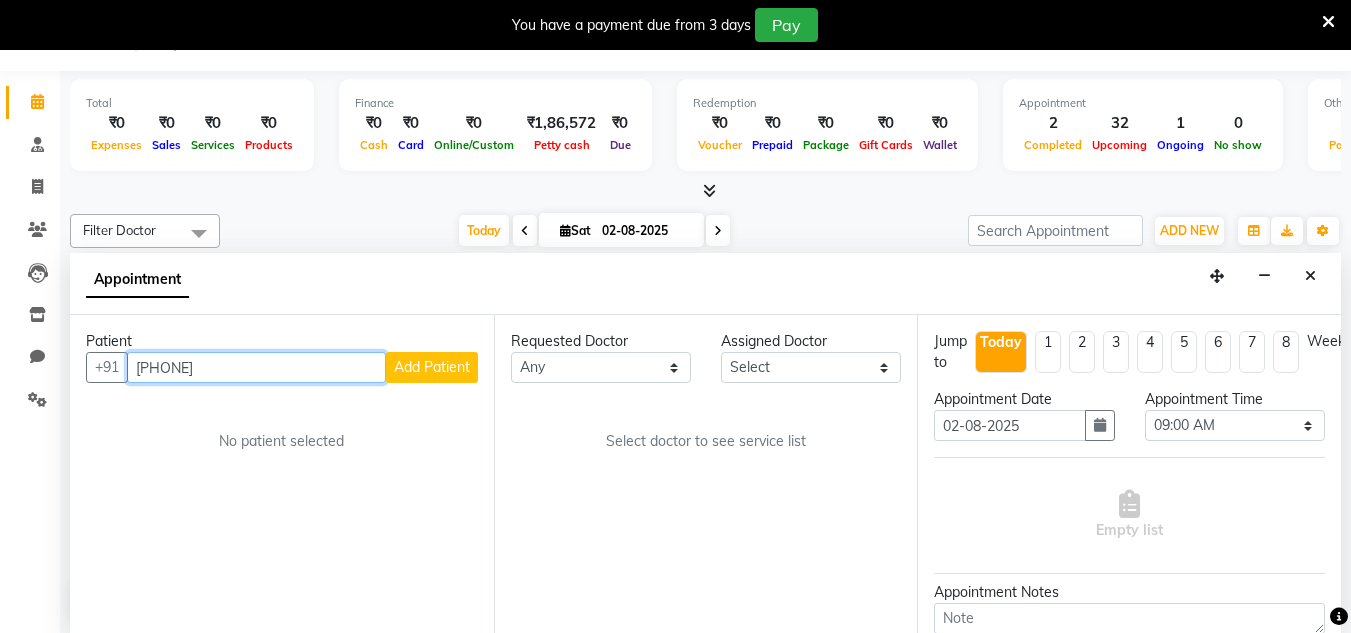 type on "[PHONE]" 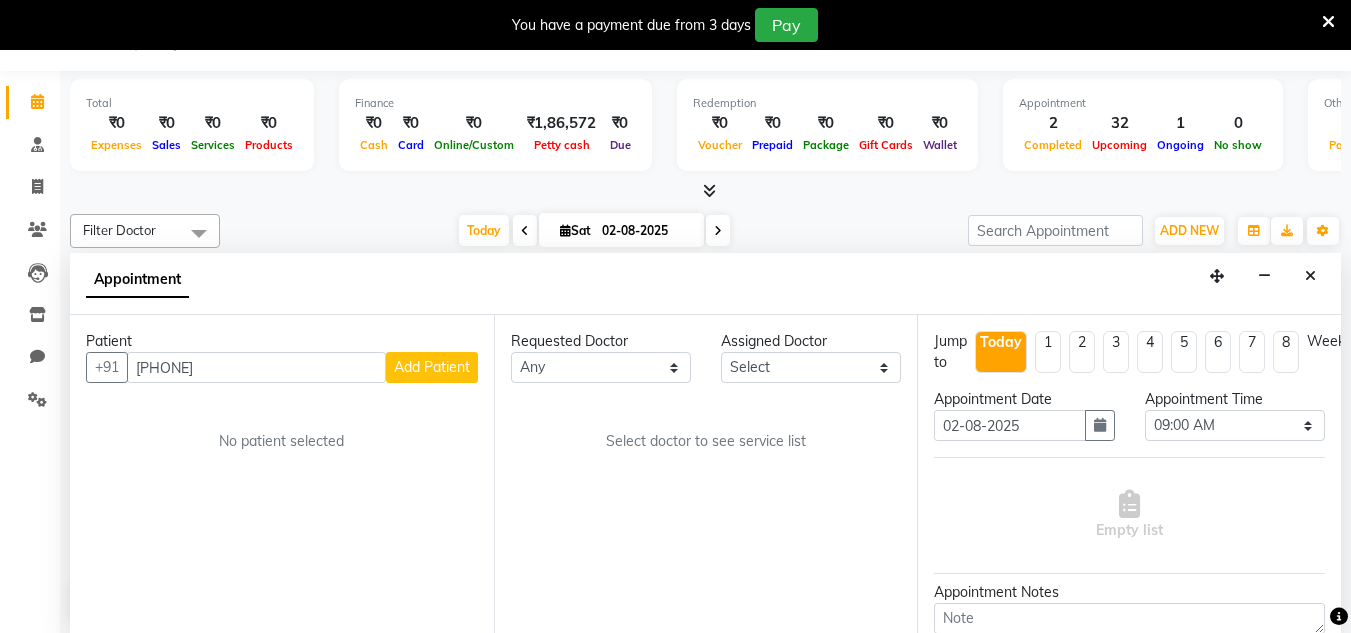 click on "Add Patient" at bounding box center (432, 367) 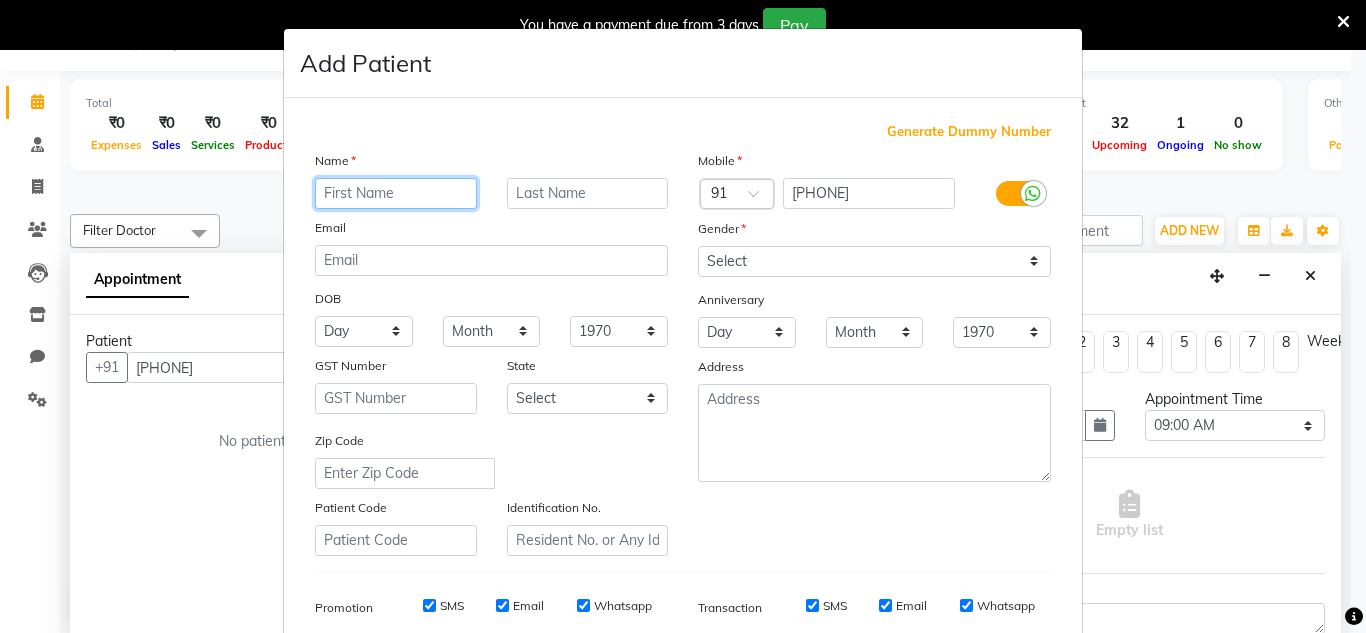 paste on "[FIRST] [LAST]" 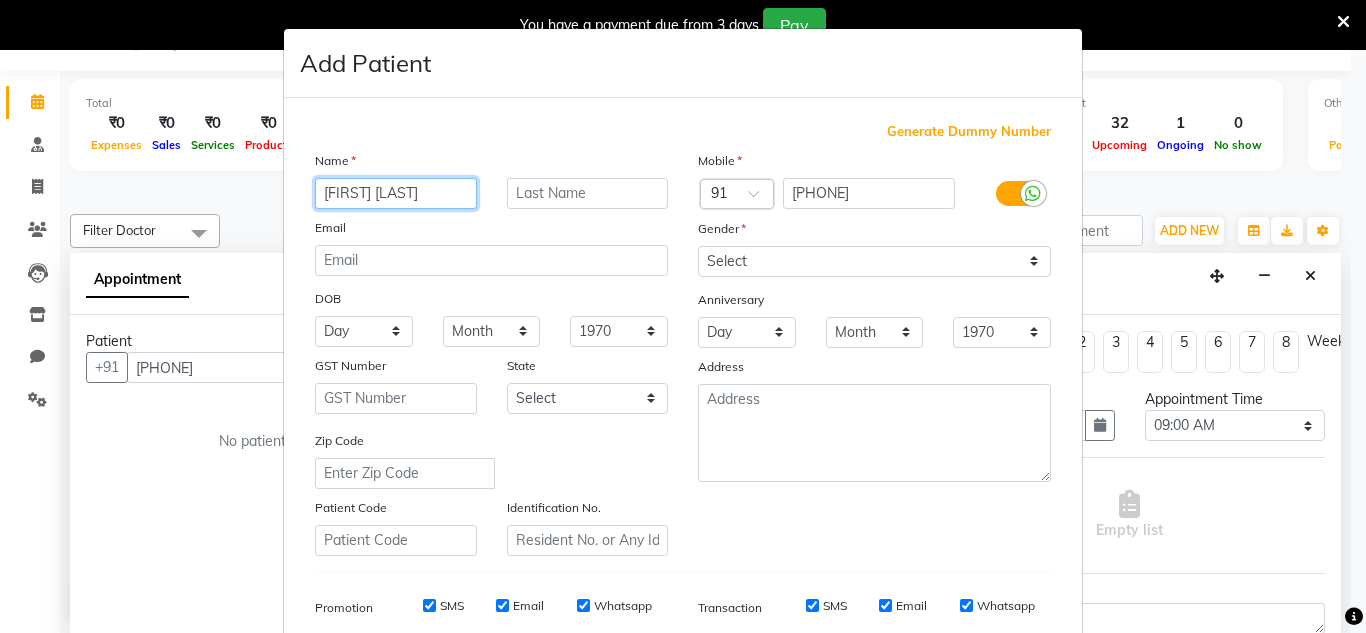 scroll, scrollTop: 0, scrollLeft: 9, axis: horizontal 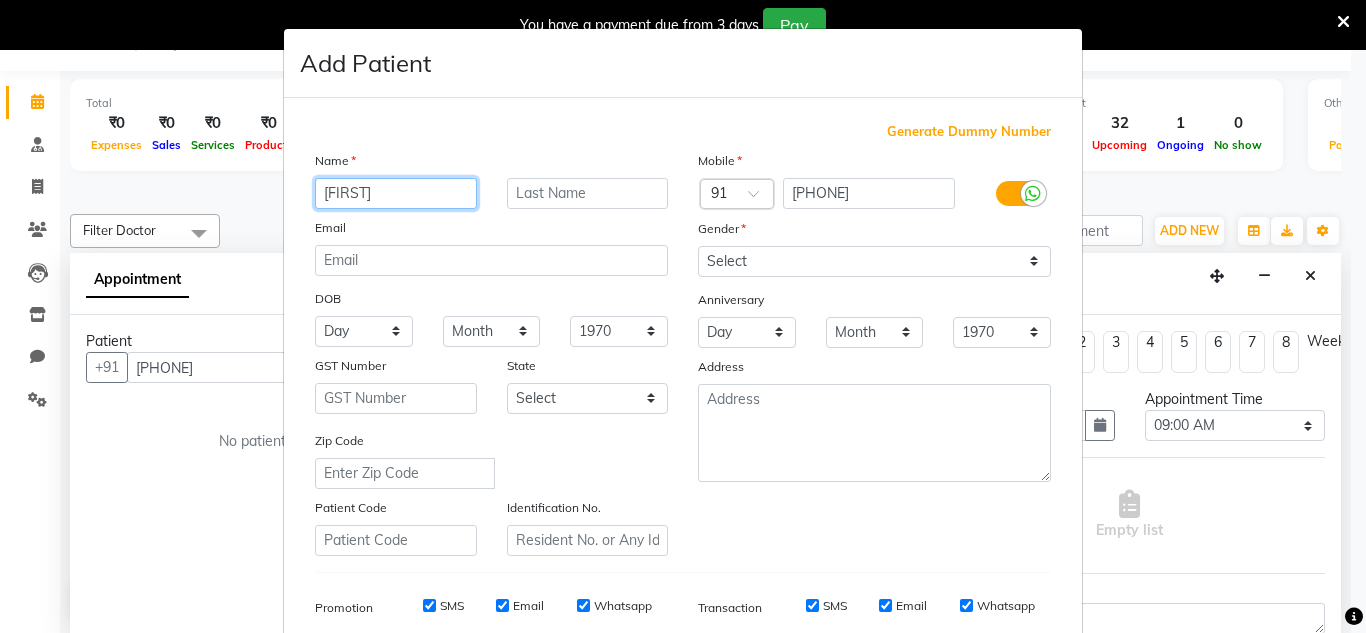 type on "[FIRST]" 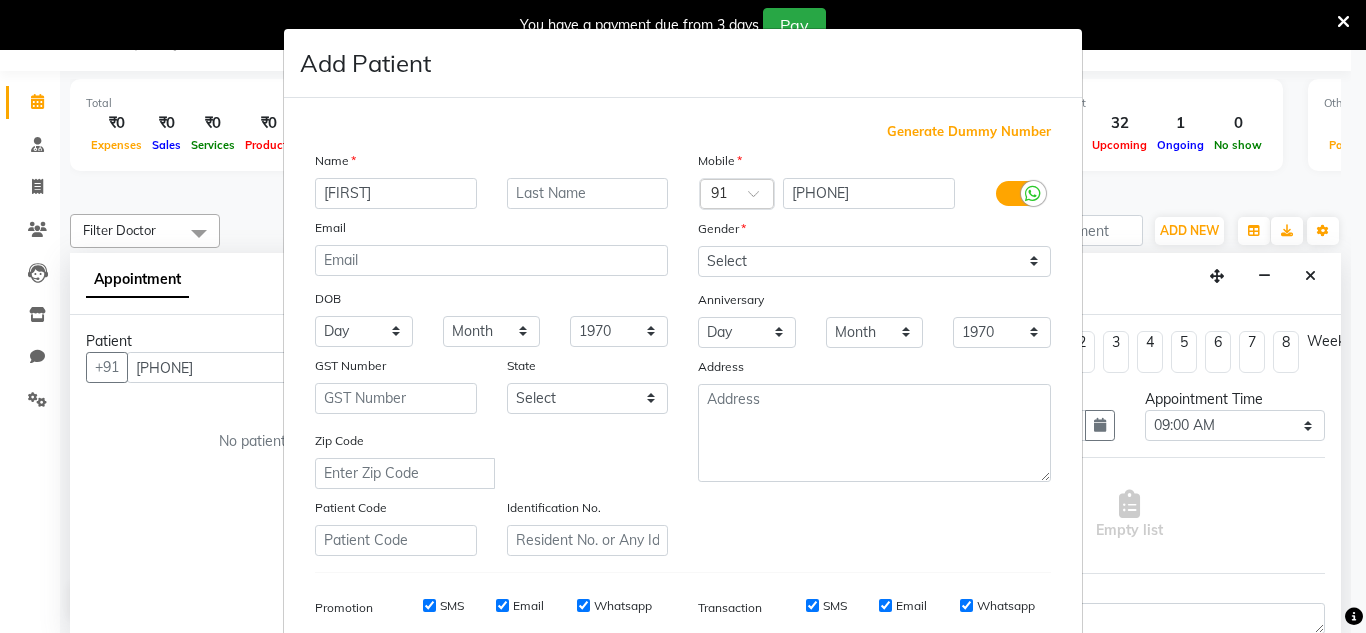 click on "Name [FIRST] Email DOB Day 01 02 03 04 05 06 07 08 09 10 11 12 13 14 15 16 17 18 19 20 21 22 23 24 25 26 27 28 29 30 31 Month January February March April May June July August September October November December 1940 1941 1942 1943 1944 1945 1946 1947 1948 1949 1950 1951 1952 1953 1954 1955 1956 1957 1958 1959 1960 1961 1962 1963 1964 1965 1966 1967 1968 1969 1970 1971 1972 1973 1974 1975 1976 1977 1978 1979 1980 1981 1982 1983 1984 1985 1986 1987 1988 1989 1990 1991 1992 1993 1994 1995 1996 1997 1998 1999 2000 2001 2002 2003 2004 2005 2006 2007 2008 2009 2010 2011 2012 2013 2014 2015 2016 2017 2018 2019 2020 2021 2022 2023 2024 GST Number State Select Andaman and Nicobar Islands Andhra Pradesh Arunachal Pradesh Assam Bihar Chandigarh Chhattisgarh Dadra and Nagar Haveli Daman and Diu Delhi Goa Gujarat Haryana Himachal Pradesh Jammu and Kashmir Jharkhand Karnataka Kerala Lakshadweep Madhya Pradesh Maharashtra Manipur Meghalaya Mizoram Nagaland Odisha Pondicherry Punjab Rajasthan Sikkim Tamil Nadu Telangana" at bounding box center (491, 353) 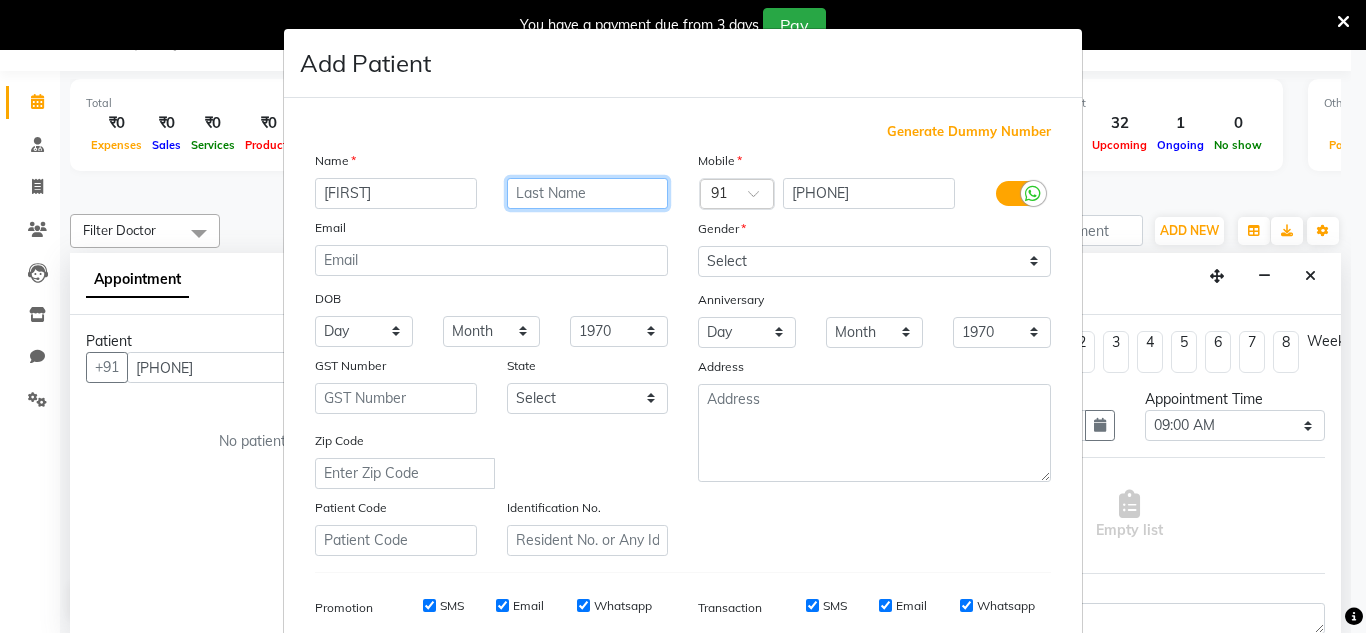 click at bounding box center [588, 193] 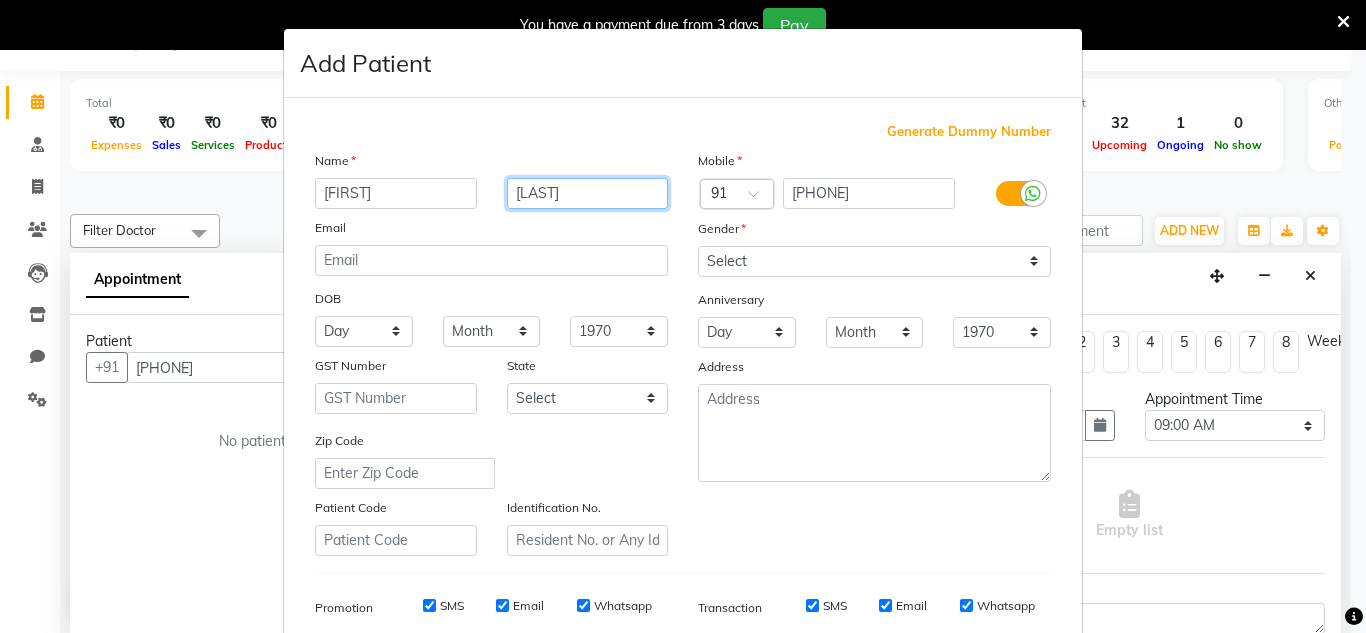 type on "[LAST]" 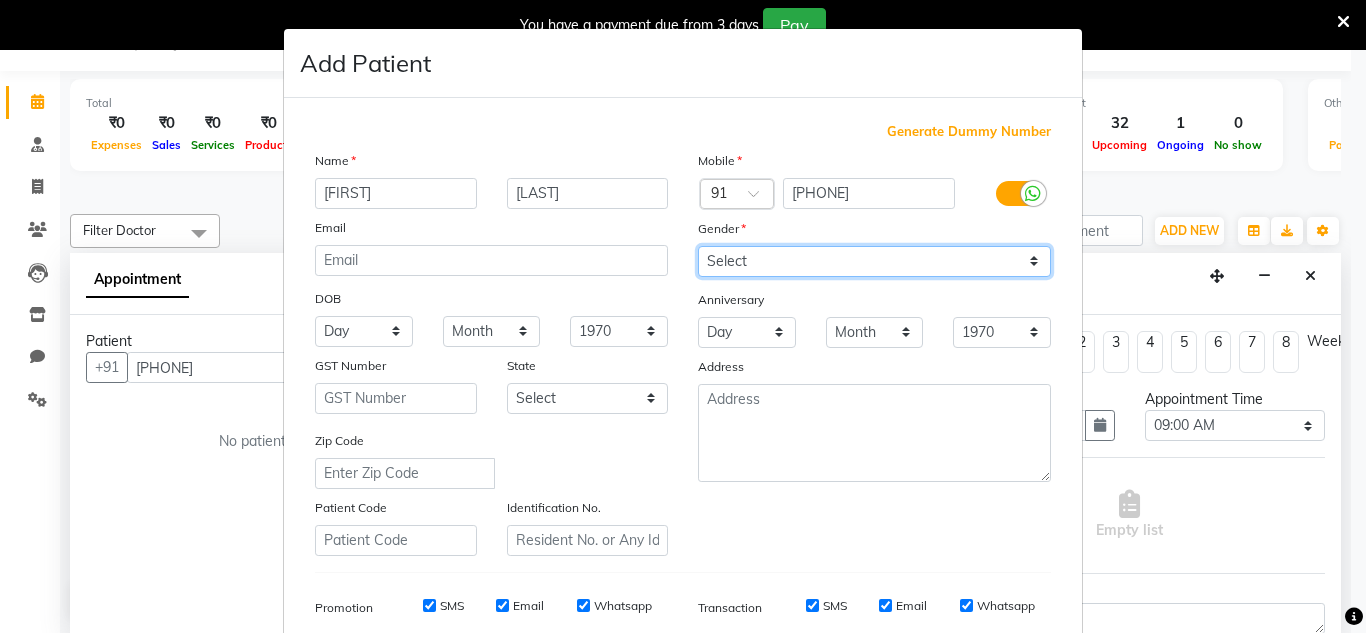 click on "Select Male Female Other Prefer Not To Say" at bounding box center (874, 261) 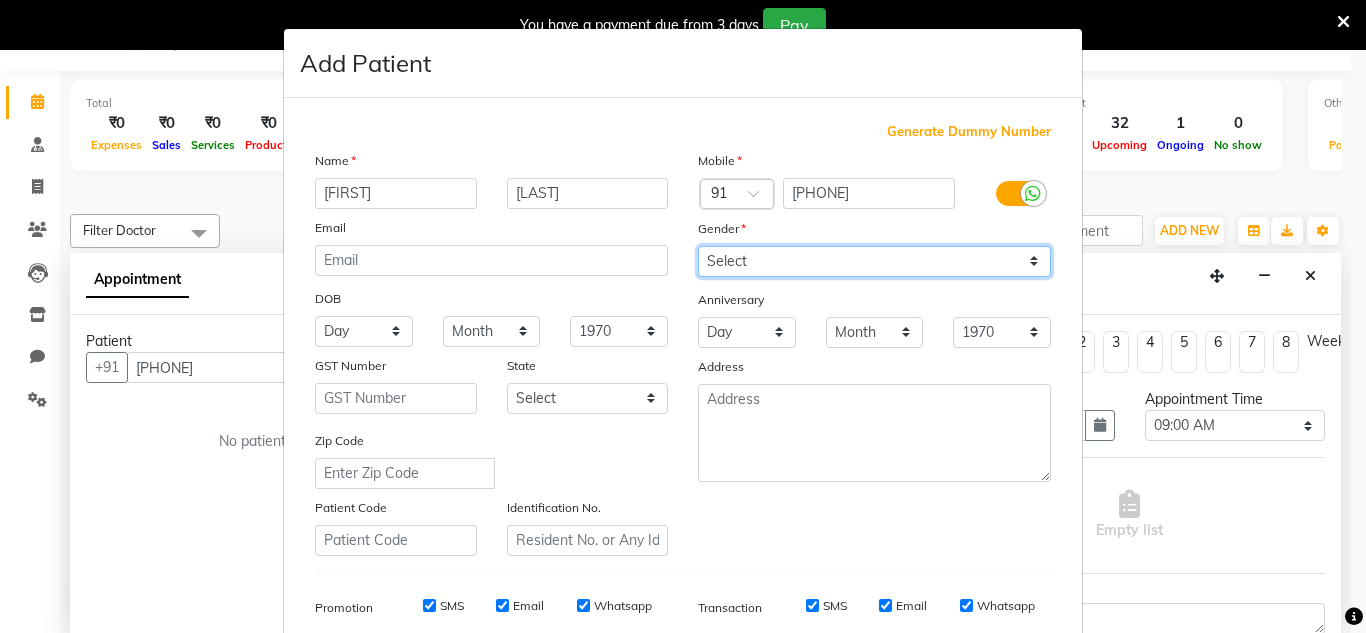 select on "female" 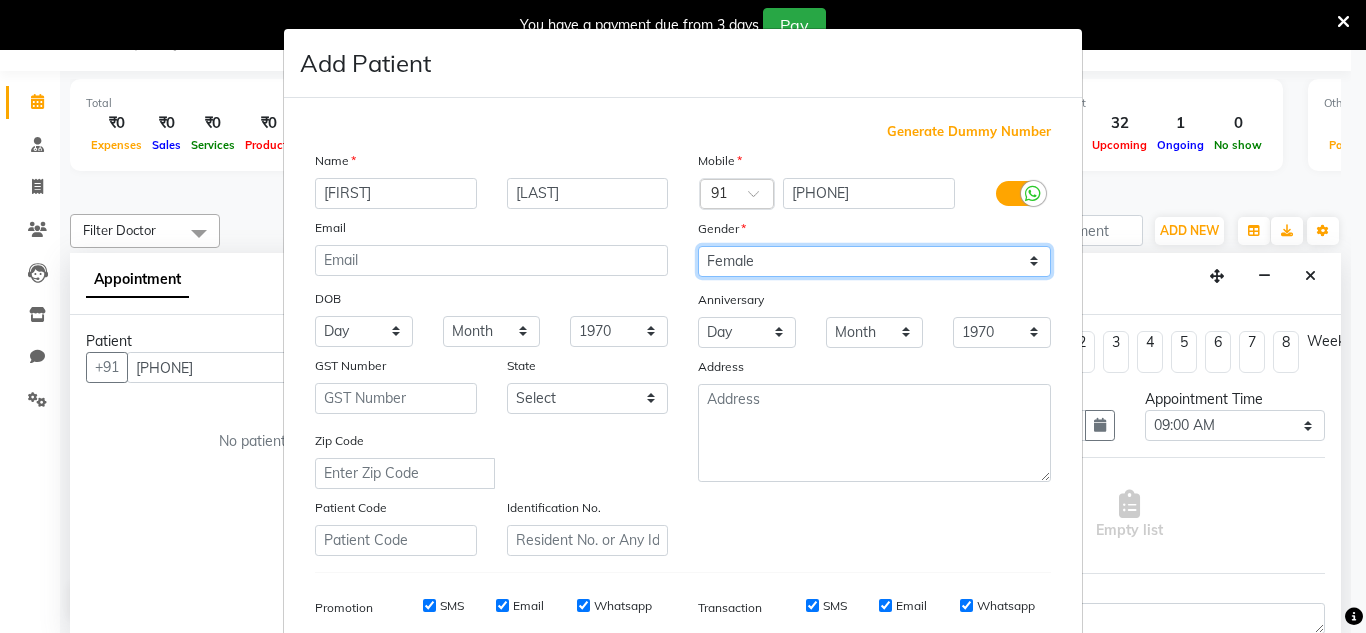 click on "Select Male Female Other Prefer Not To Say" at bounding box center [874, 261] 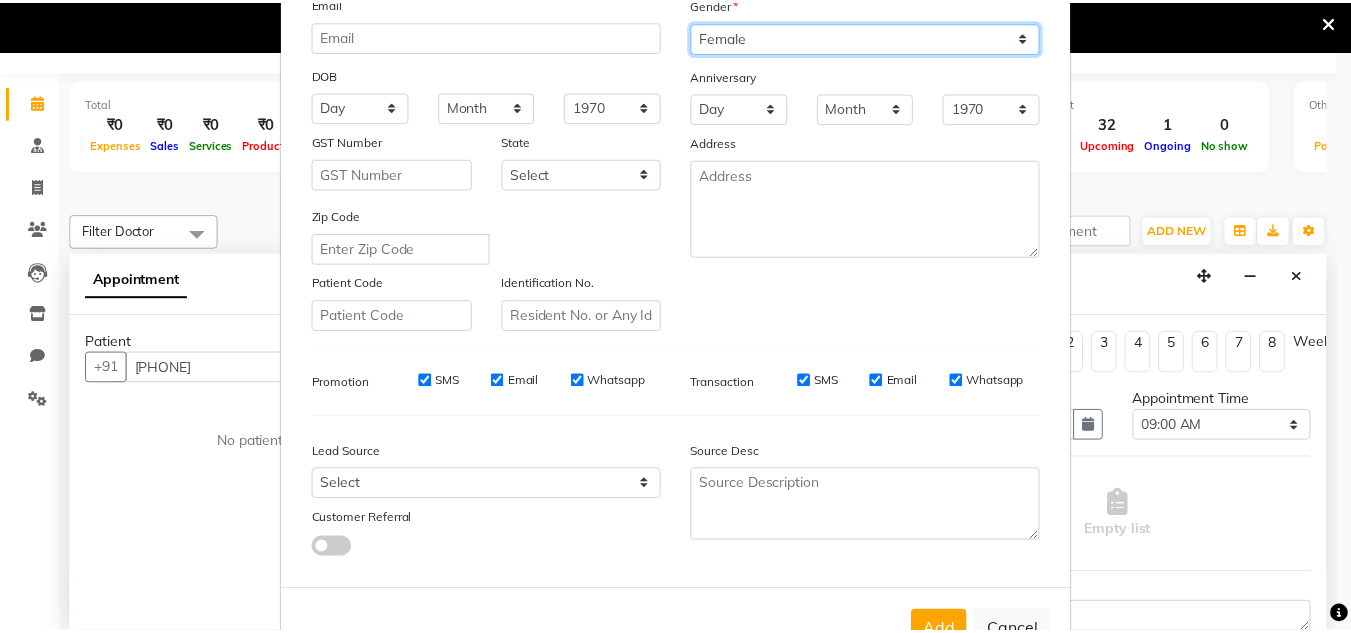 scroll, scrollTop: 290, scrollLeft: 0, axis: vertical 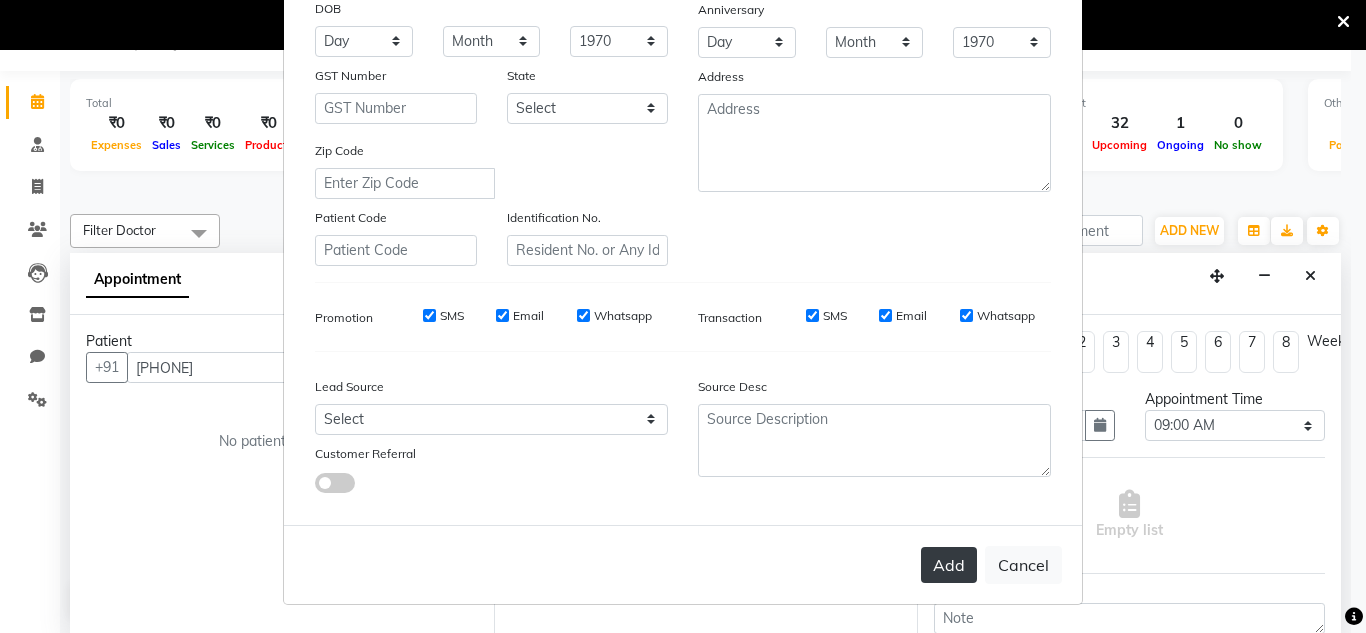 click on "Add" at bounding box center [949, 565] 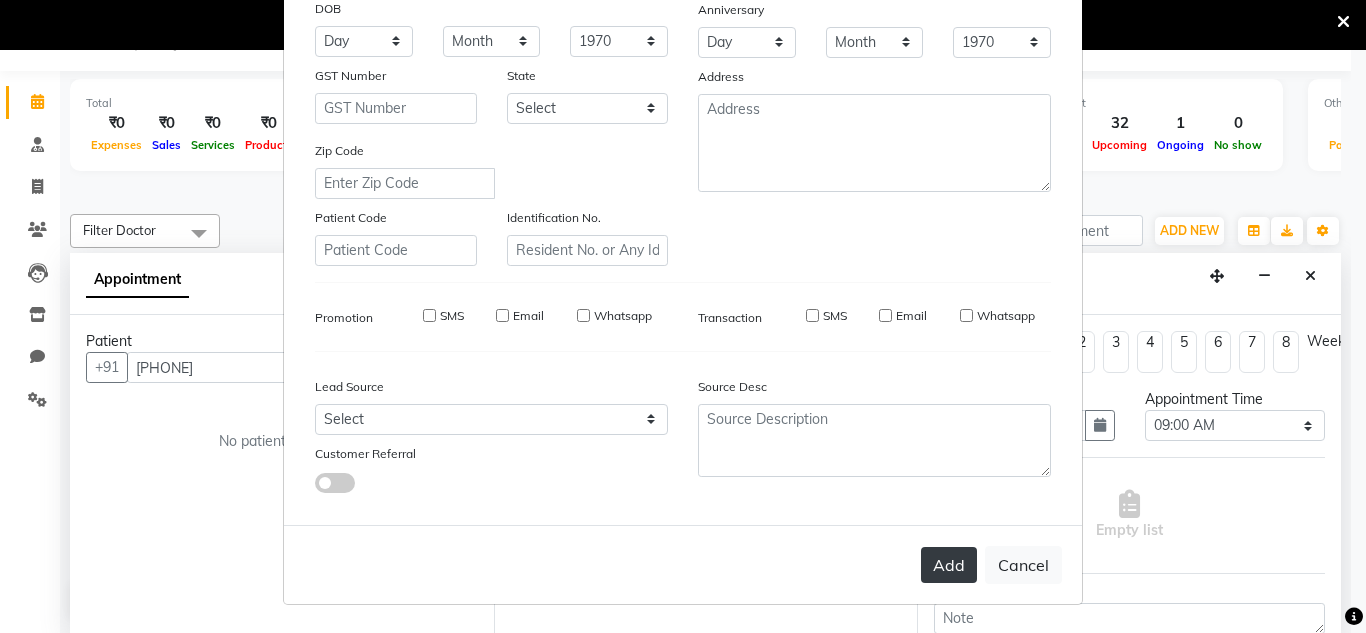 type 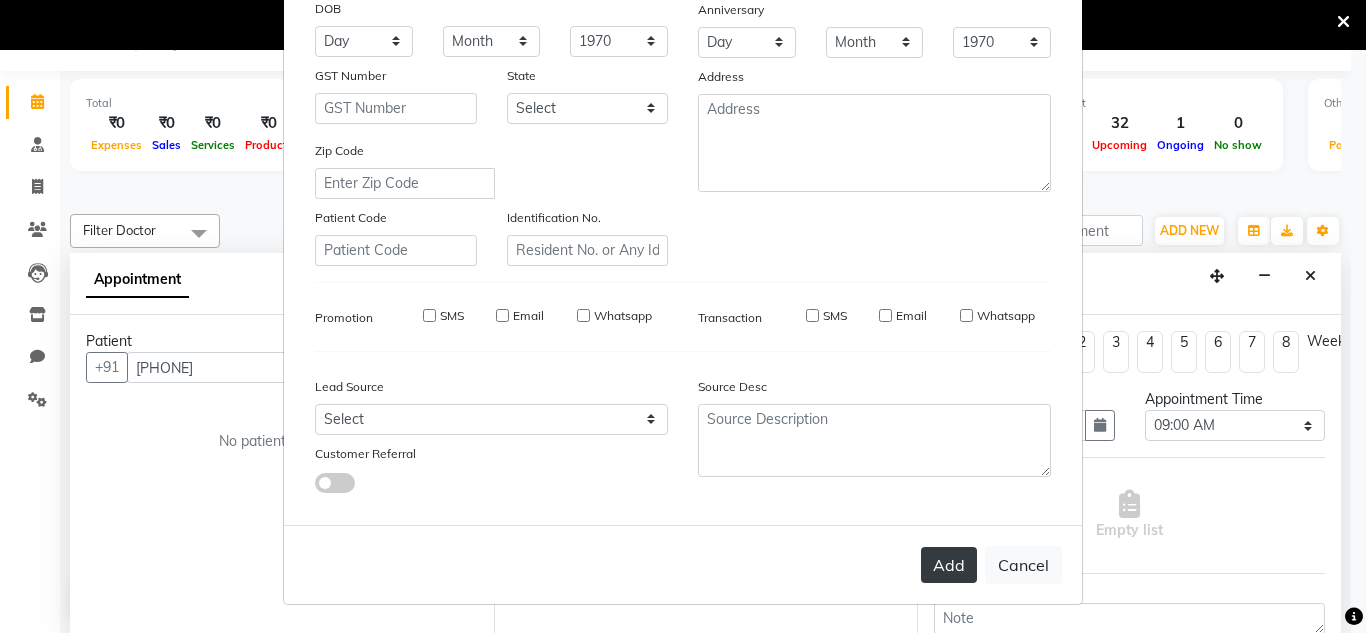 type 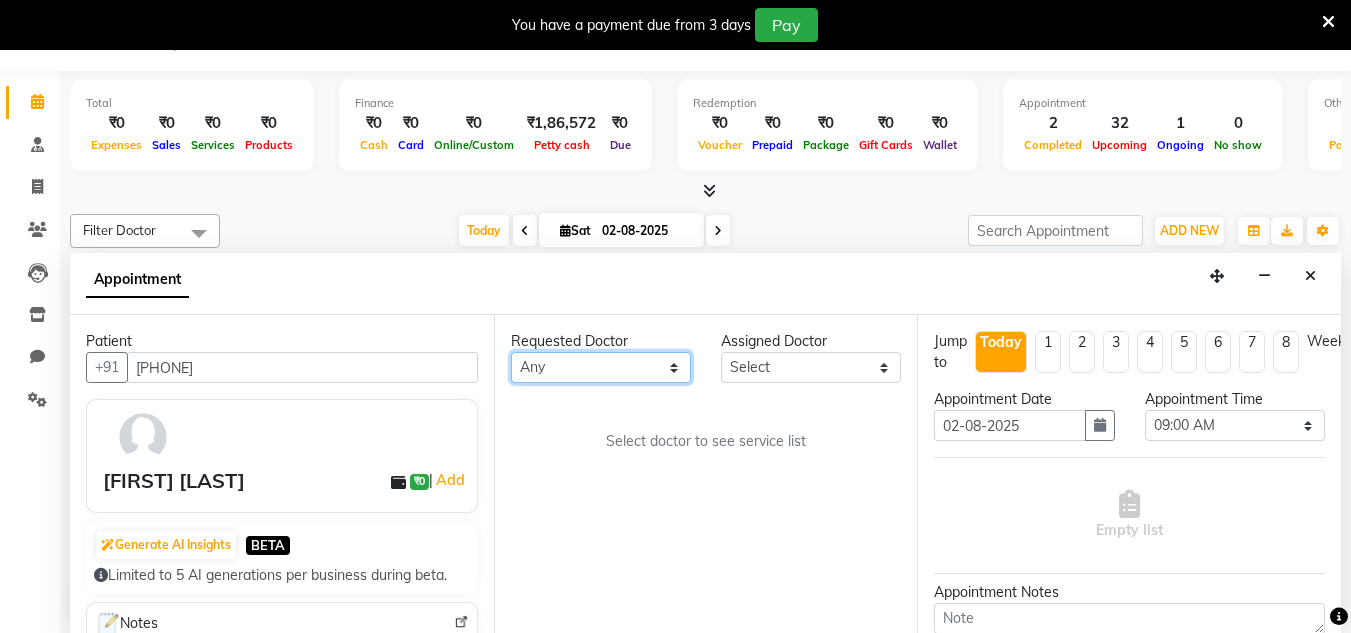 click on "Any DR. [FIRST] DR. [FIRST] DR. [FIRST]" at bounding box center (601, 367) 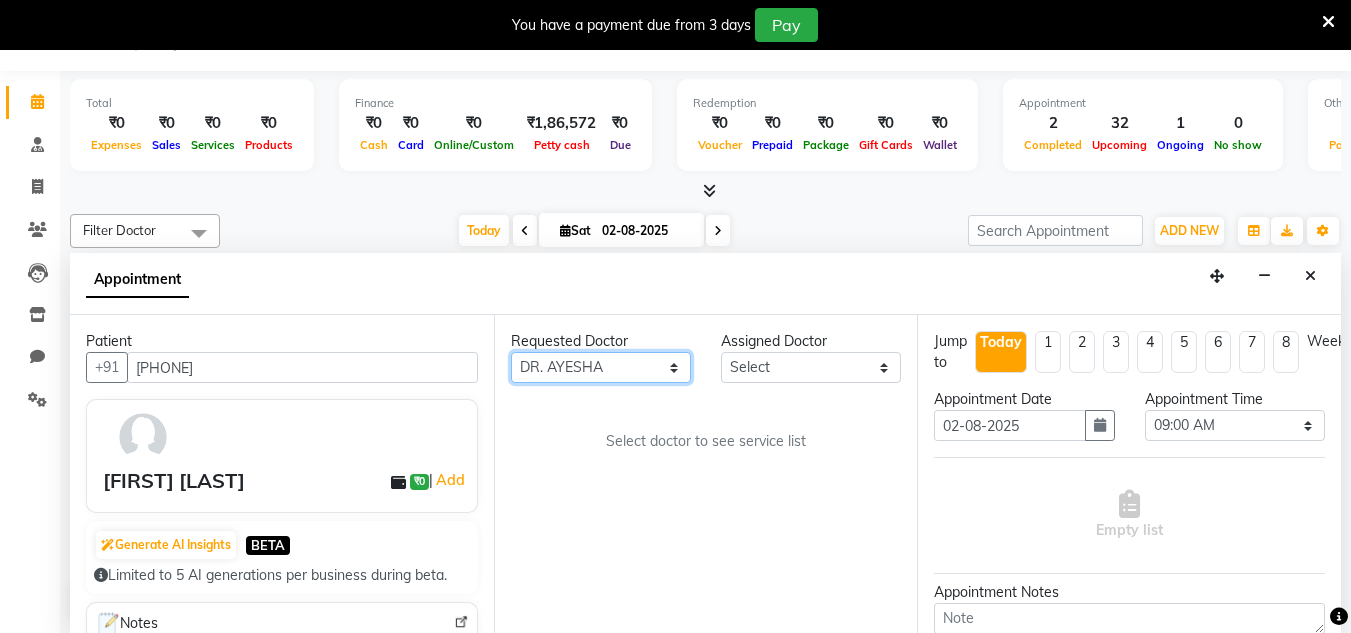 click on "Any DR. [FIRST] DR. [FIRST] DR. [FIRST]" at bounding box center [601, 367] 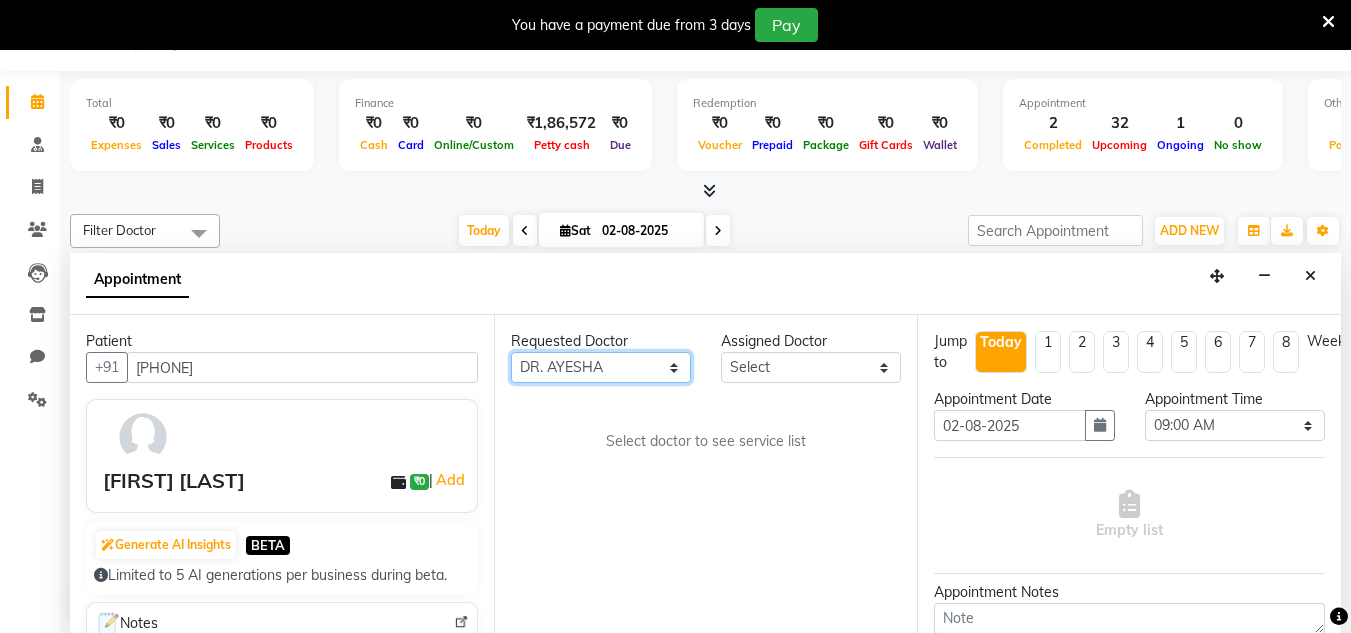 select on "86210" 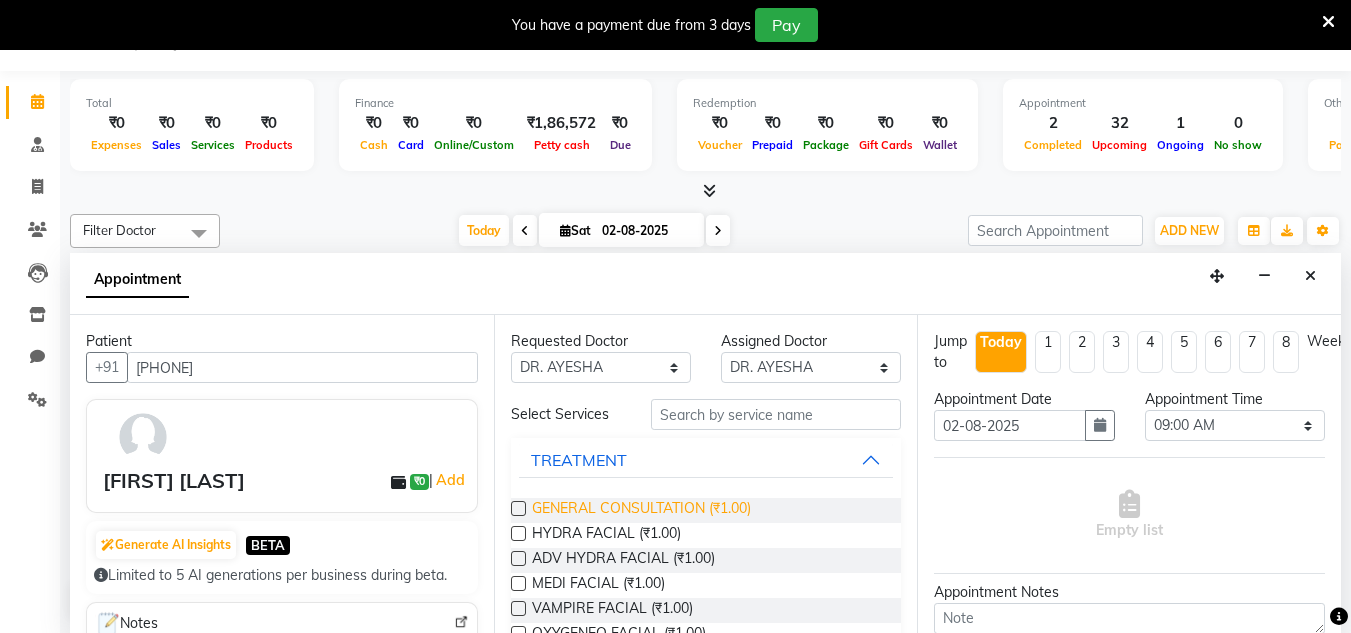 click on "GENERAL CONSULTATION (₹1.00)" at bounding box center [641, 510] 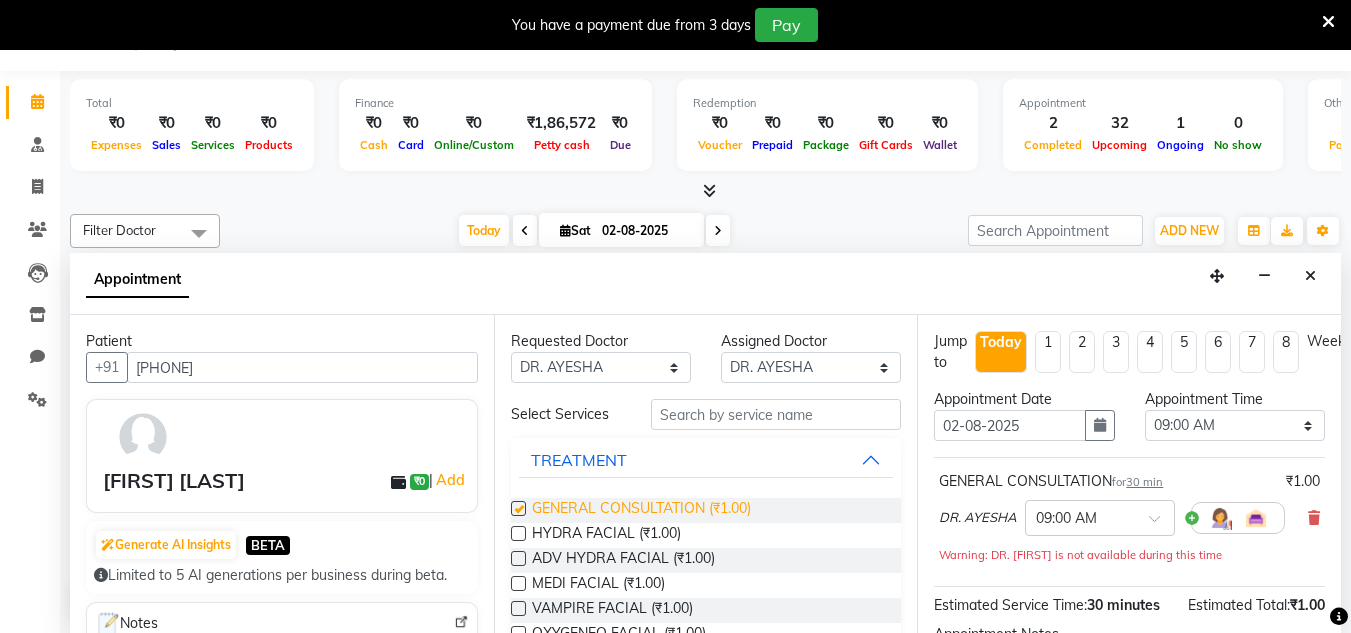 checkbox on "false" 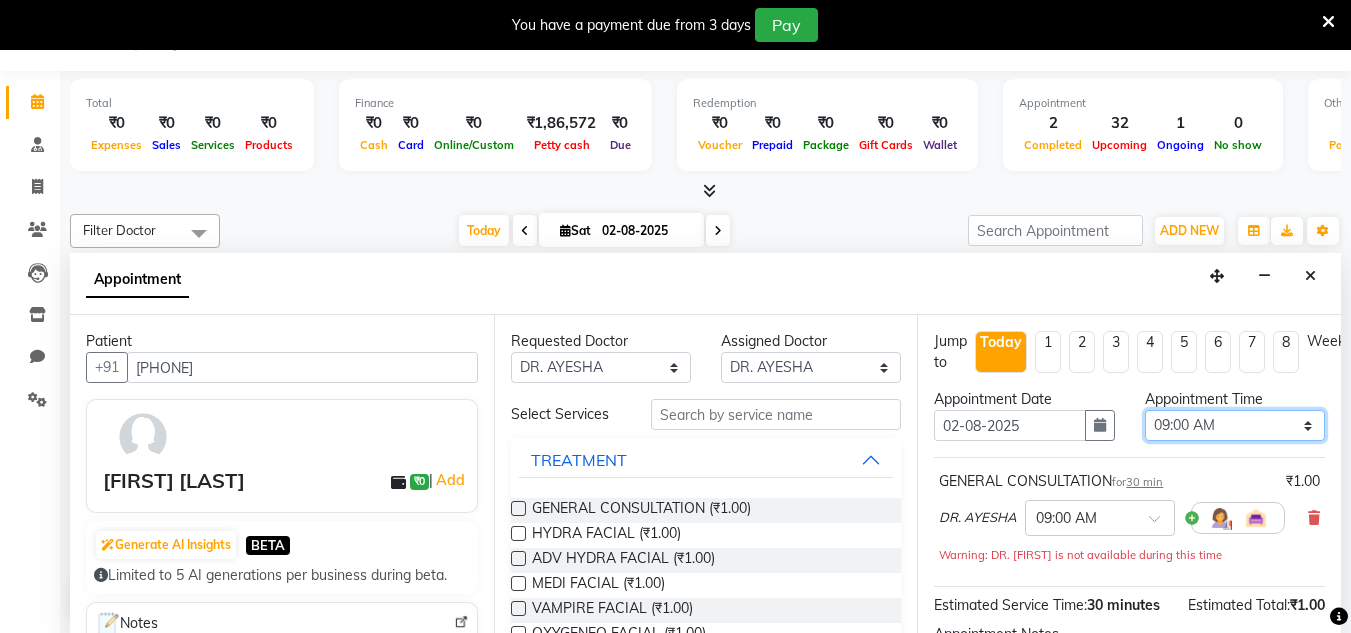 click on "Select 09:00 AM 09:15 AM 09:30 AM 09:45 AM 10:00 AM 10:15 AM 10:30 AM 10:45 AM 11:00 AM 11:15 AM 11:30 AM 11:45 AM 12:00 PM 12:15 PM 12:30 PM 12:45 PM 01:00 PM 01:15 PM 01:30 PM 01:45 PM 02:00 PM 02:15 PM 02:30 PM 02:45 PM 03:00 PM 03:15 PM 03:30 PM 03:45 PM 04:00 PM 04:15 PM 04:30 PM 04:45 PM 05:00 PM 05:15 PM 05:30 PM 05:45 PM 06:00 PM 06:15 PM 06:30 PM 06:45 PM 07:00 PM 07:15 PM 07:30 PM 07:45 PM 08:00 PM 08:15 PM 08:30 PM 08:45 PM 09:00 PM 09:15 PM 09:30 PM 09:45 PM 10:00 PM" at bounding box center [1235, 425] 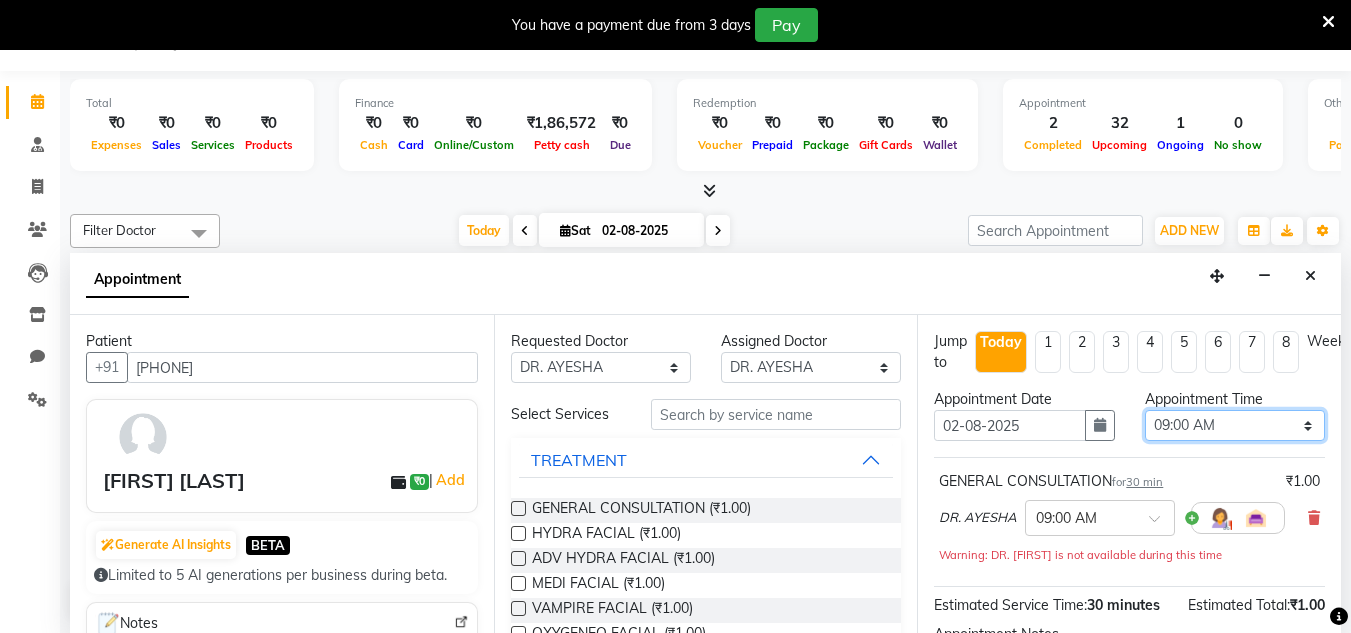 select on "840" 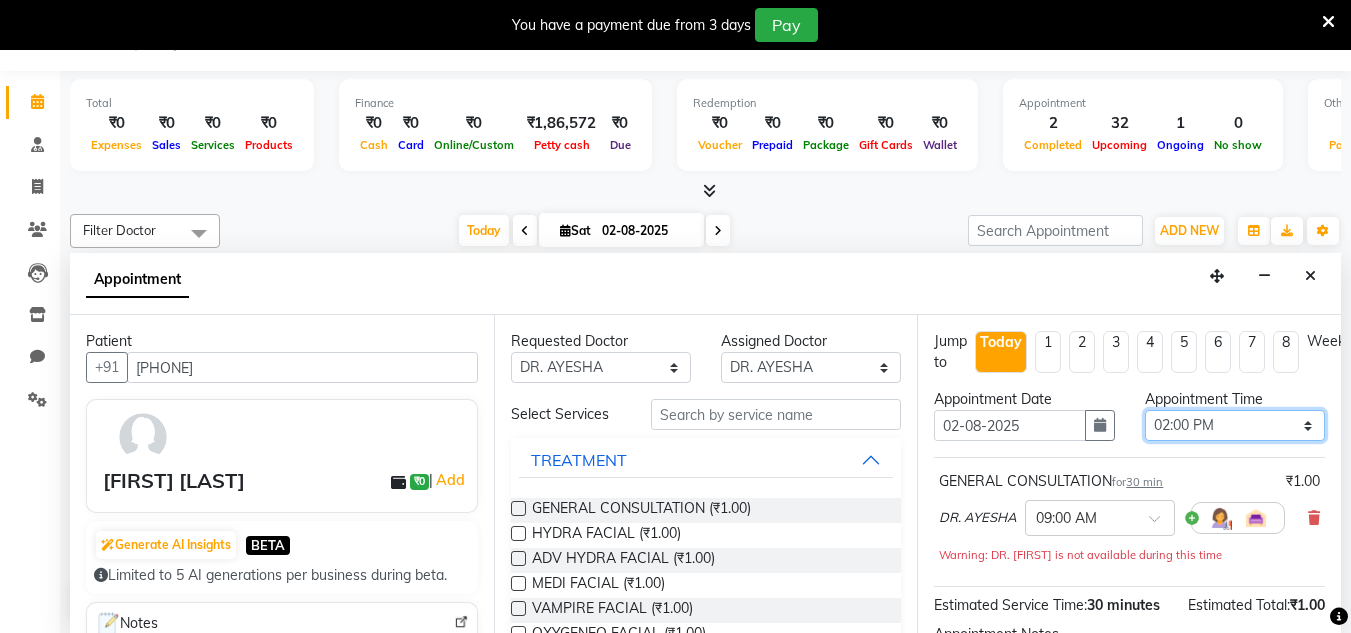 click on "Select 09:00 AM 09:15 AM 09:30 AM 09:45 AM 10:00 AM 10:15 AM 10:30 AM 10:45 AM 11:00 AM 11:15 AM 11:30 AM 11:45 AM 12:00 PM 12:15 PM 12:30 PM 12:45 PM 01:00 PM 01:15 PM 01:30 PM 01:45 PM 02:00 PM 02:15 PM 02:30 PM 02:45 PM 03:00 PM 03:15 PM 03:30 PM 03:45 PM 04:00 PM 04:15 PM 04:30 PM 04:45 PM 05:00 PM 05:15 PM 05:30 PM 05:45 PM 06:00 PM 06:15 PM 06:30 PM 06:45 PM 07:00 PM 07:15 PM 07:30 PM 07:45 PM 08:00 PM 08:15 PM 08:30 PM 08:45 PM 09:00 PM 09:15 PM 09:30 PM 09:45 PM 10:00 PM" at bounding box center (1235, 425) 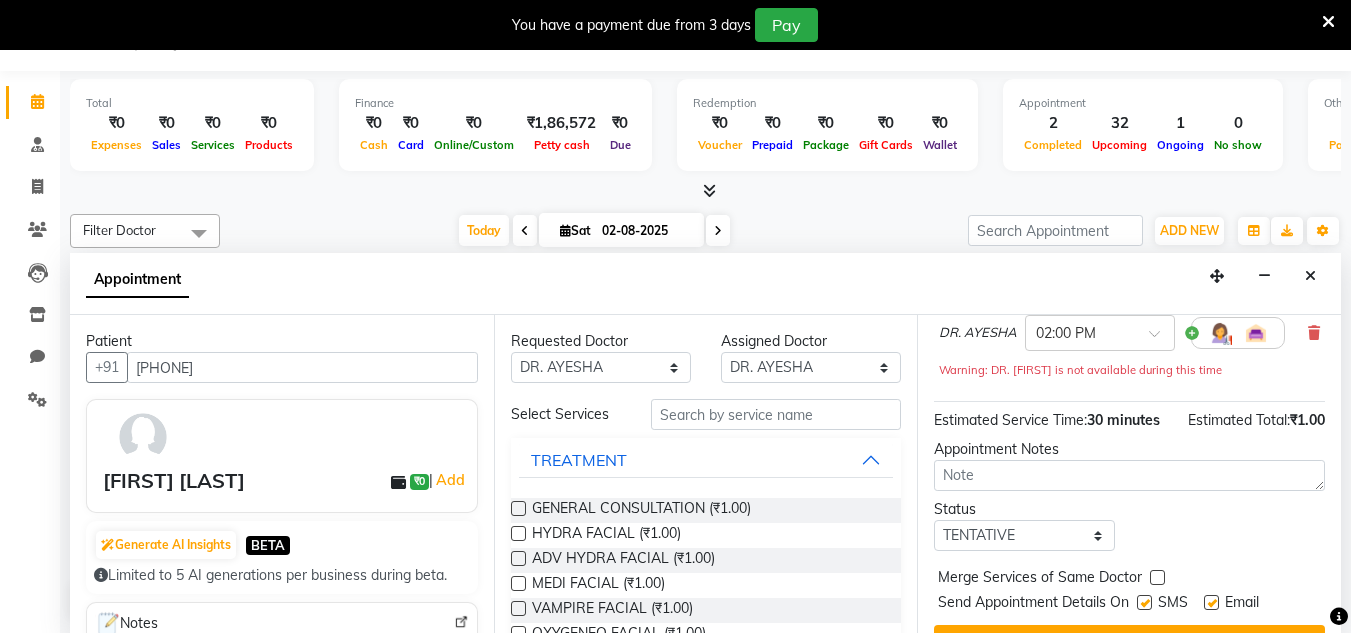 scroll, scrollTop: 200, scrollLeft: 0, axis: vertical 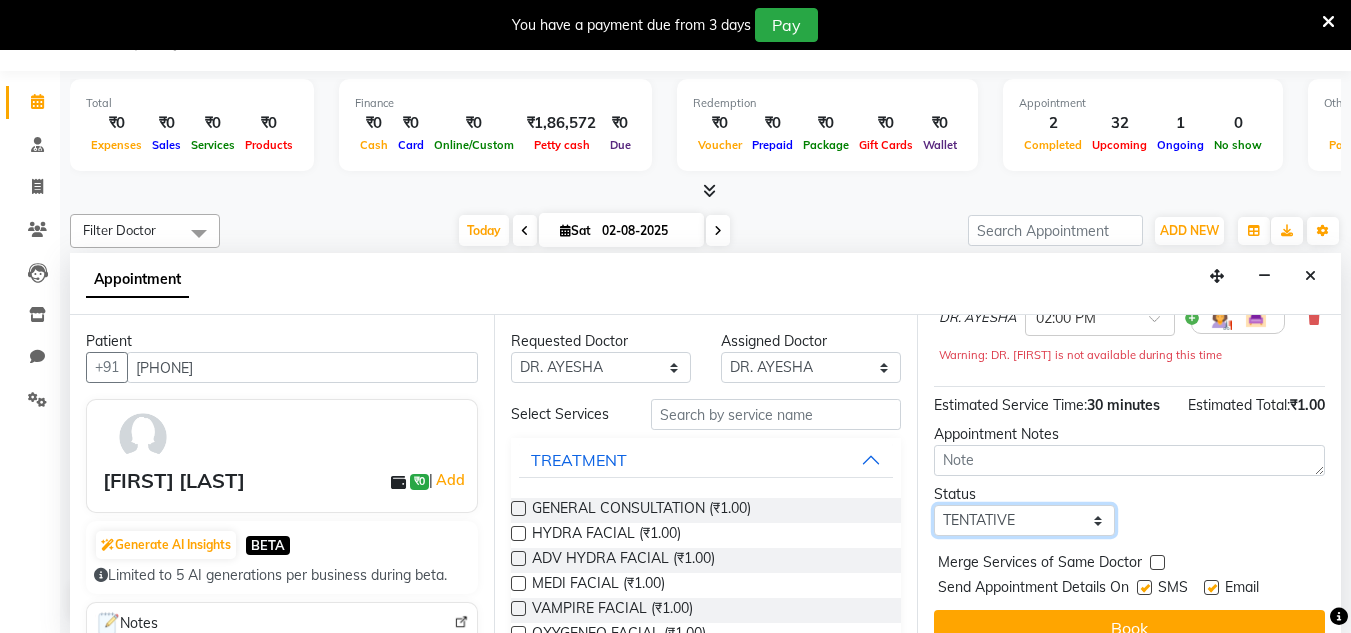 click on "Select TENTATIVE CONFIRM CHECK-IN UPCOMING" at bounding box center (1024, 520) 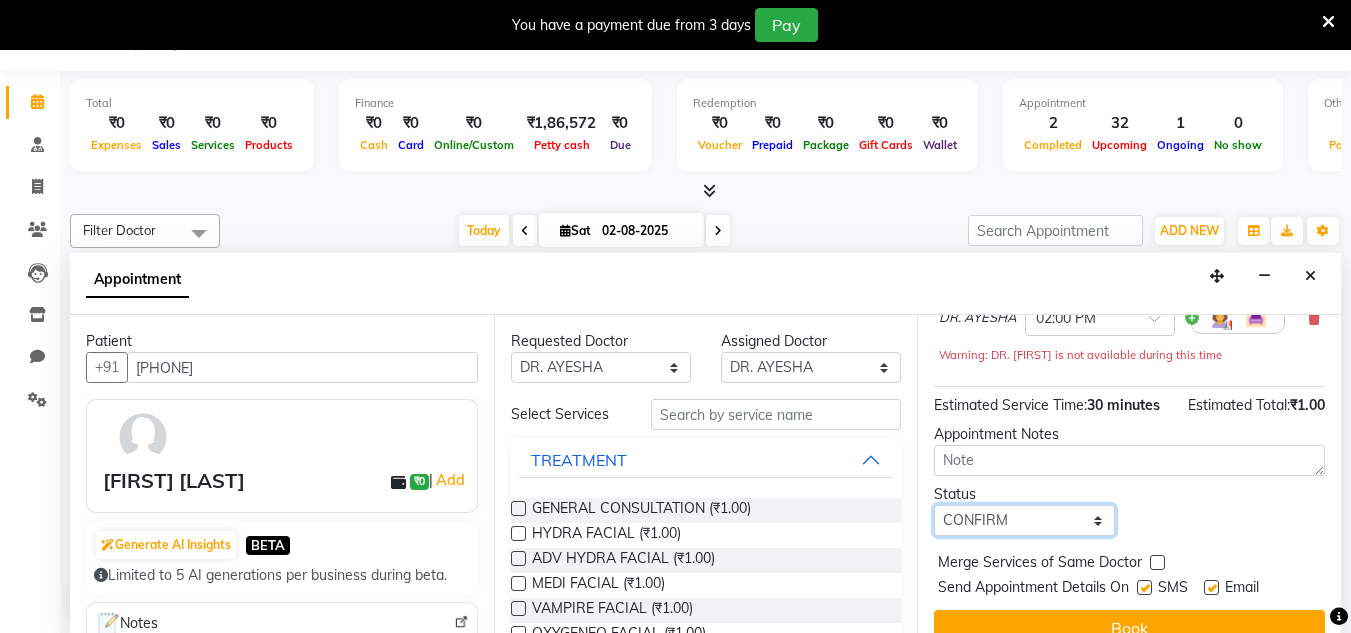 click on "Select TENTATIVE CONFIRM CHECK-IN UPCOMING" at bounding box center [1024, 520] 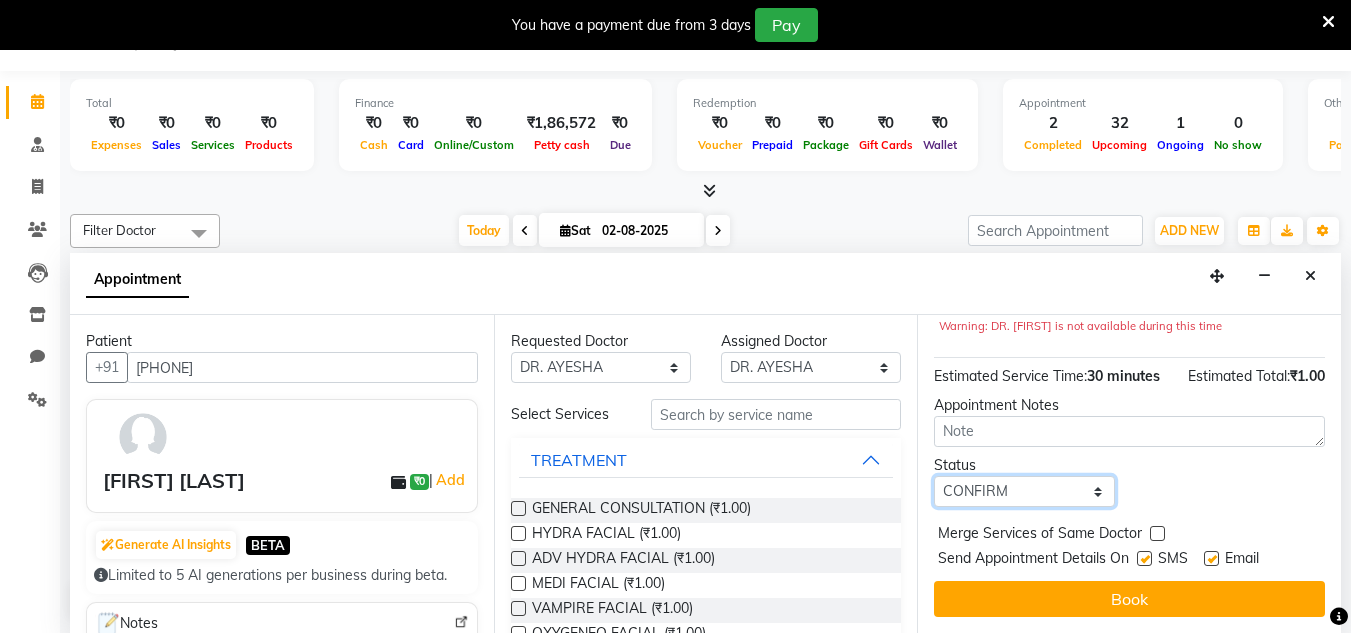 scroll, scrollTop: 265, scrollLeft: 0, axis: vertical 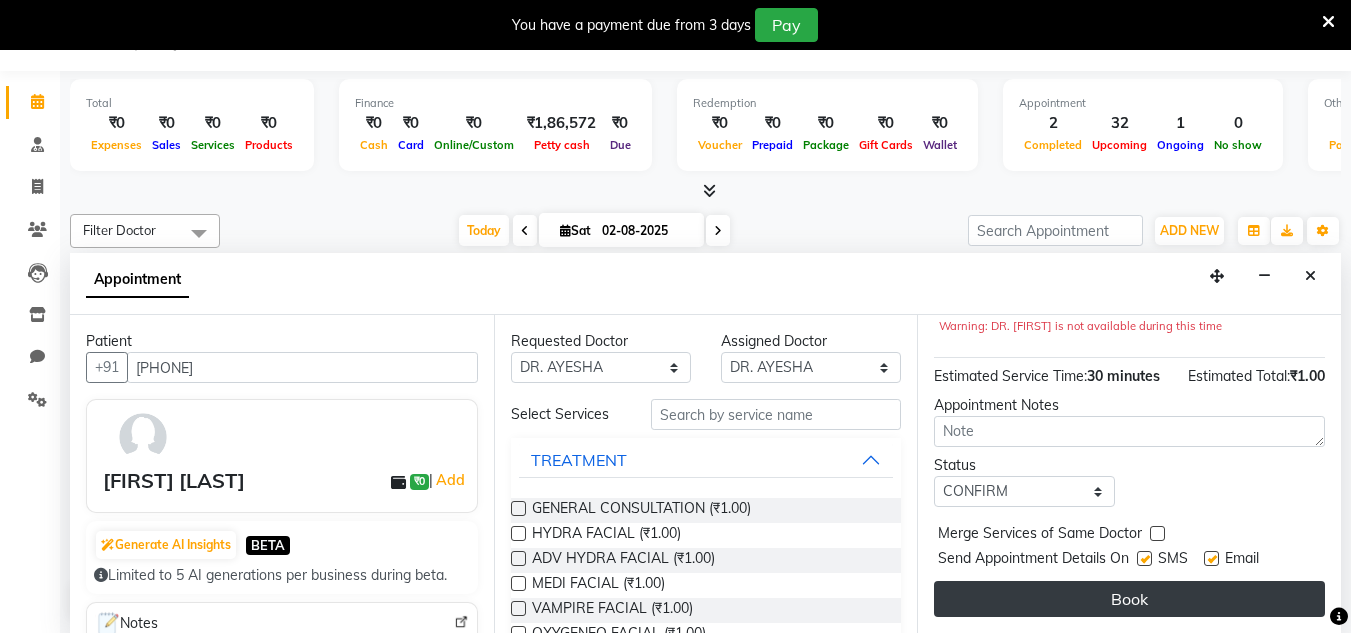 click on "Book" at bounding box center [1129, 599] 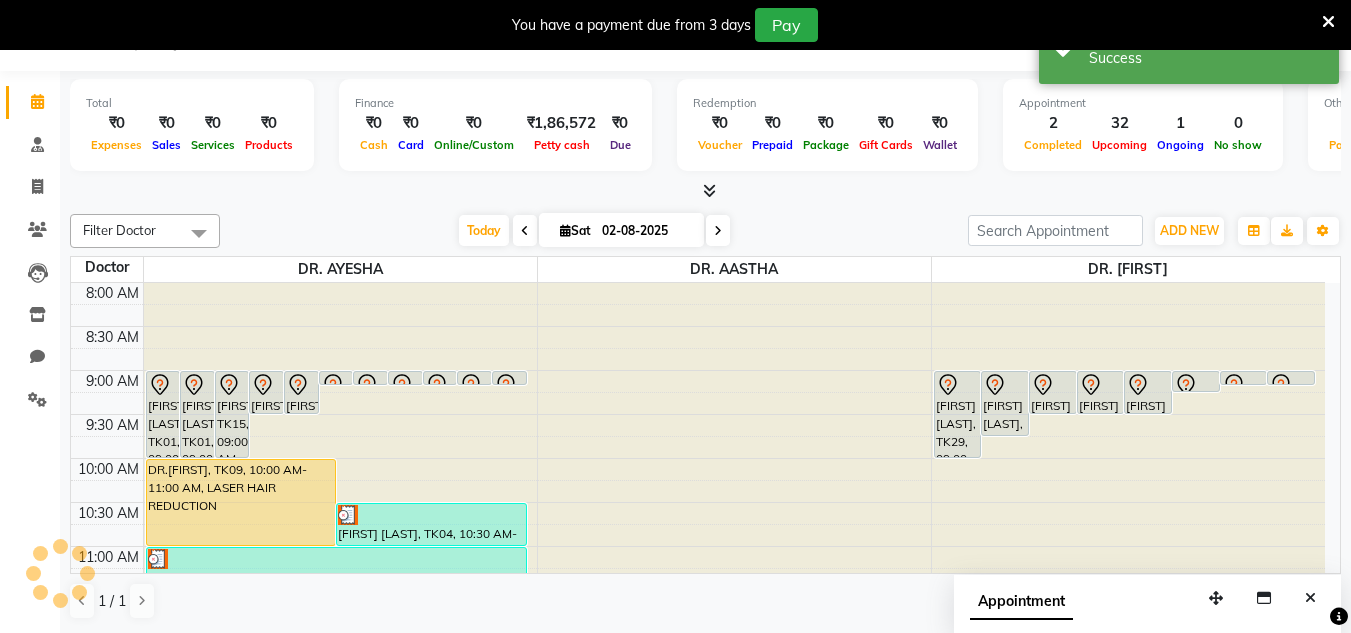 scroll, scrollTop: 0, scrollLeft: 0, axis: both 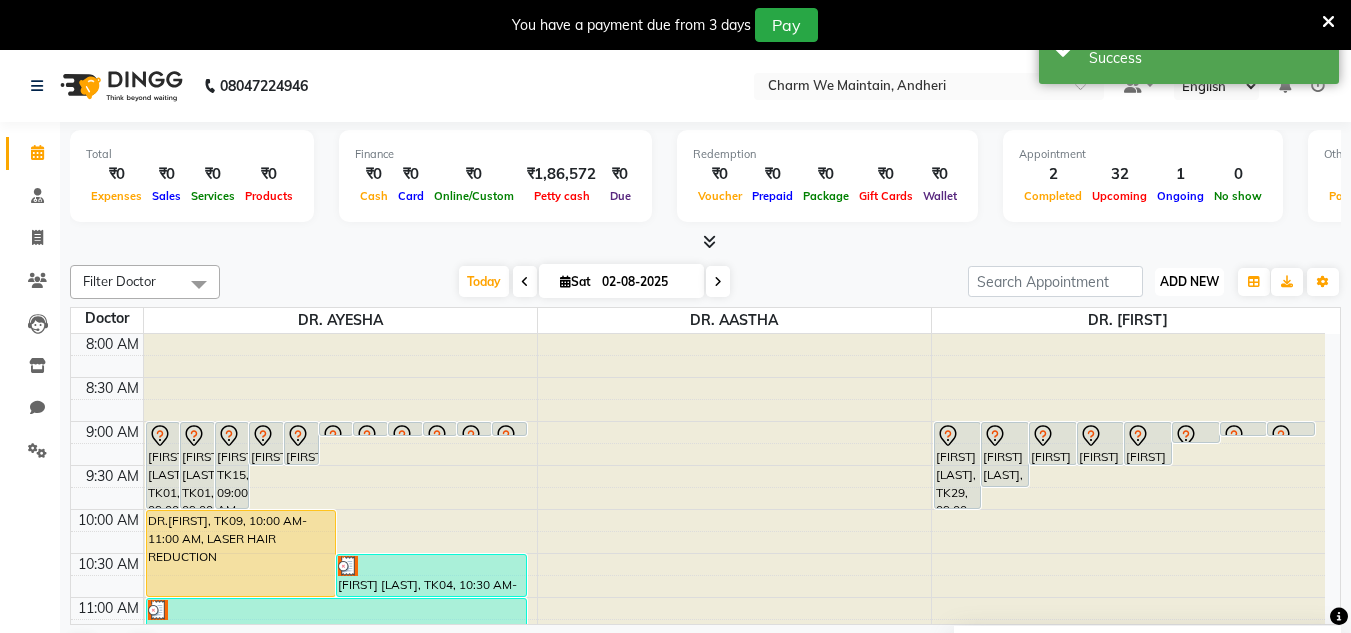 click on "ADD NEW Toggle Dropdown" at bounding box center [1189, 282] 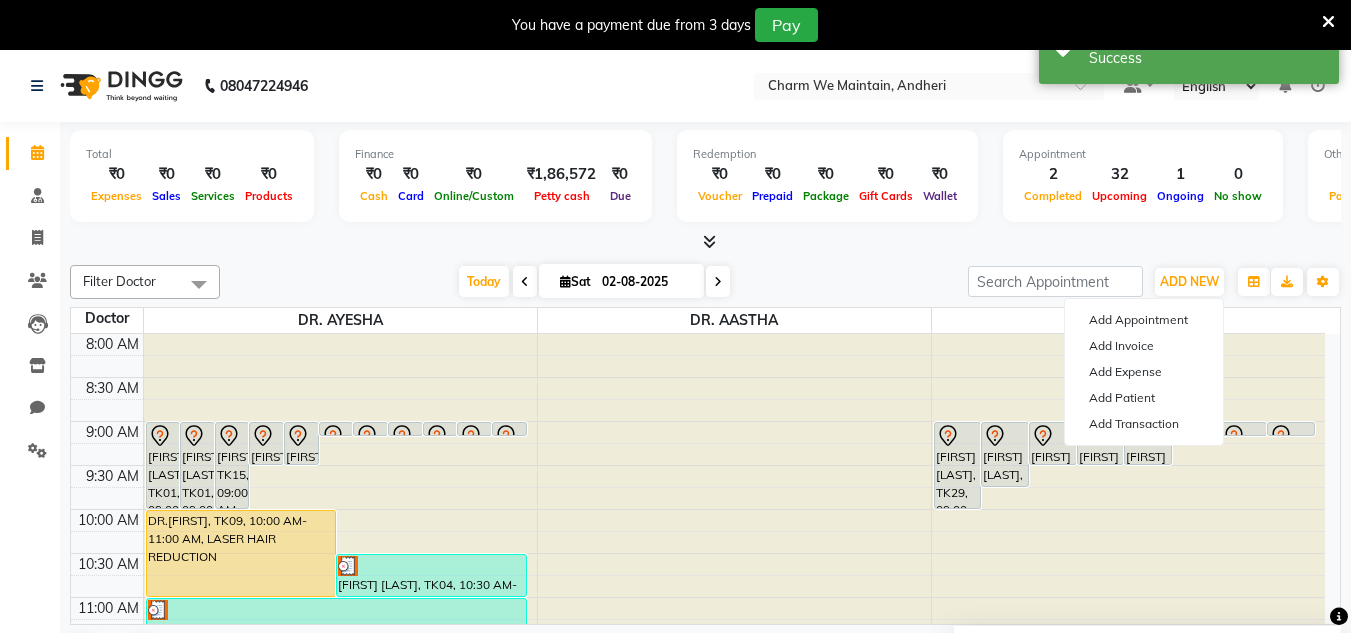 click on "Add Appointment Add Invoice Add Expense Add Patient Add Transaction" at bounding box center (1144, 372) 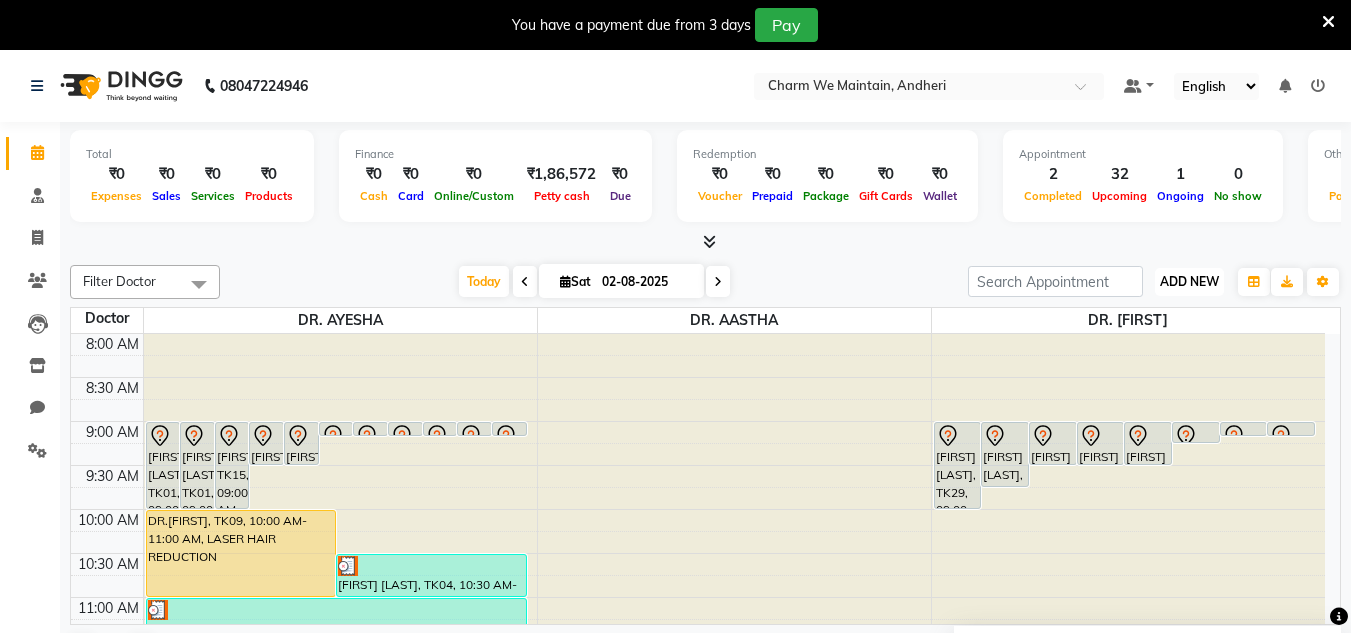 click on "ADD NEW" at bounding box center (1189, 281) 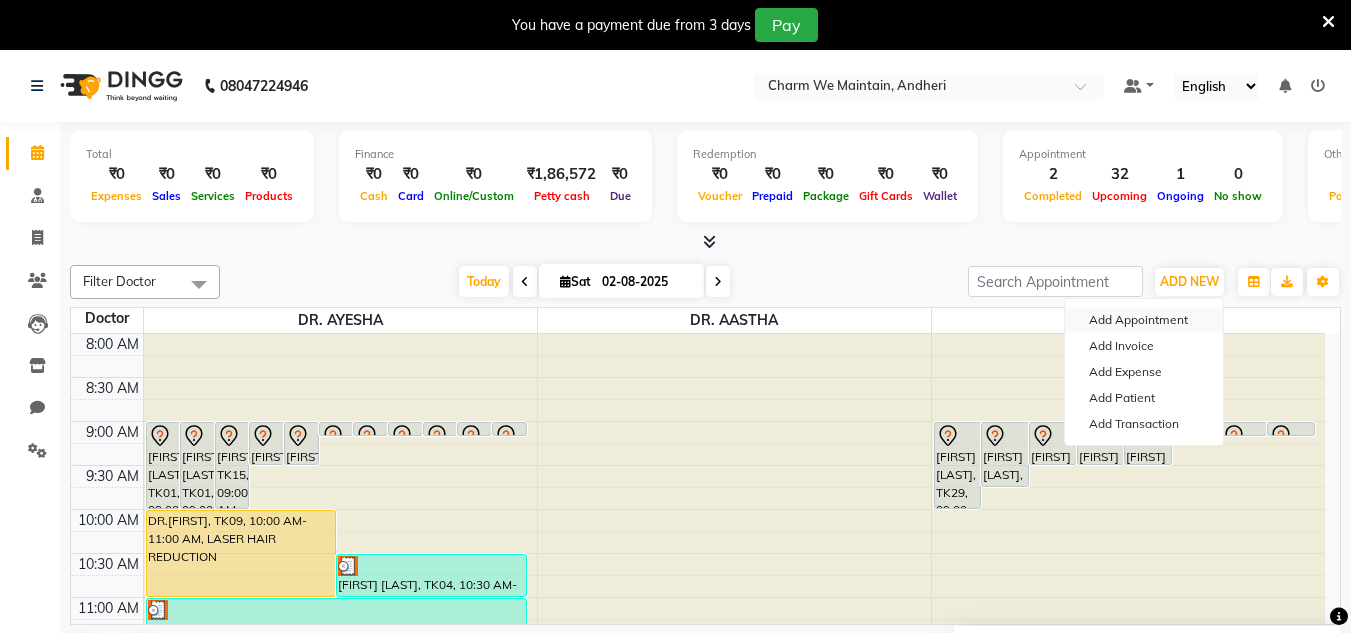 click on "Add Appointment" at bounding box center (1144, 320) 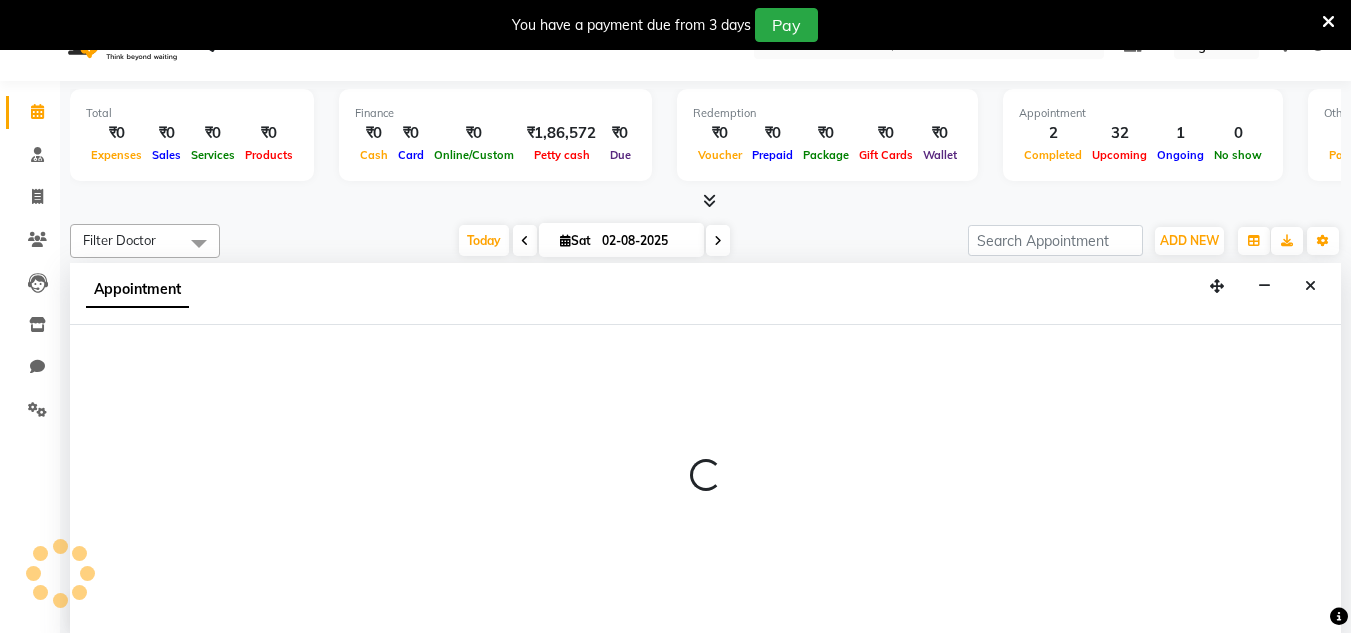 scroll, scrollTop: 51, scrollLeft: 0, axis: vertical 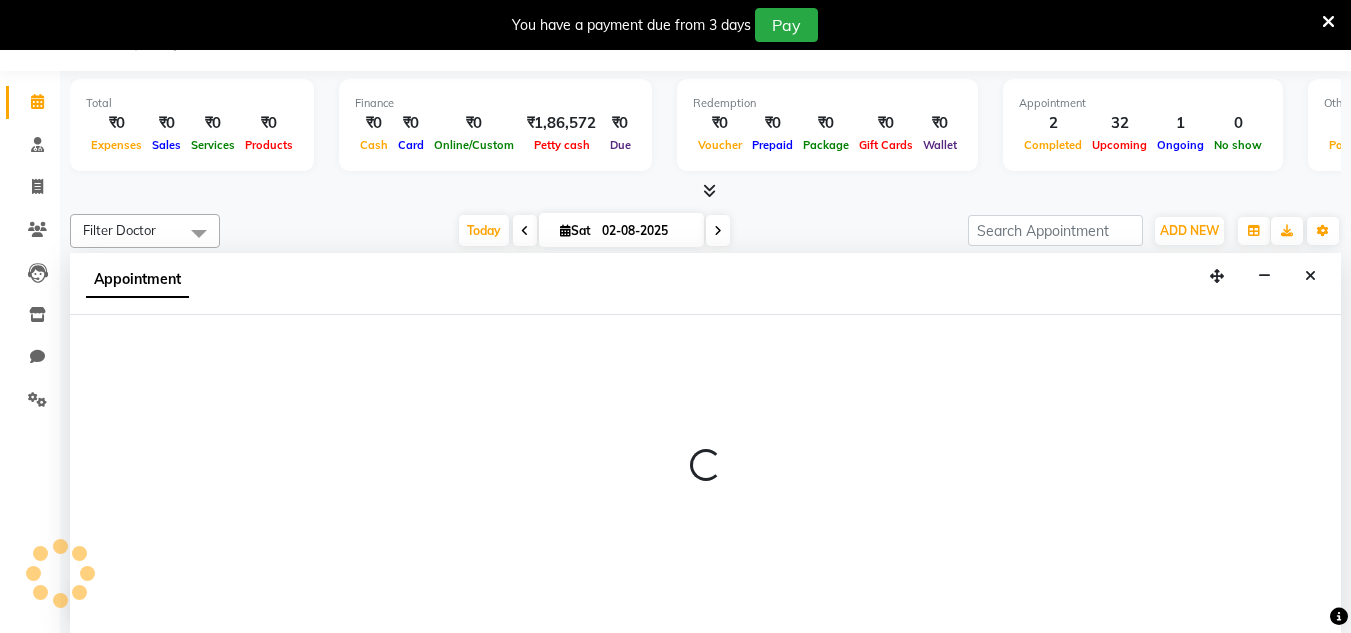 select on "540" 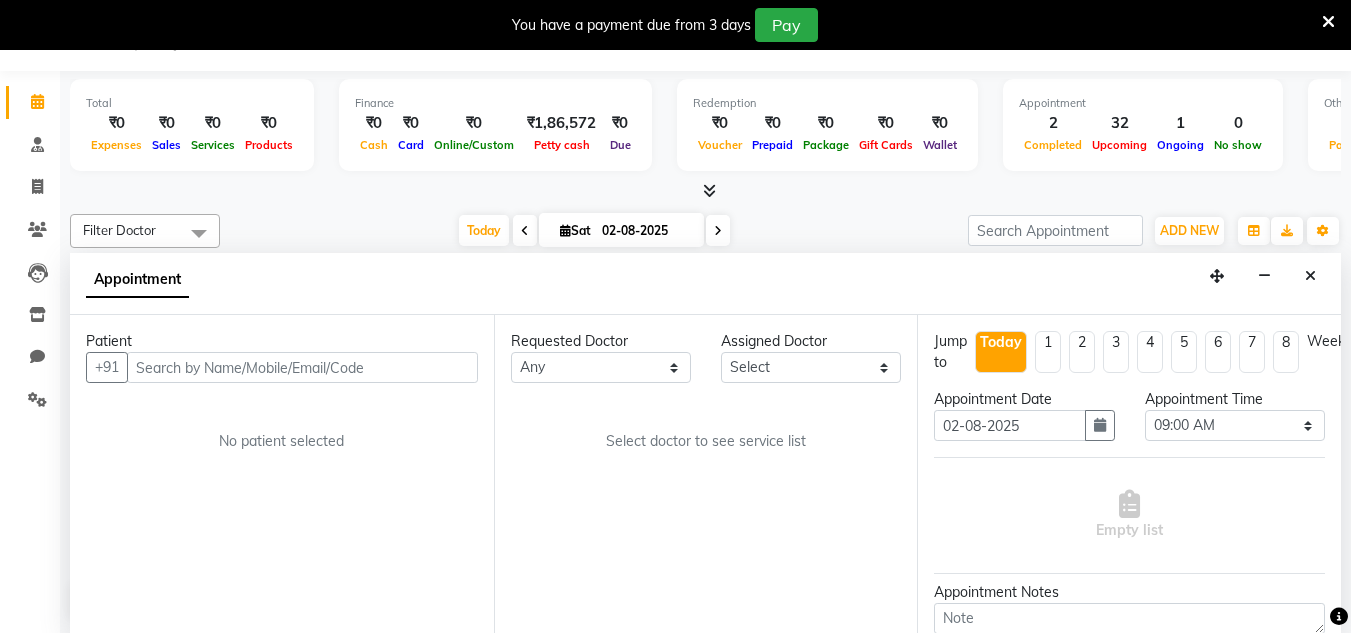 click at bounding box center [302, 367] 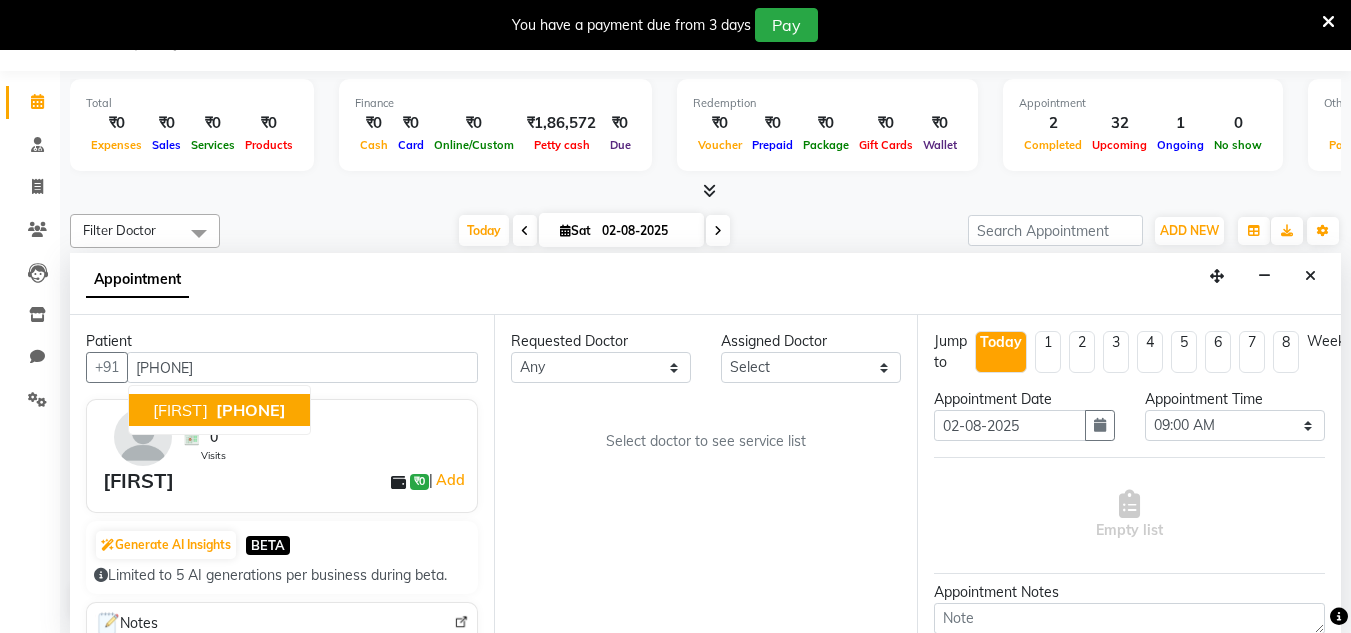 type on "[PHONE]" 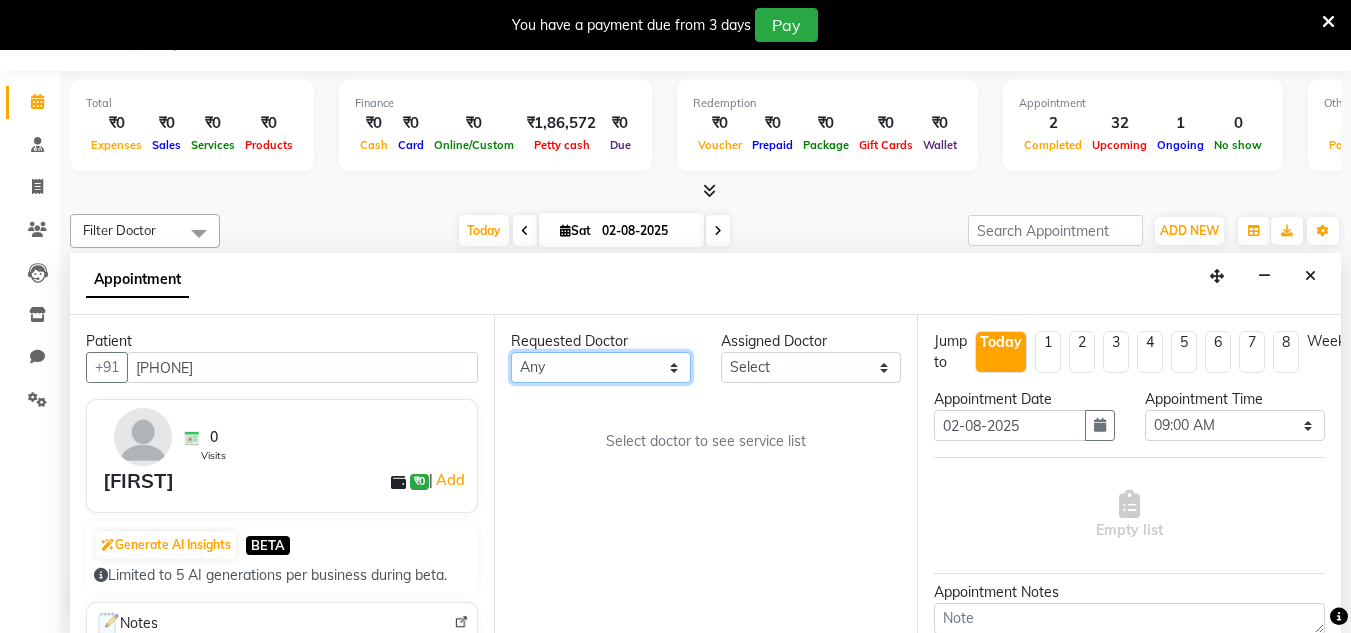 click on "Any DR. [FIRST] DR. [FIRST] DR. [FIRST]" at bounding box center (601, 367) 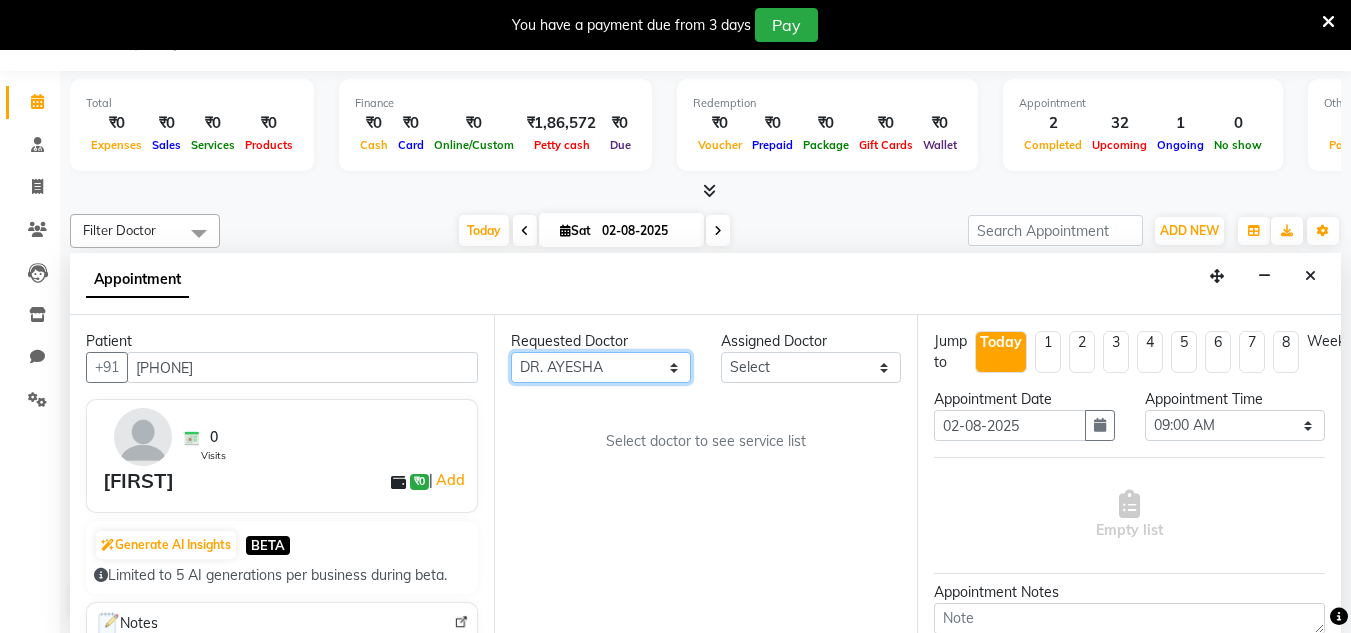 click on "Any DR. [FIRST] DR. [FIRST] DR. [FIRST]" at bounding box center [601, 367] 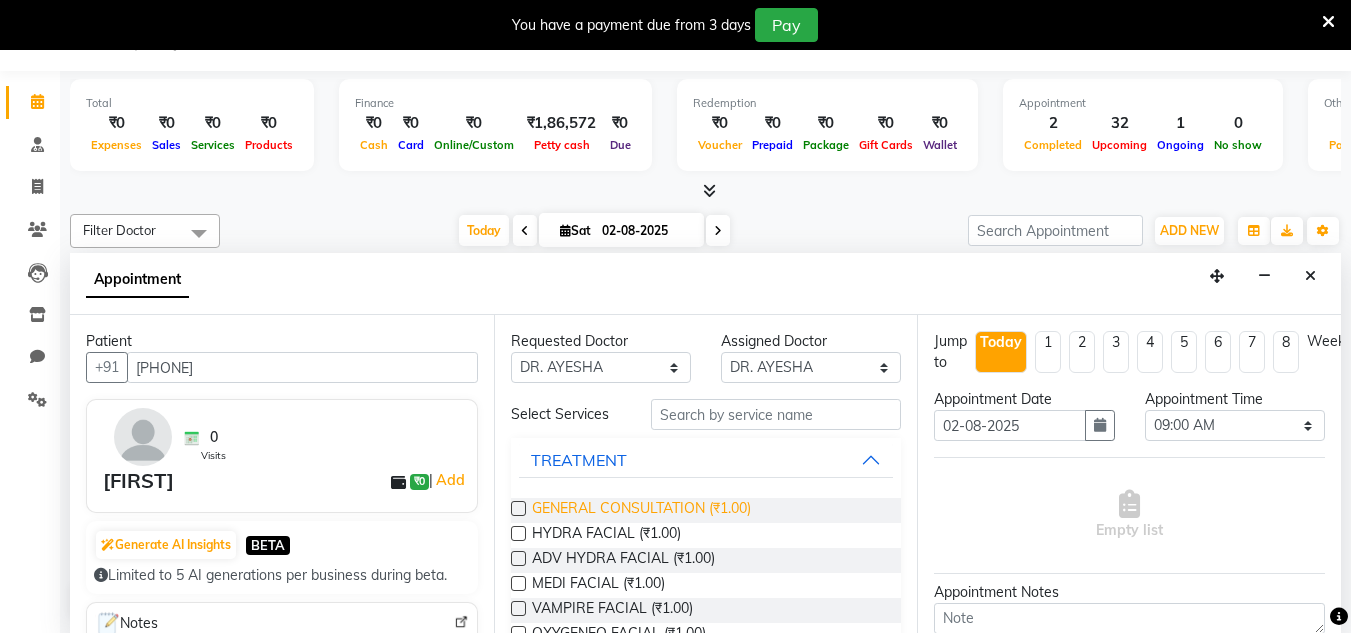 click on "GENERAL CONSULTATION (₹1.00)" at bounding box center (641, 510) 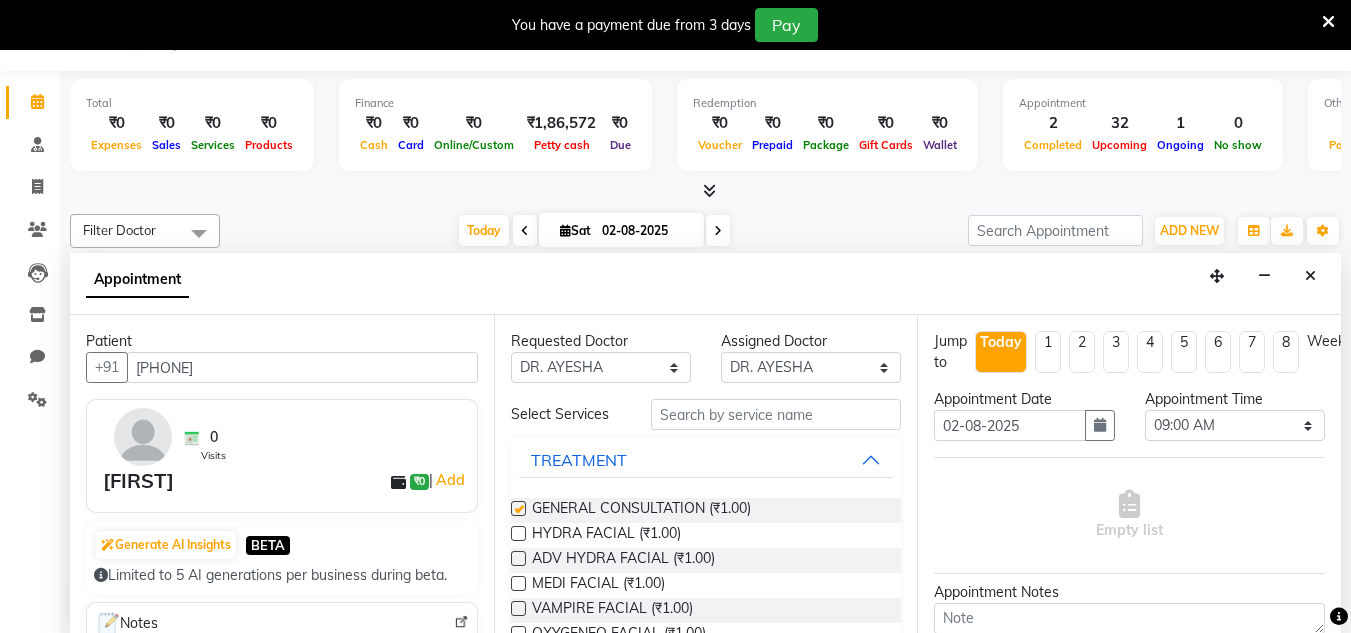 checkbox on "false" 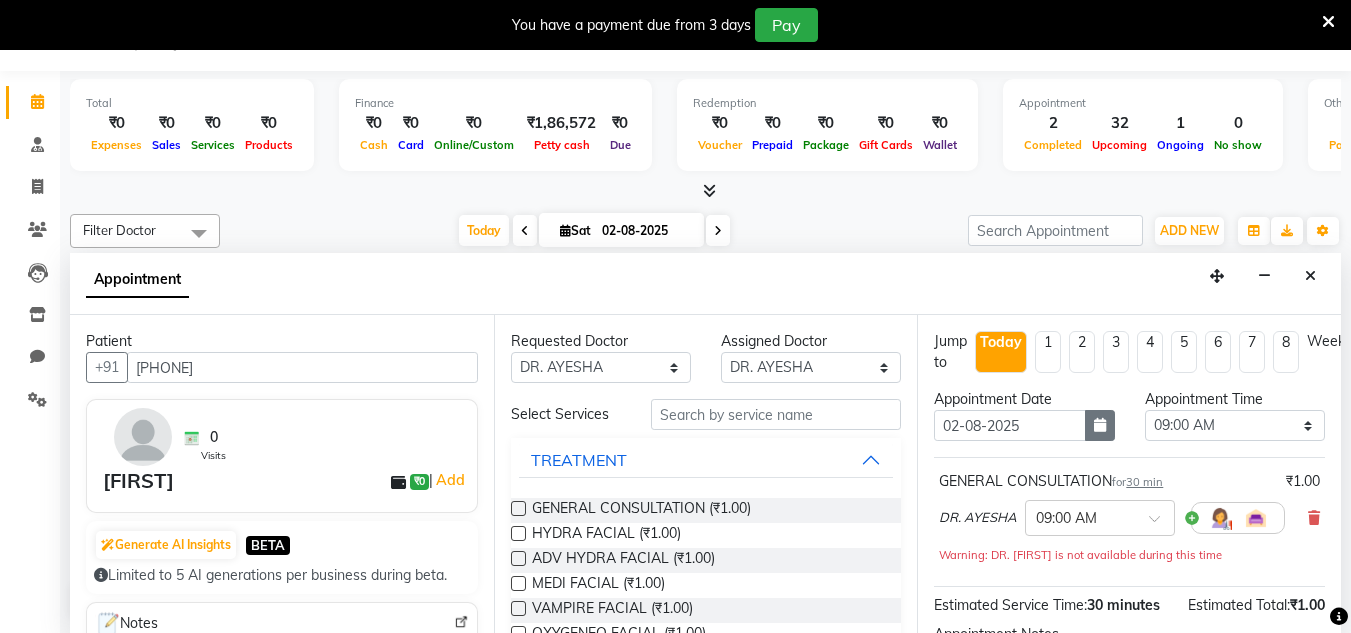 click at bounding box center [1100, 425] 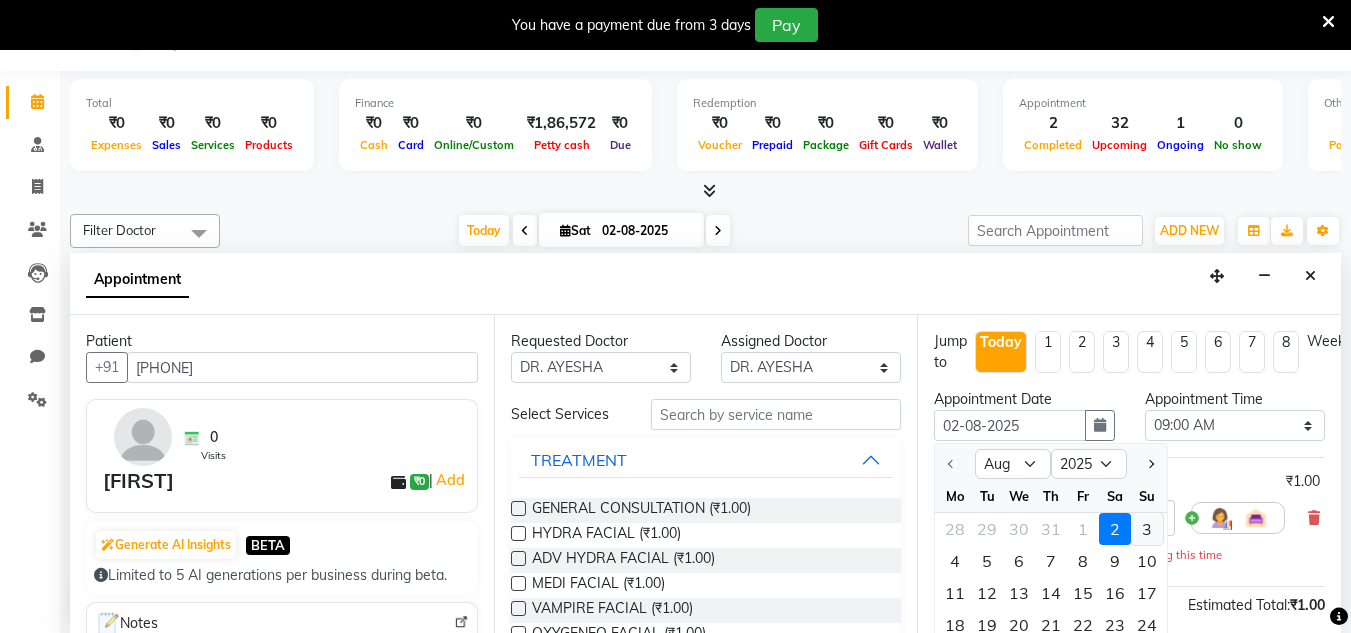 click on "3" at bounding box center (1147, 529) 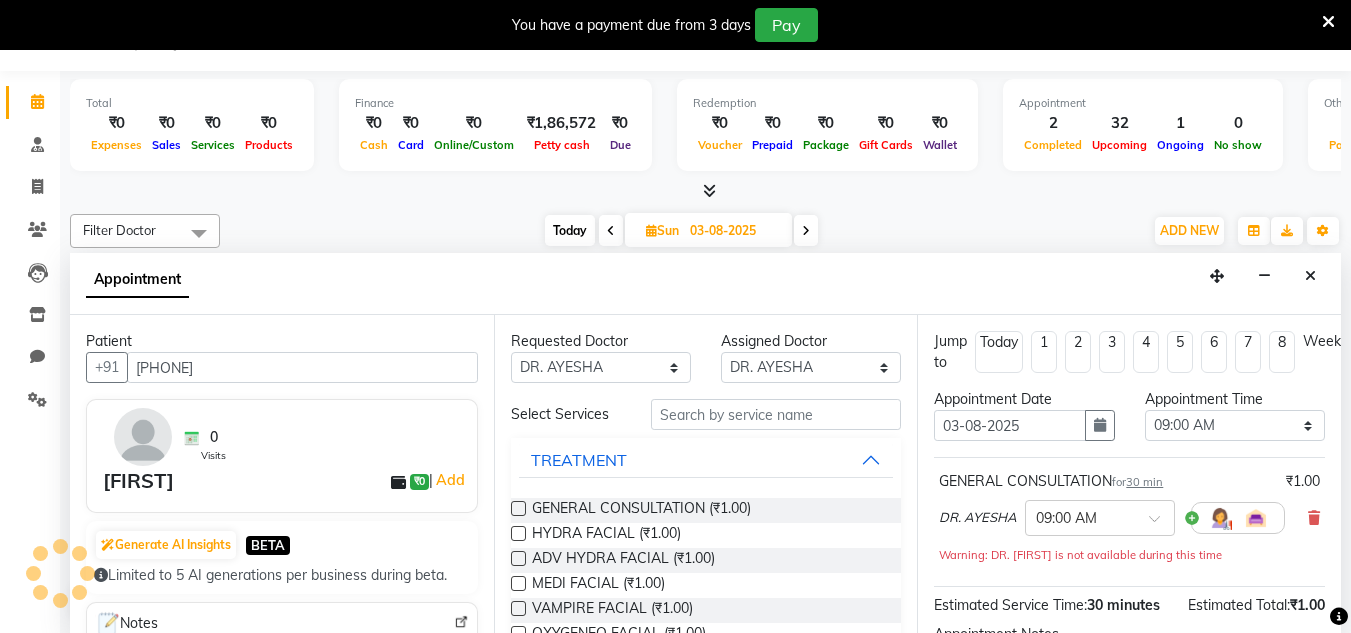 scroll, scrollTop: 353, scrollLeft: 0, axis: vertical 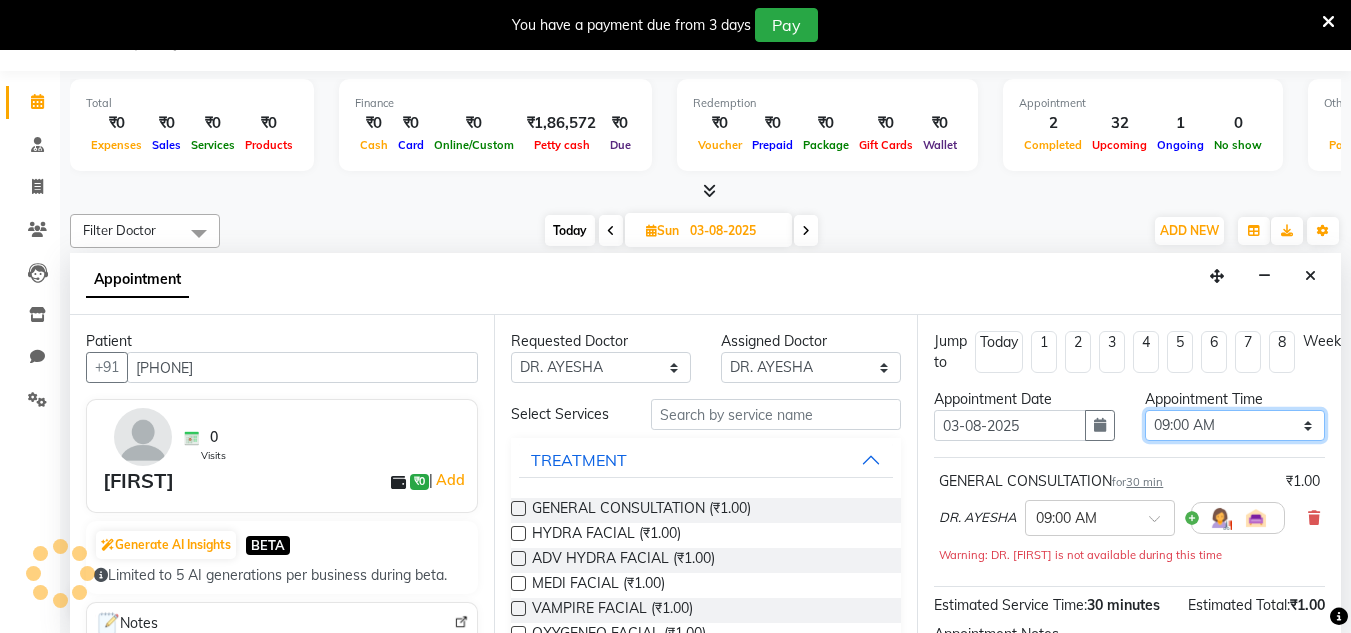 click on "Select 09:00 AM 09:15 AM 09:30 AM 09:45 AM 10:00 AM 10:15 AM 10:30 AM 10:45 AM 11:00 AM 11:15 AM 11:30 AM 11:45 AM 12:00 PM 12:15 PM 12:30 PM 12:45 PM 01:00 PM 01:15 PM 01:30 PM 01:45 PM 02:00 PM 02:15 PM 02:30 PM 02:45 PM 03:00 PM 03:15 PM 03:30 PM 03:45 PM 04:00 PM 04:15 PM 04:30 PM 04:45 PM 05:00 PM 05:15 PM 05:30 PM 05:45 PM 06:00 PM 06:15 PM 06:30 PM 06:45 PM 07:00 PM 07:15 PM 07:30 PM 07:45 PM 08:00 PM 08:15 PM 08:30 PM 08:45 PM 09:00 PM 09:15 PM 09:30 PM 09:45 PM 10:00 PM" at bounding box center [1235, 425] 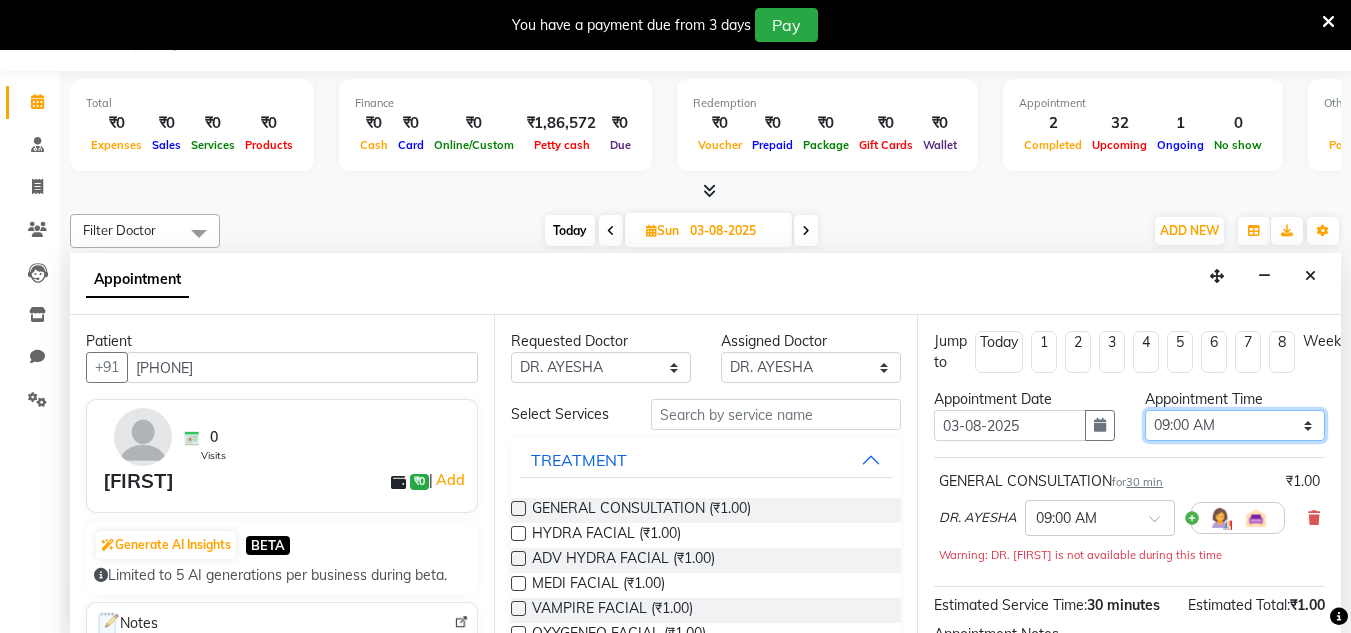 select on "660" 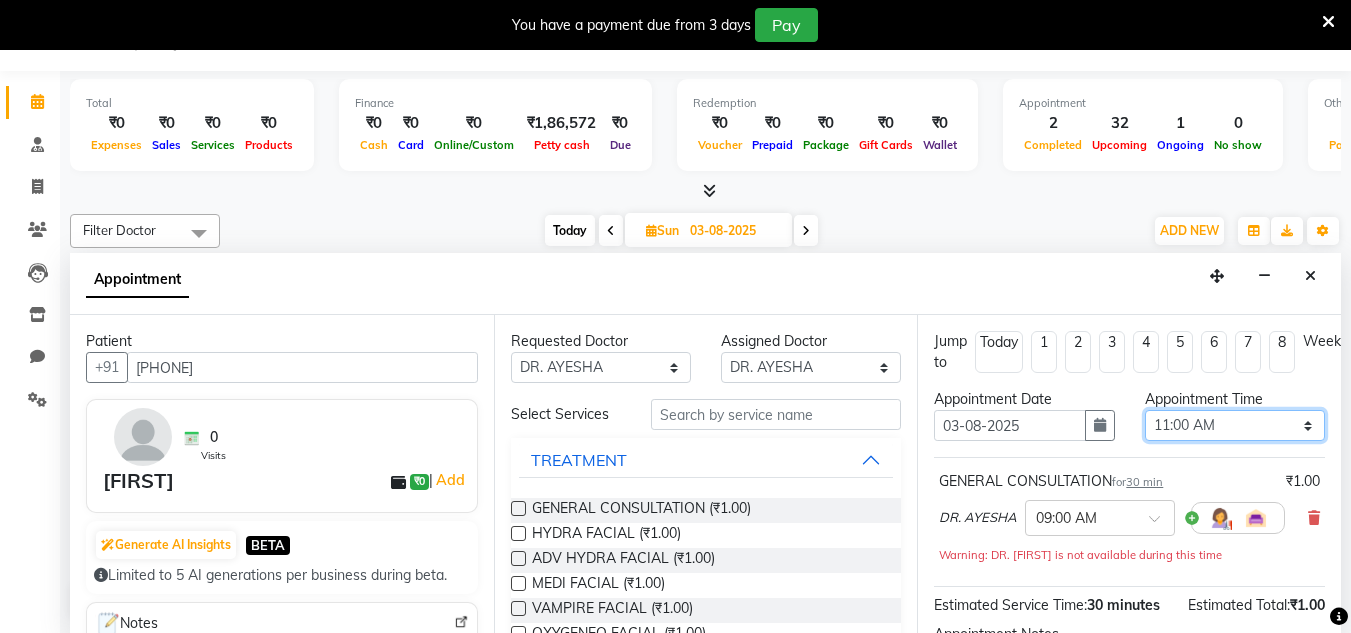 click on "Select 09:00 AM 09:15 AM 09:30 AM 09:45 AM 10:00 AM 10:15 AM 10:30 AM 10:45 AM 11:00 AM 11:15 AM 11:30 AM 11:45 AM 12:00 PM 12:15 PM 12:30 PM 12:45 PM 01:00 PM 01:15 PM 01:30 PM 01:45 PM 02:00 PM 02:15 PM 02:30 PM 02:45 PM 03:00 PM 03:15 PM 03:30 PM 03:45 PM 04:00 PM 04:15 PM 04:30 PM 04:45 PM 05:00 PM 05:15 PM 05:30 PM 05:45 PM 06:00 PM 06:15 PM 06:30 PM 06:45 PM 07:00 PM 07:15 PM 07:30 PM 07:45 PM 08:00 PM 08:15 PM 08:30 PM 08:45 PM 09:00 PM 09:15 PM 09:30 PM 09:45 PM 10:00 PM" at bounding box center [1235, 425] 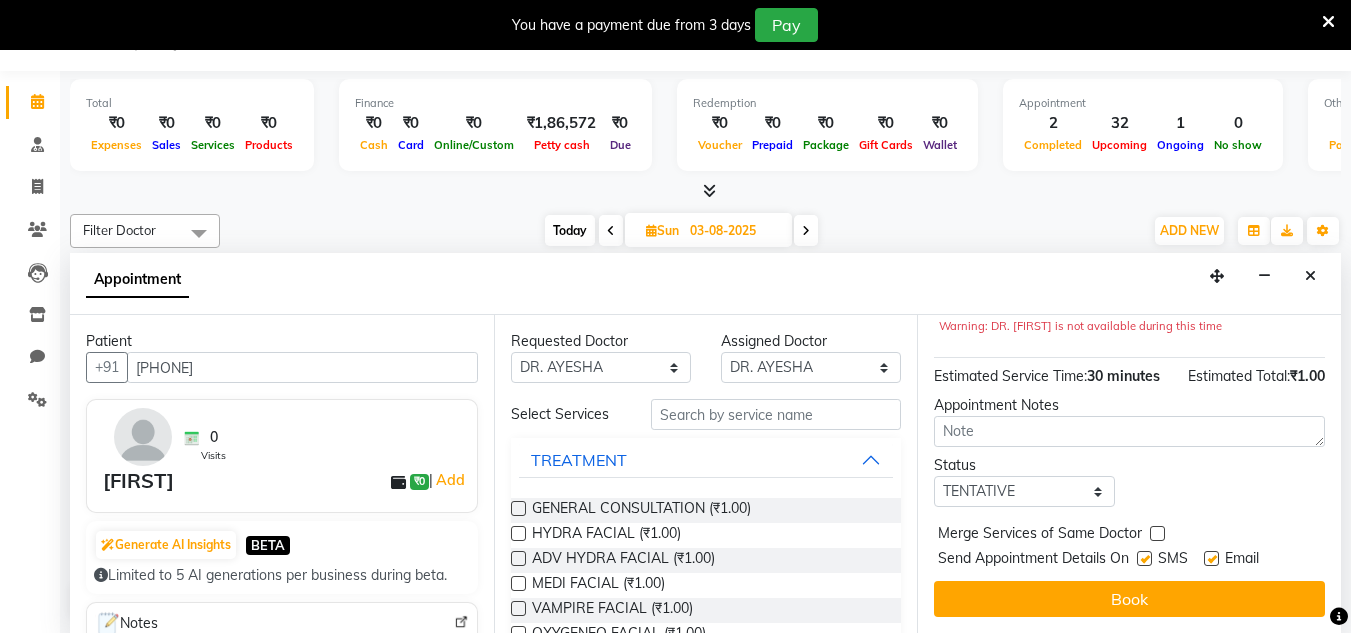 scroll, scrollTop: 265, scrollLeft: 0, axis: vertical 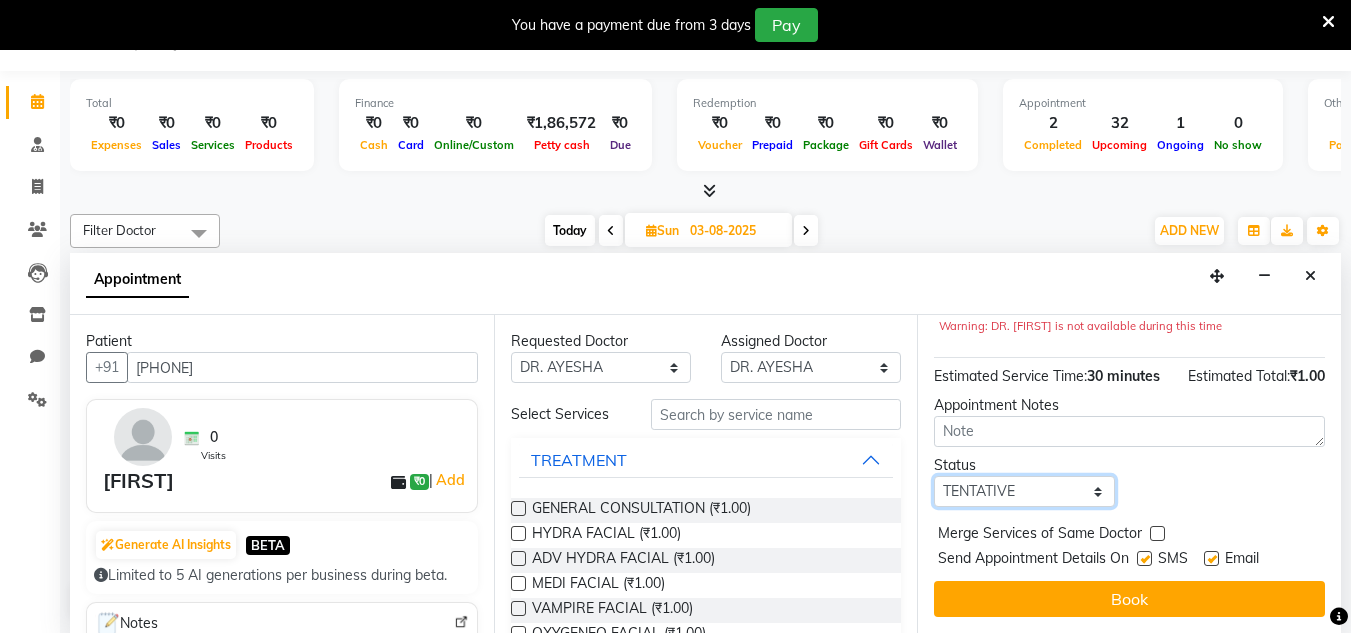 click on "Select TENTATIVE CONFIRM UPCOMING" at bounding box center [1024, 491] 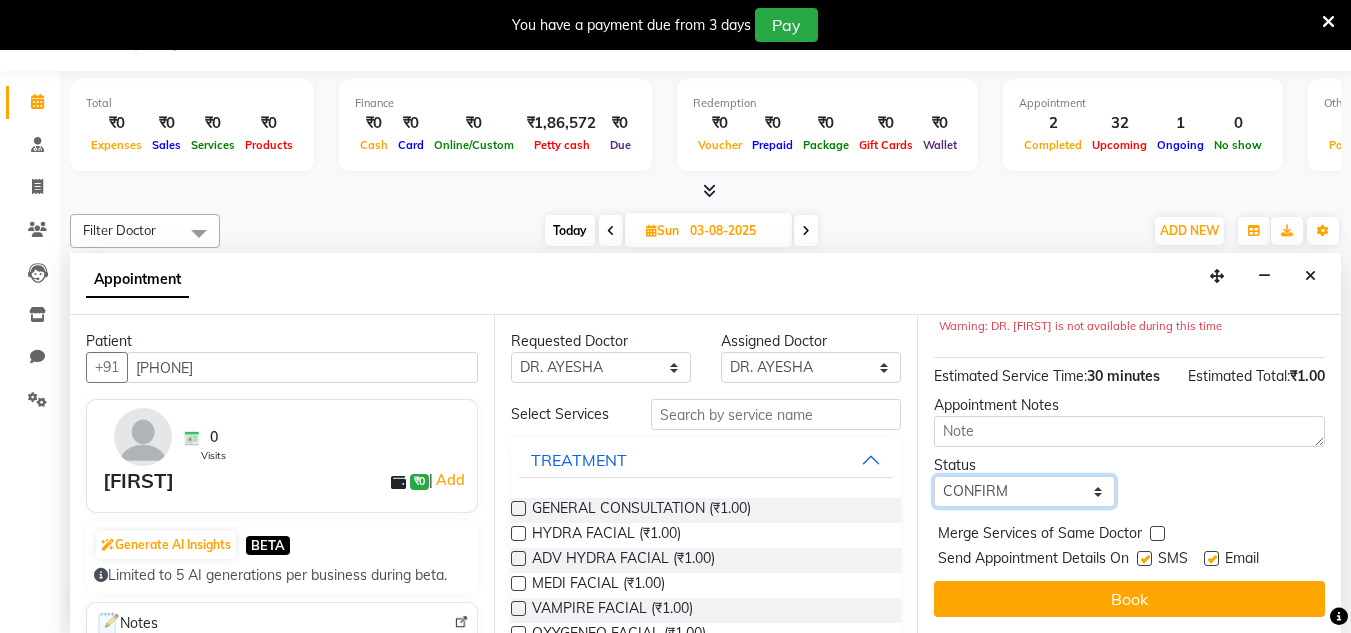 click on "Select TENTATIVE CONFIRM UPCOMING" at bounding box center [1024, 491] 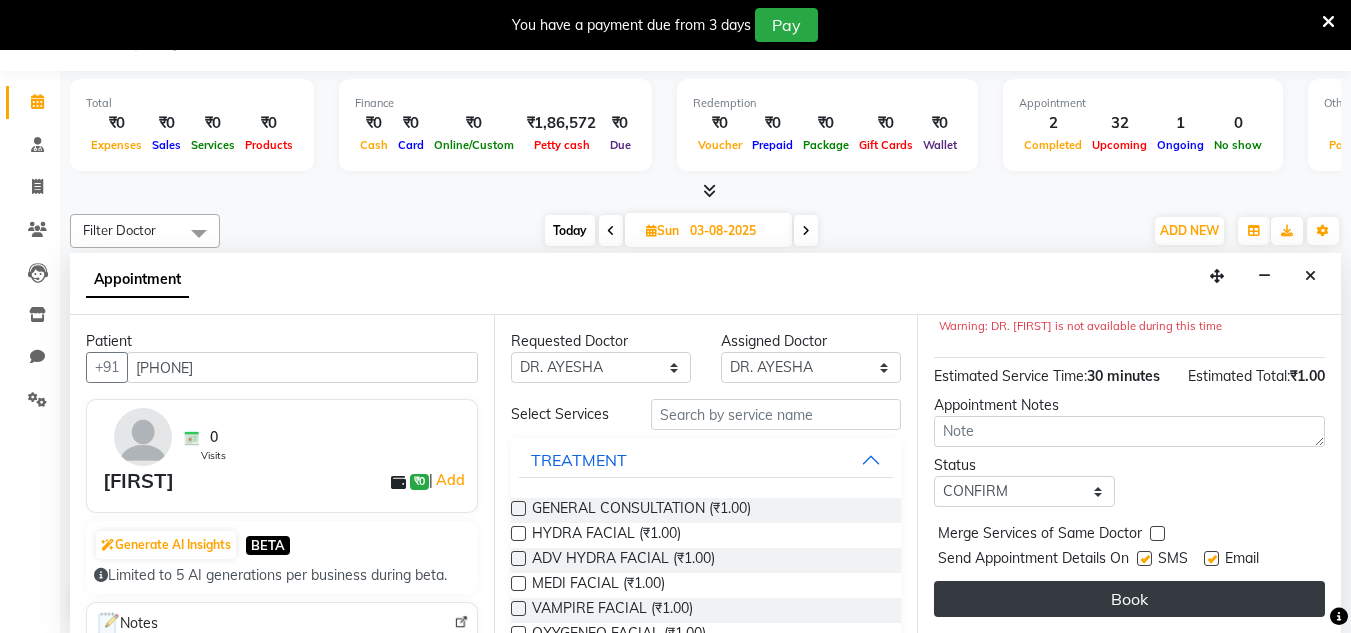 click on "Book" at bounding box center [1129, 599] 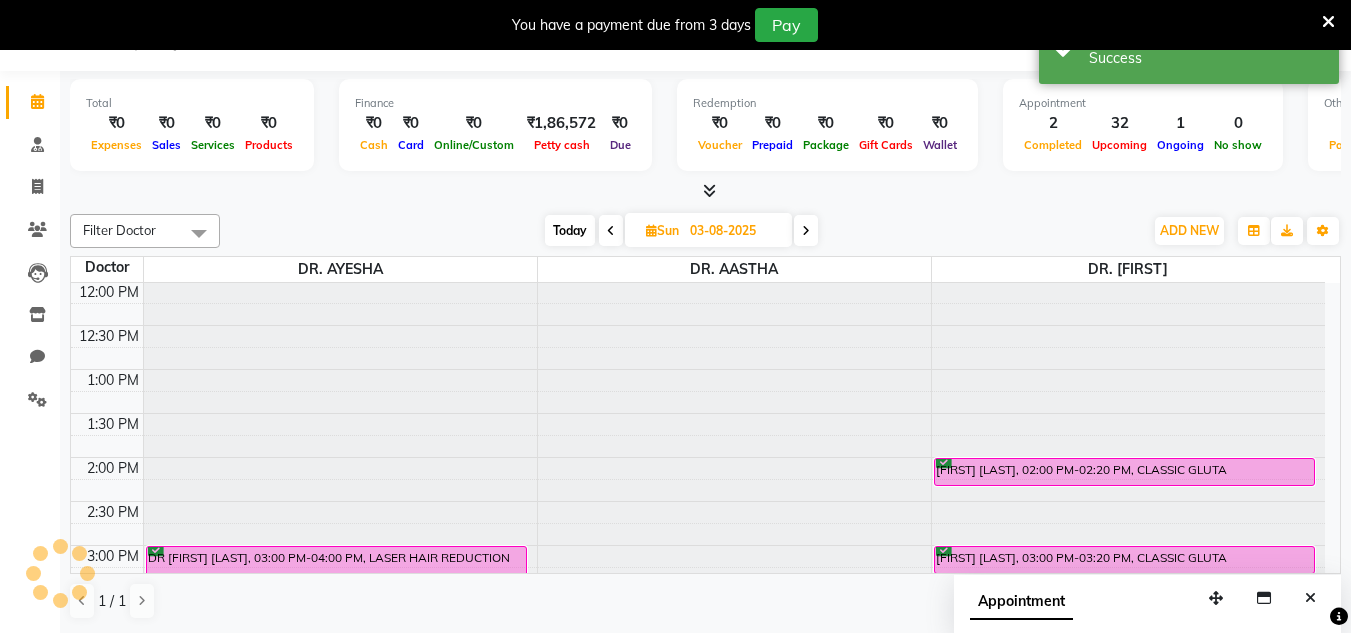 scroll, scrollTop: 0, scrollLeft: 0, axis: both 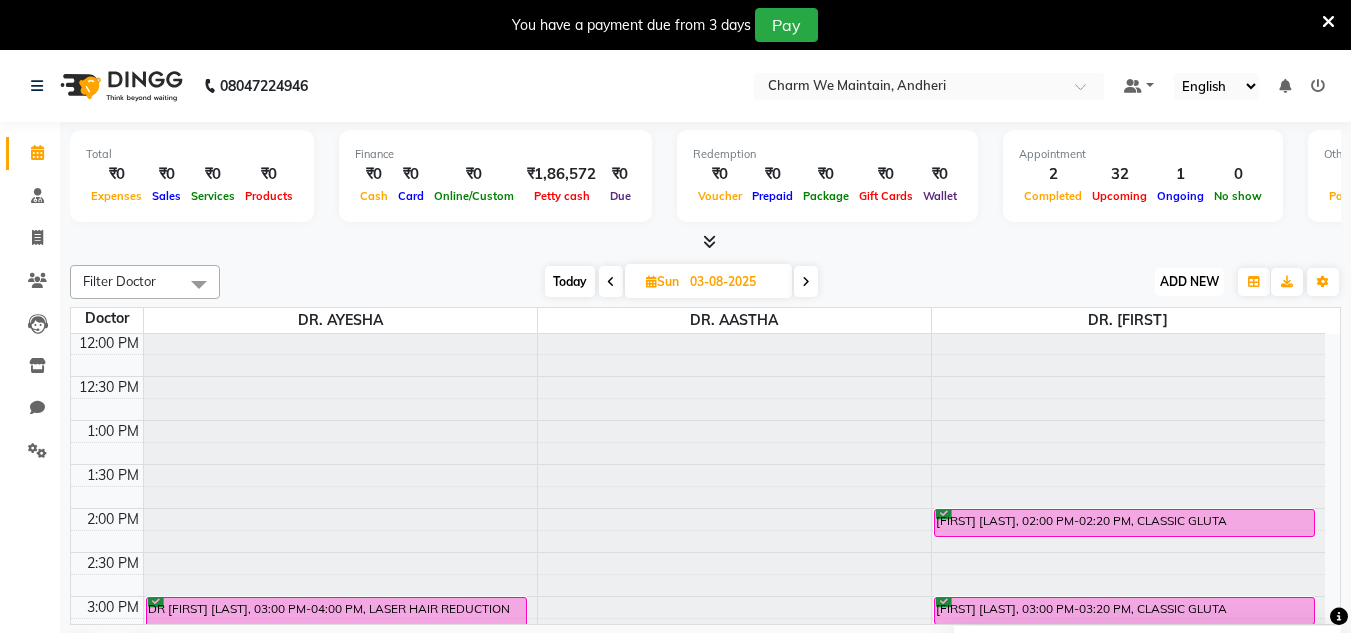 click on "ADD NEW" at bounding box center [1189, 281] 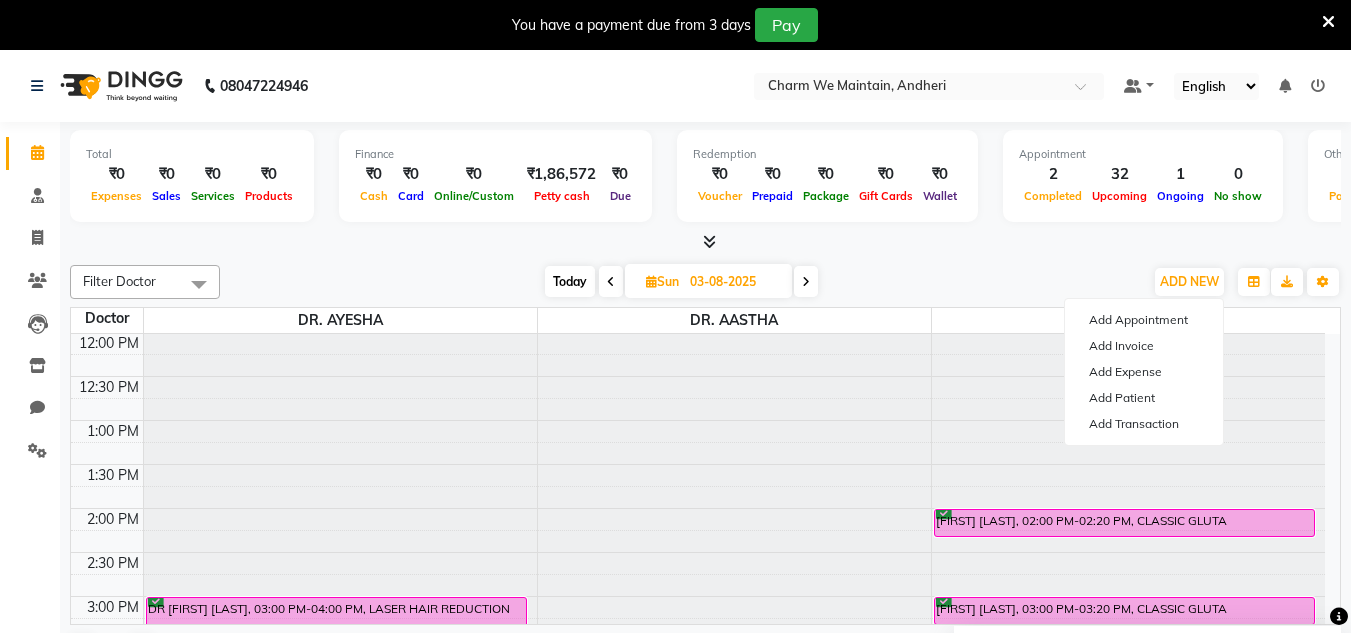 click on "Add Appointment Add Invoice Add Expense Add Patient Add Transaction" at bounding box center (1144, 372) 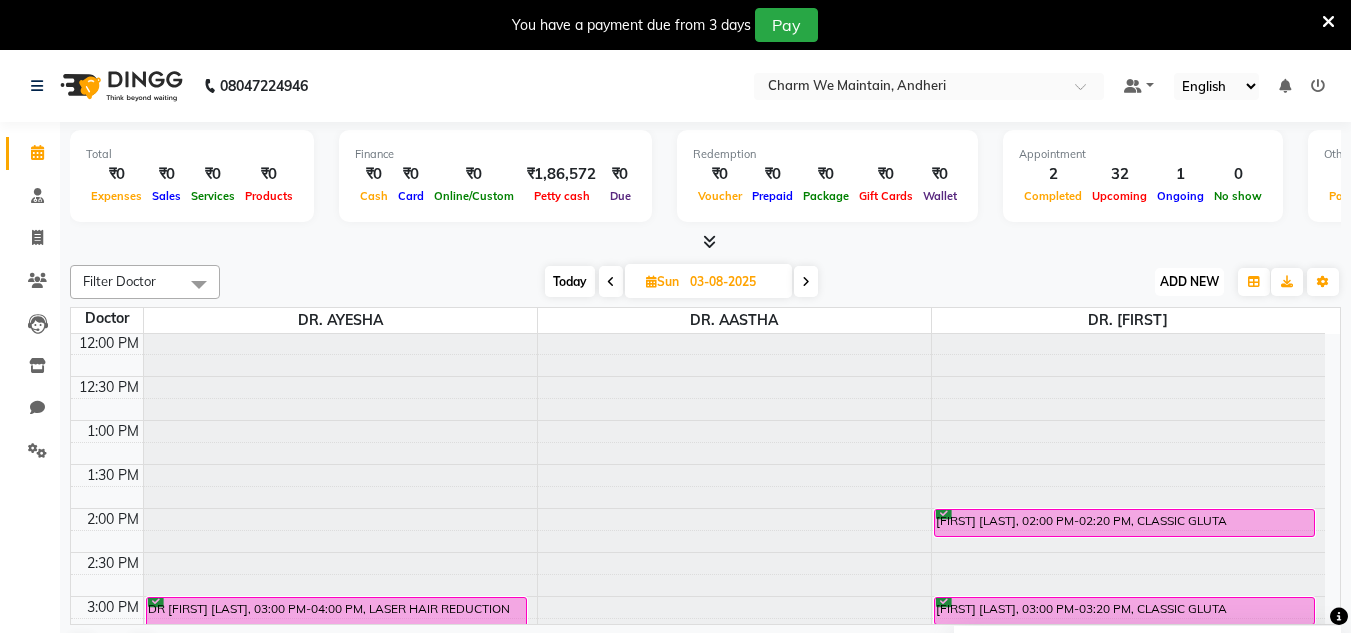 click on "ADD NEW" at bounding box center [1189, 281] 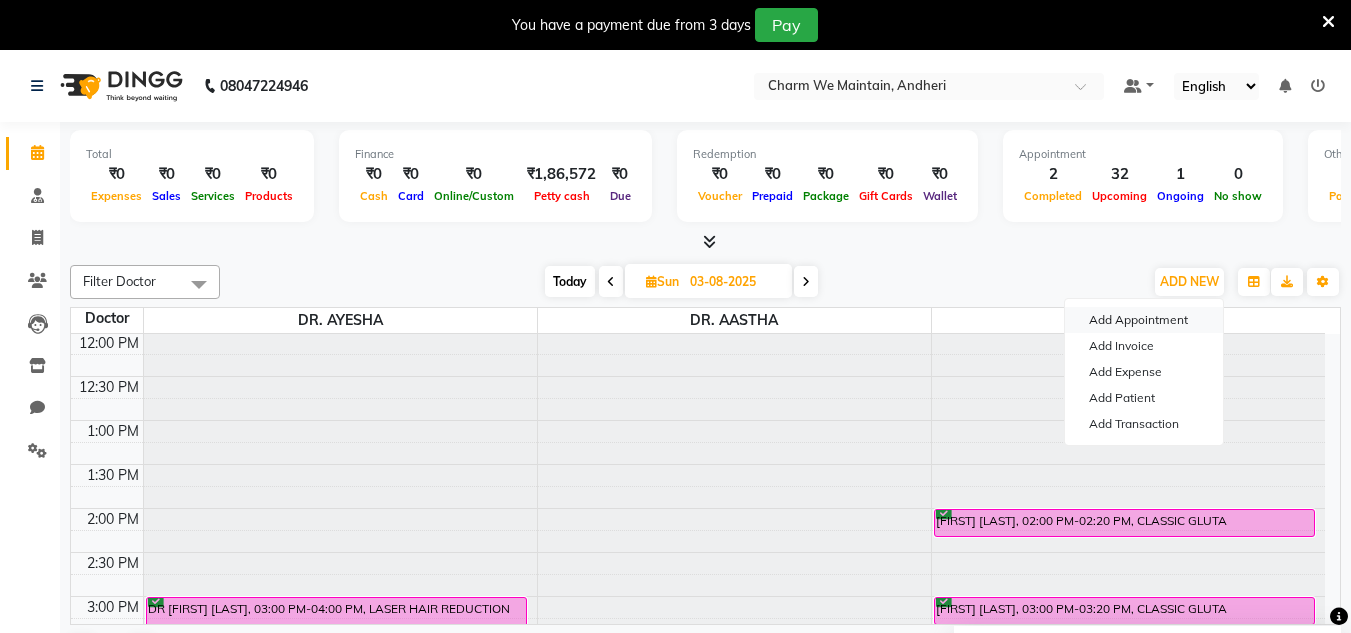 click on "Add Appointment" at bounding box center (1144, 320) 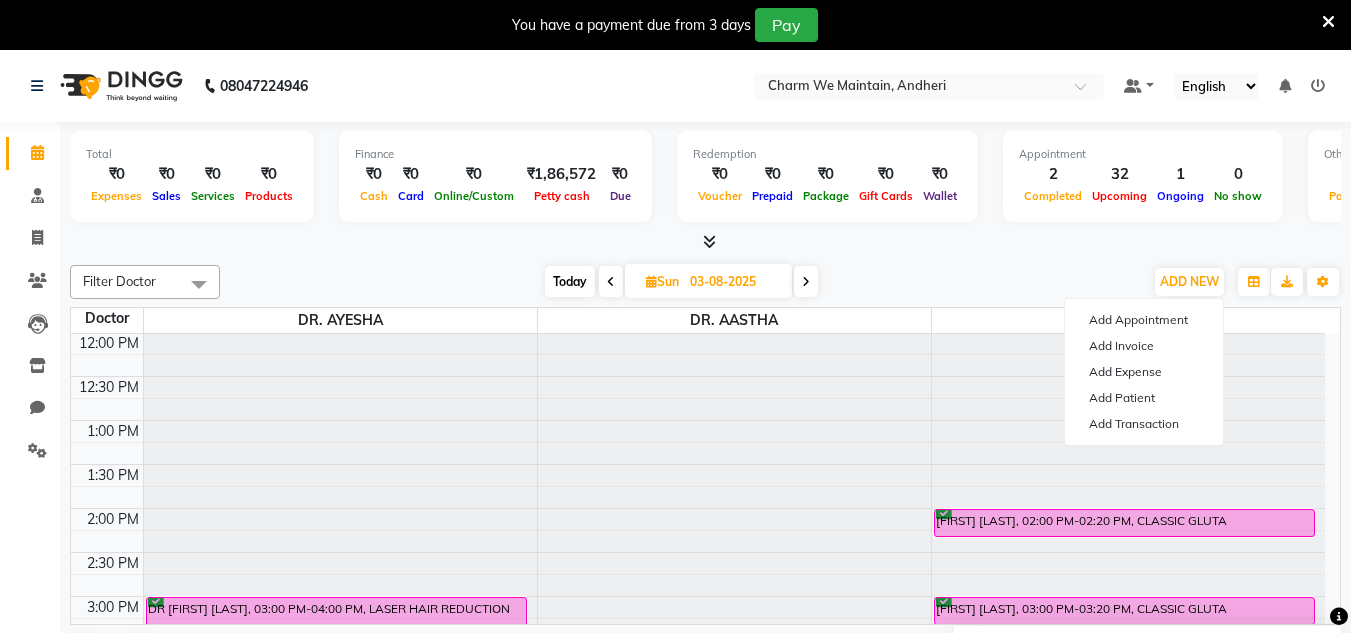 select on "tentative" 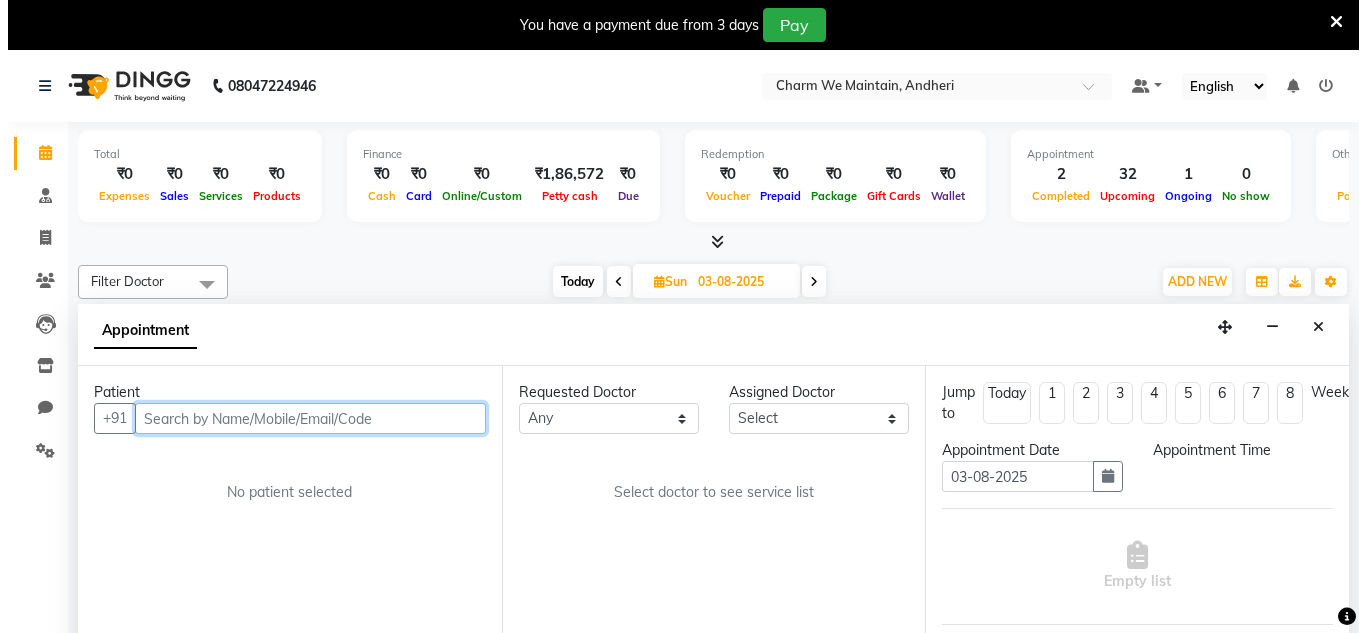 scroll, scrollTop: 51, scrollLeft: 0, axis: vertical 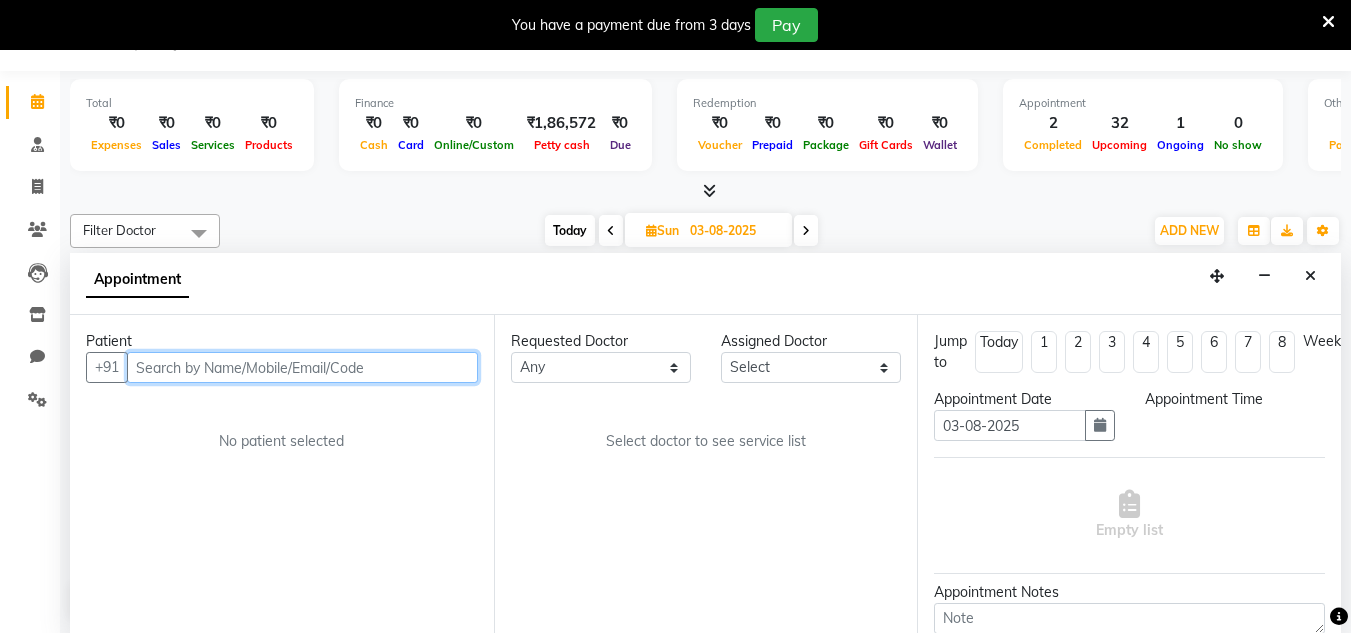 select on "540" 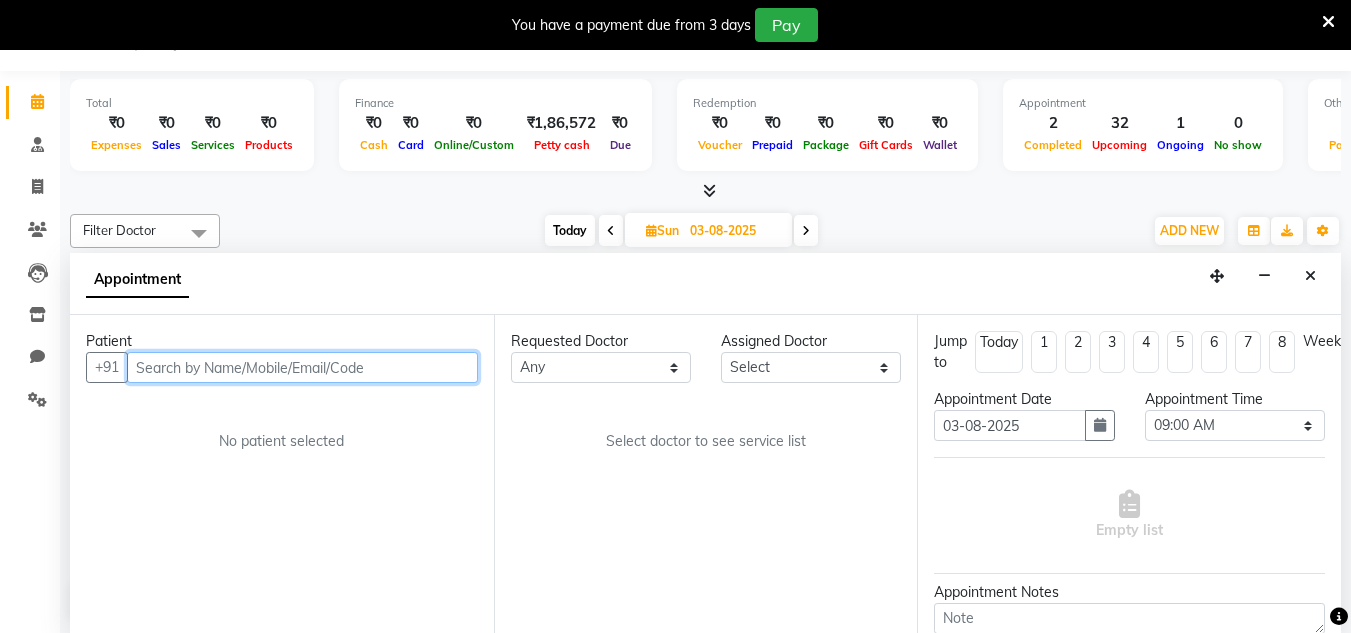 paste on "[PHONE]" 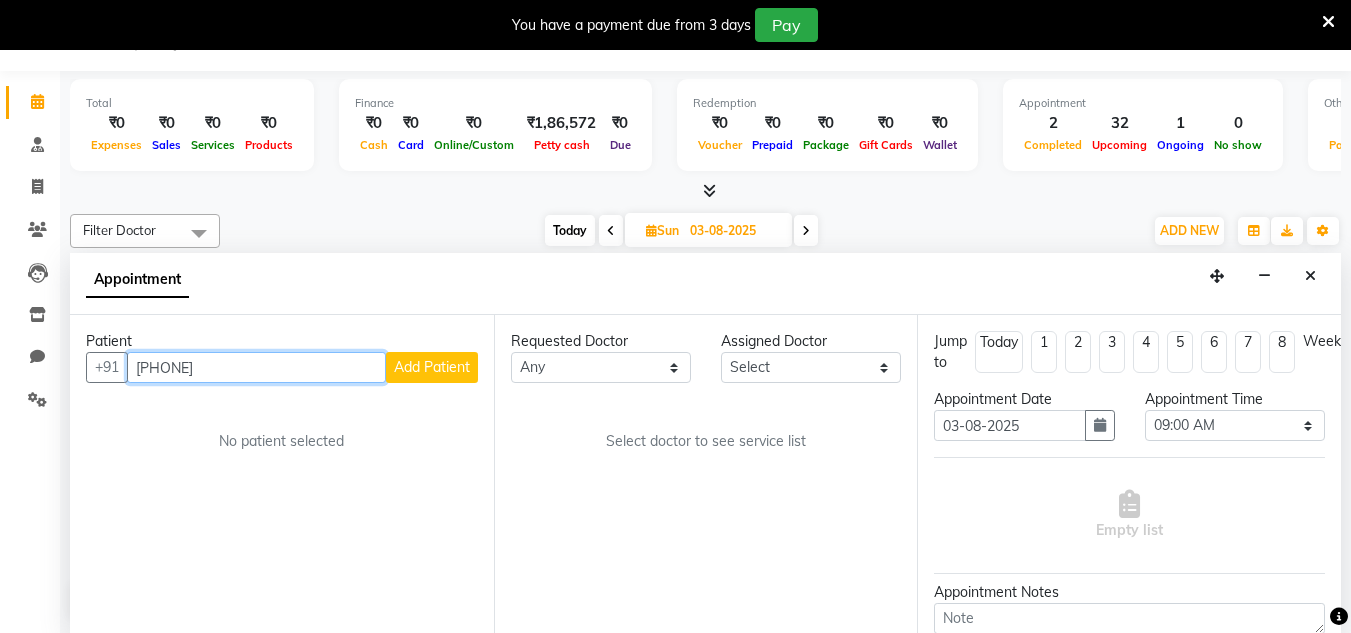 type on "[PHONE]" 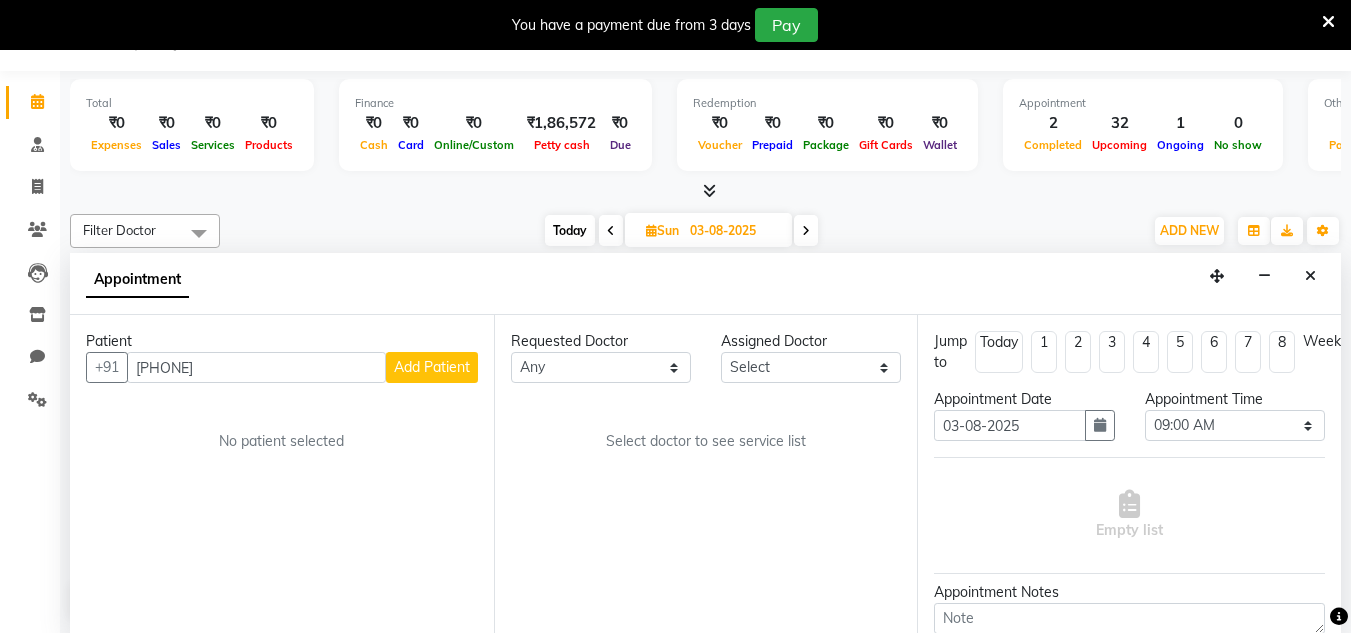 click on "Add Patient" at bounding box center (432, 367) 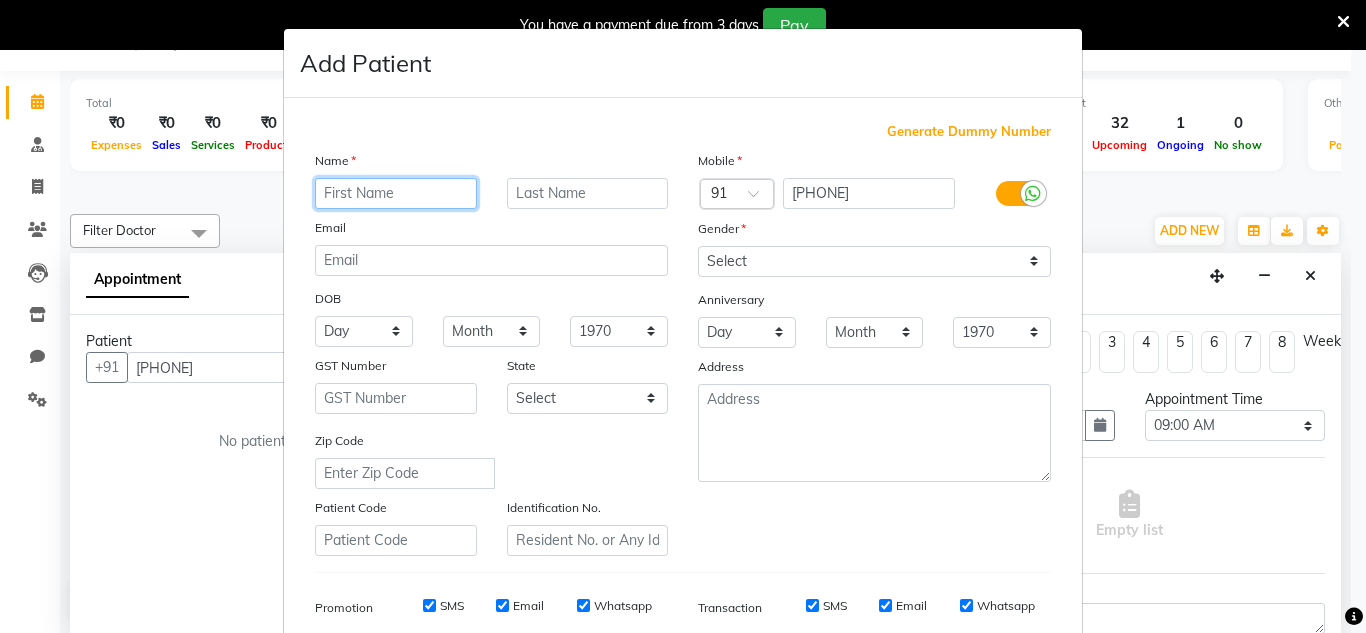 paste on "[FIRST] [LAST]" 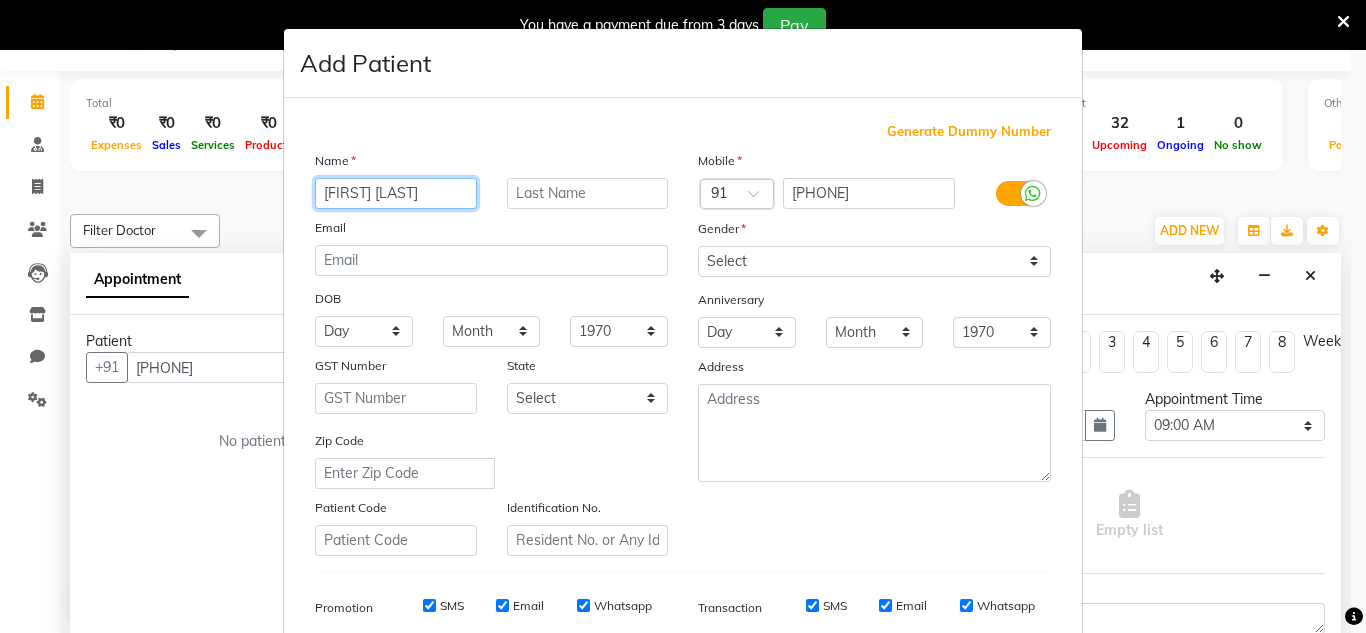 drag, startPoint x: 405, startPoint y: 193, endPoint x: 456, endPoint y: 193, distance: 51 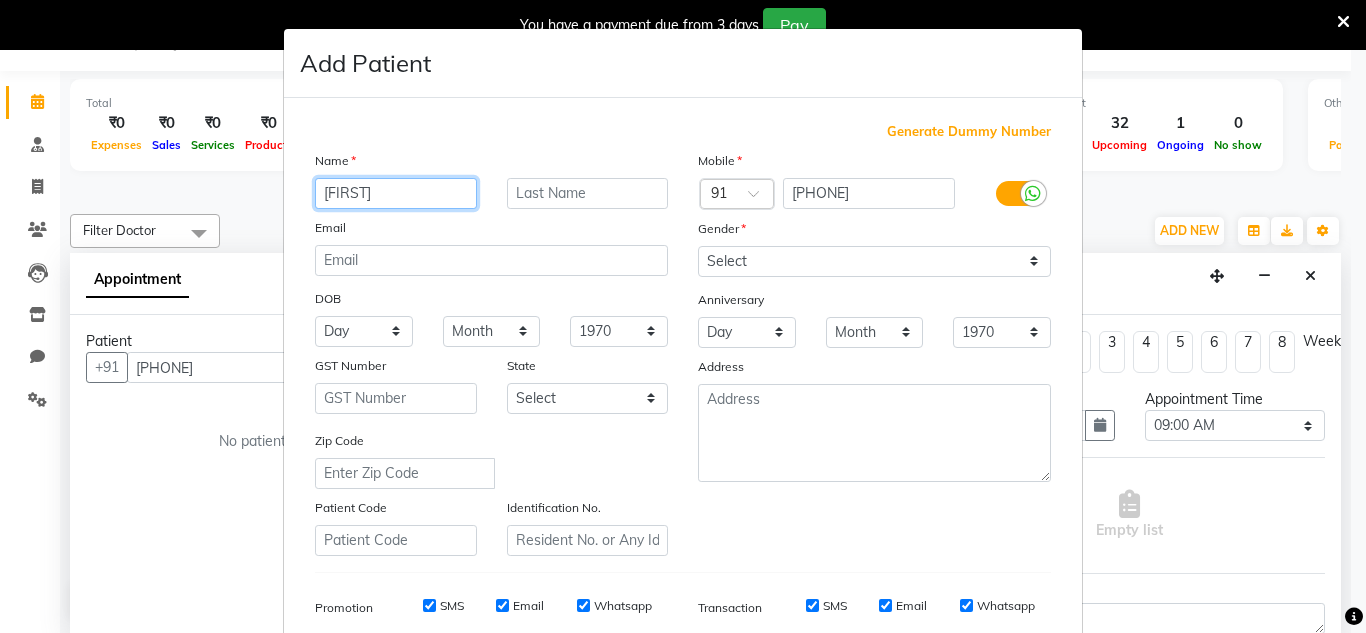type on "[FIRST]" 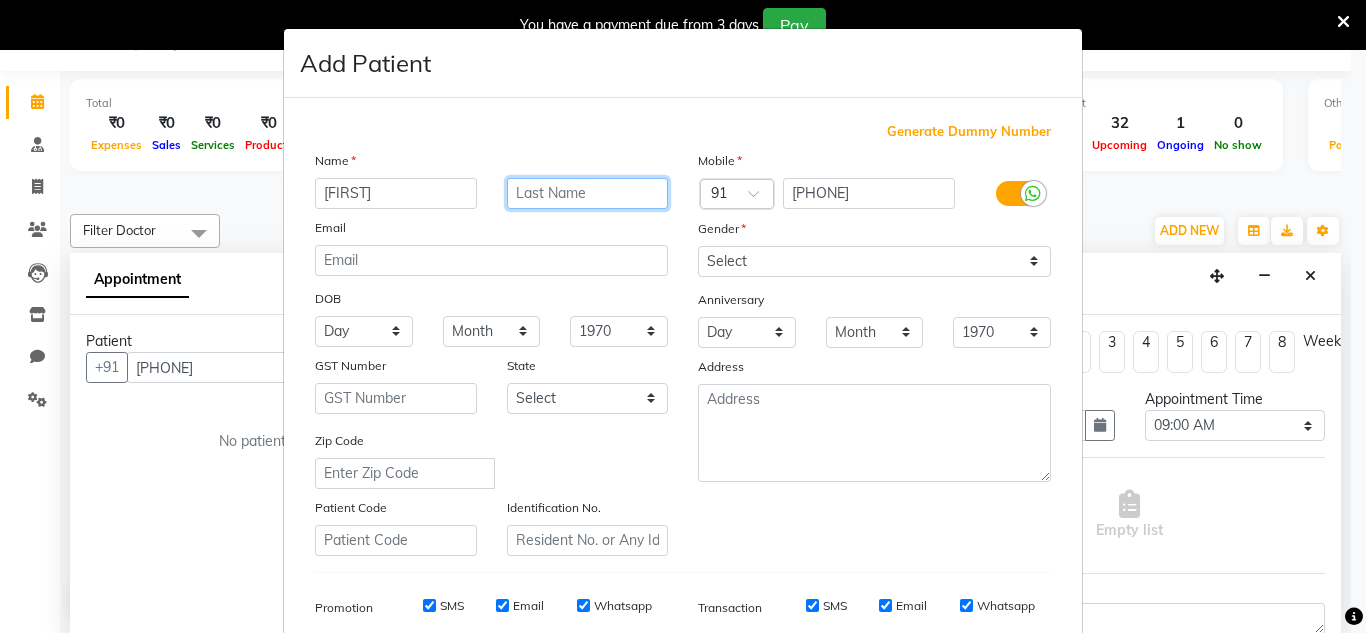 click at bounding box center [588, 193] 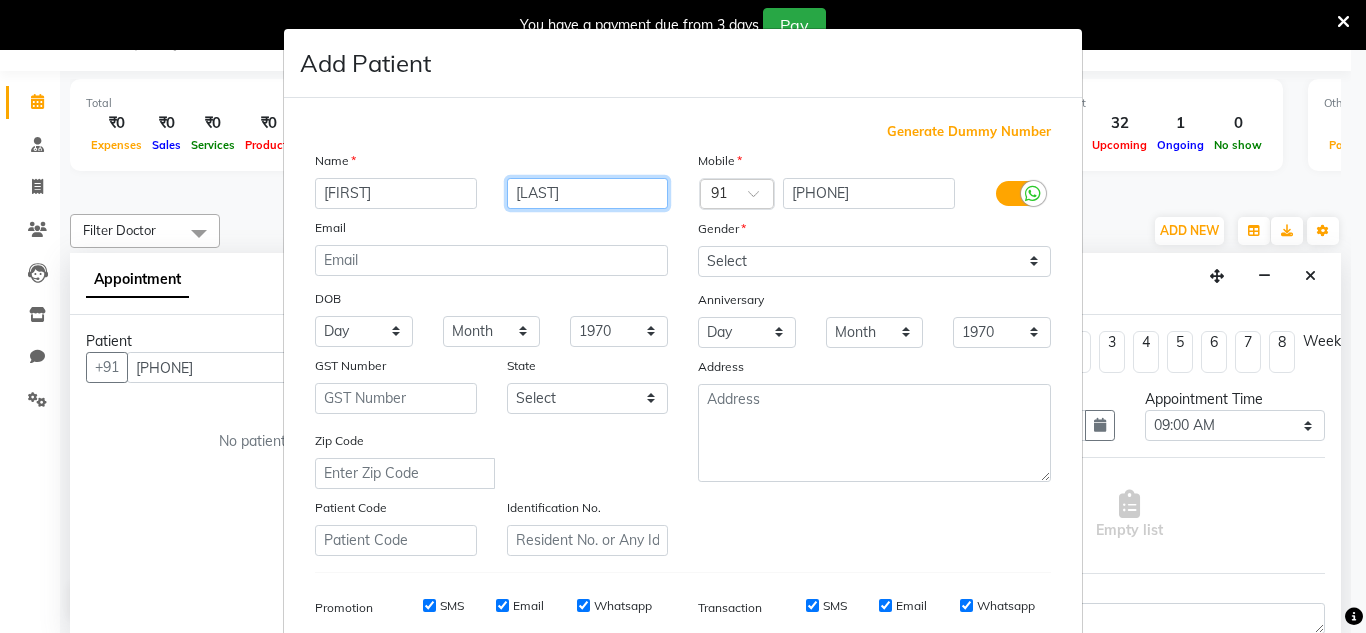 type on "[LAST]" 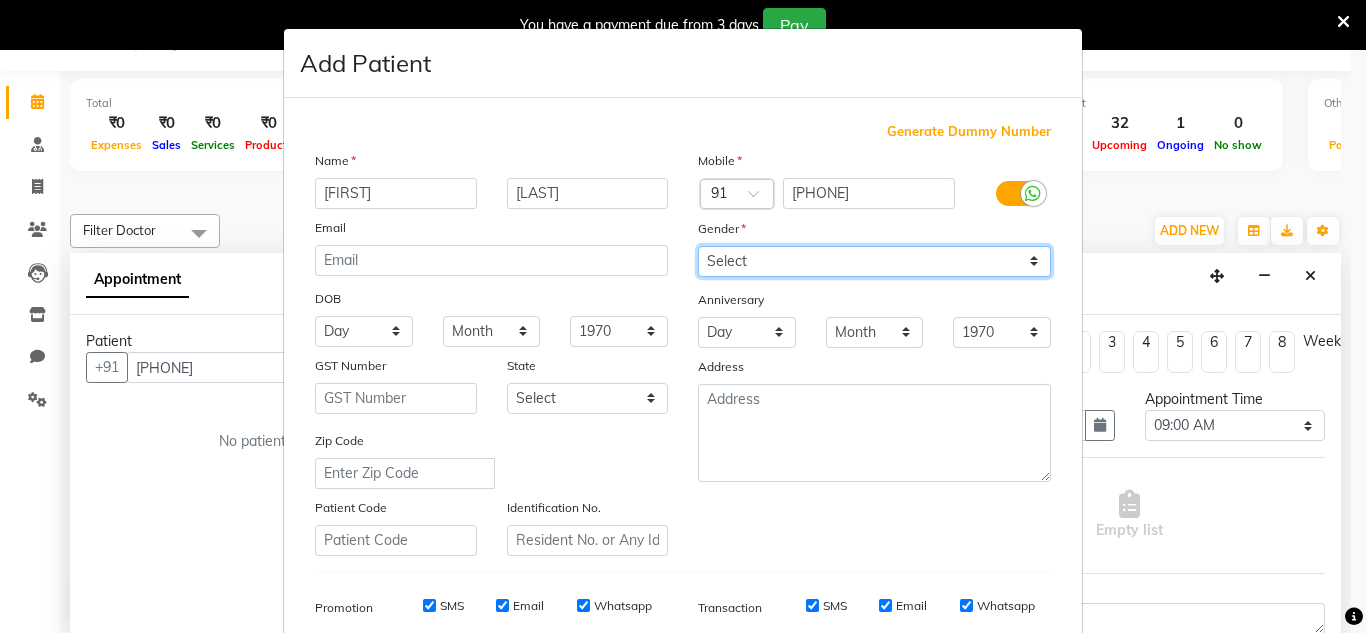 click on "Select Male Female Other Prefer Not To Say" at bounding box center [874, 261] 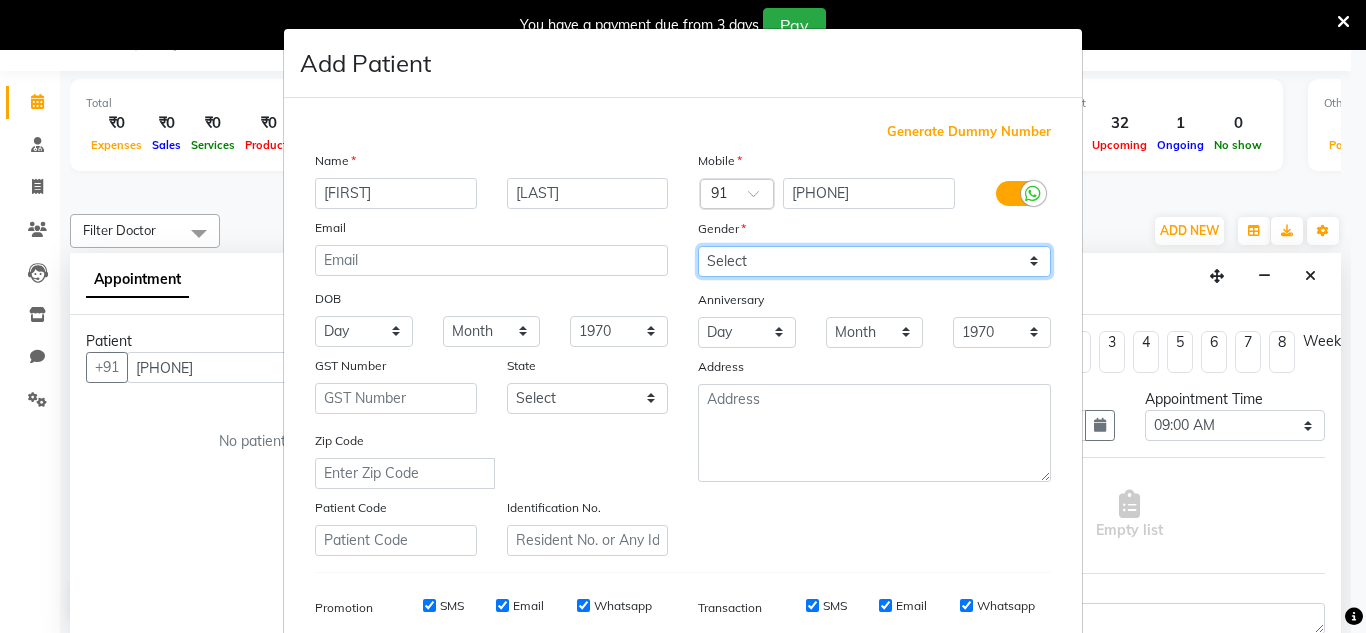 select on "female" 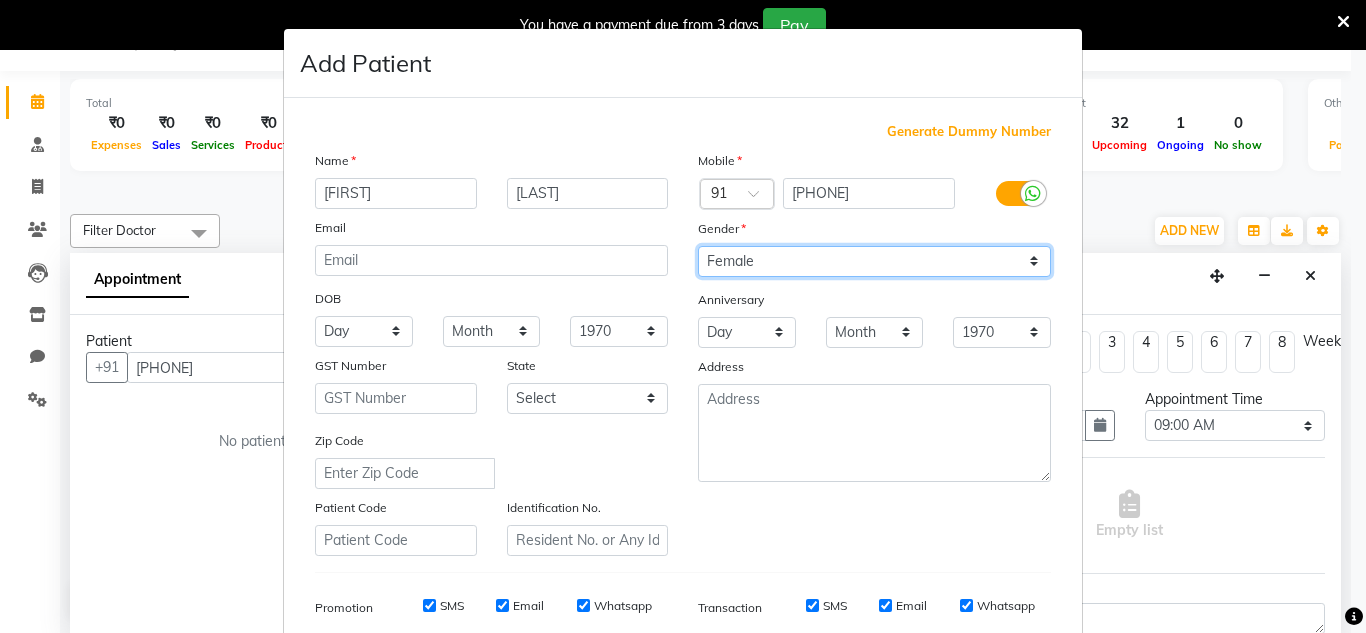 click on "Select Male Female Other Prefer Not To Say" at bounding box center [874, 261] 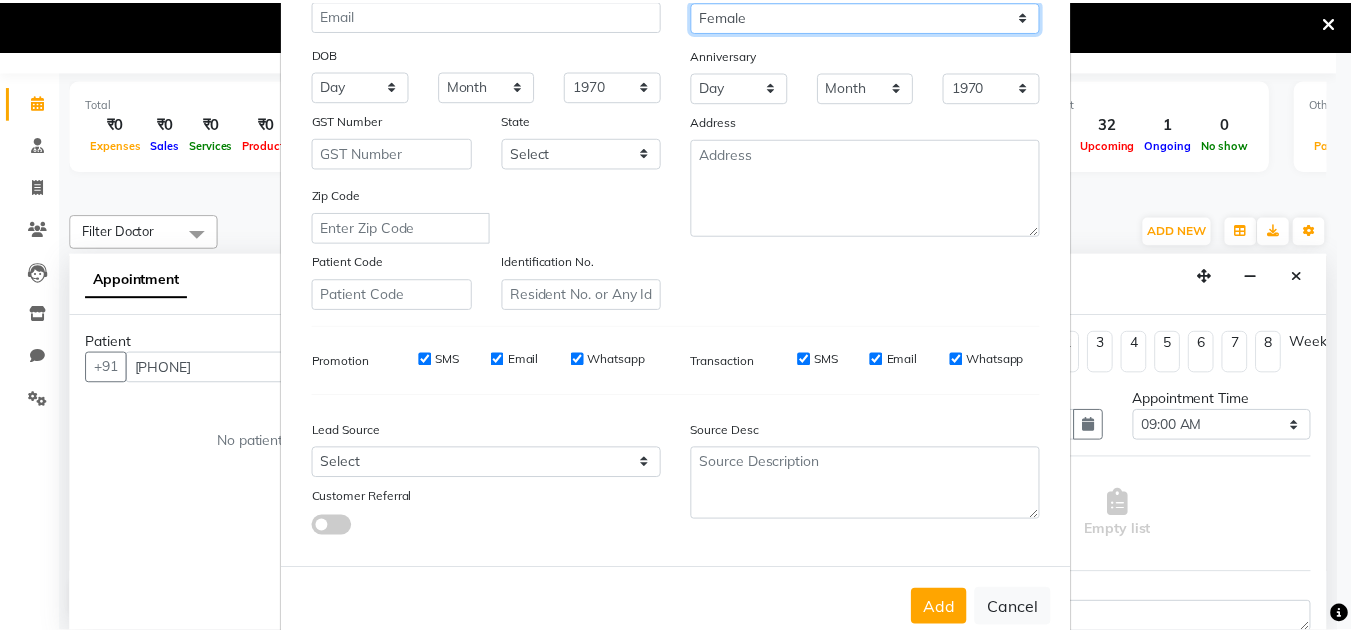 scroll, scrollTop: 290, scrollLeft: 0, axis: vertical 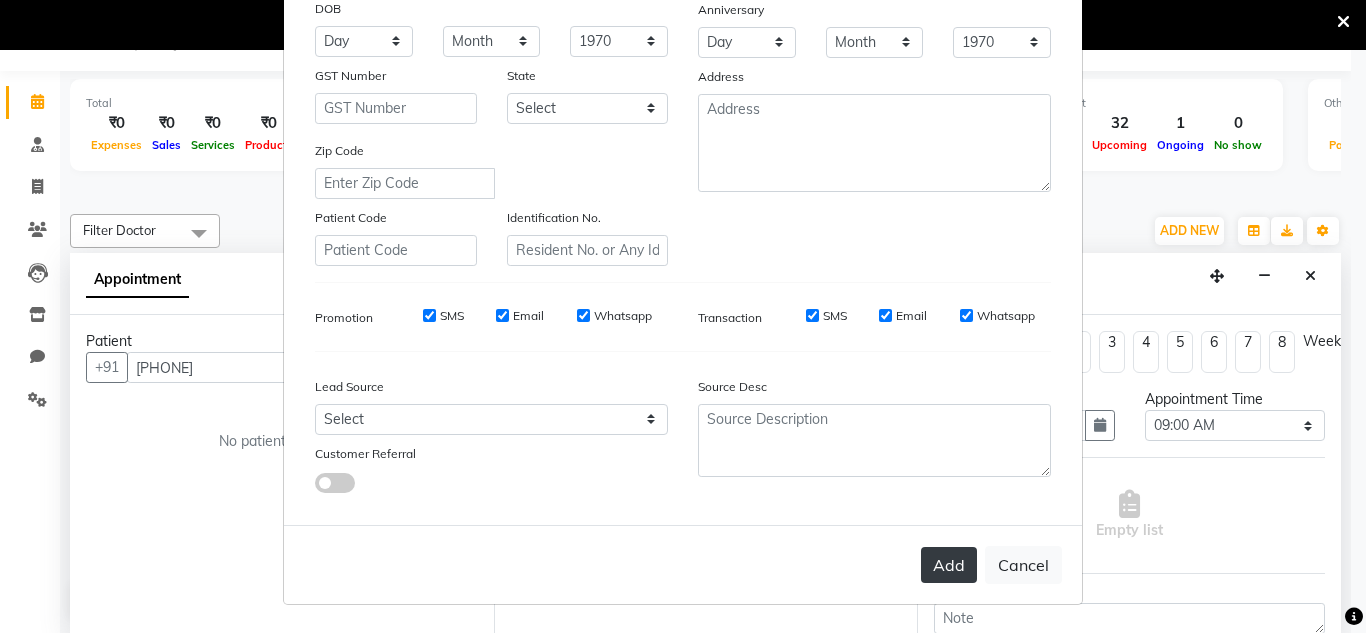 click on "Add" at bounding box center (949, 565) 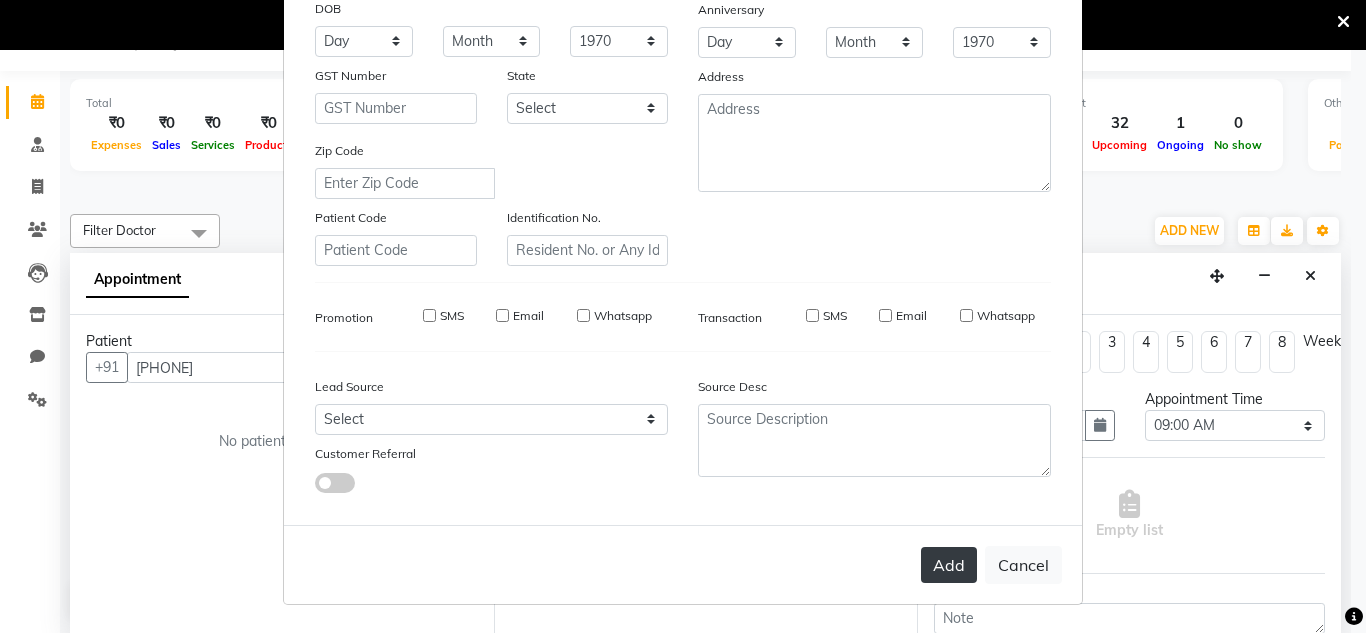 type 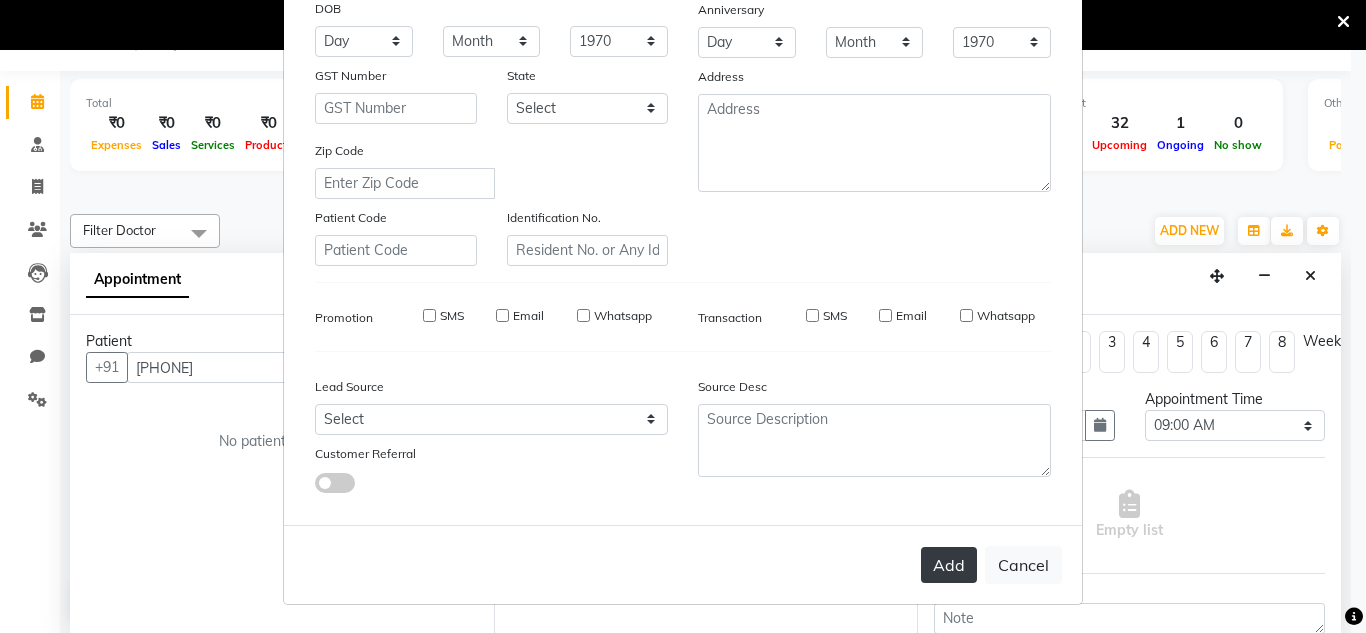 type 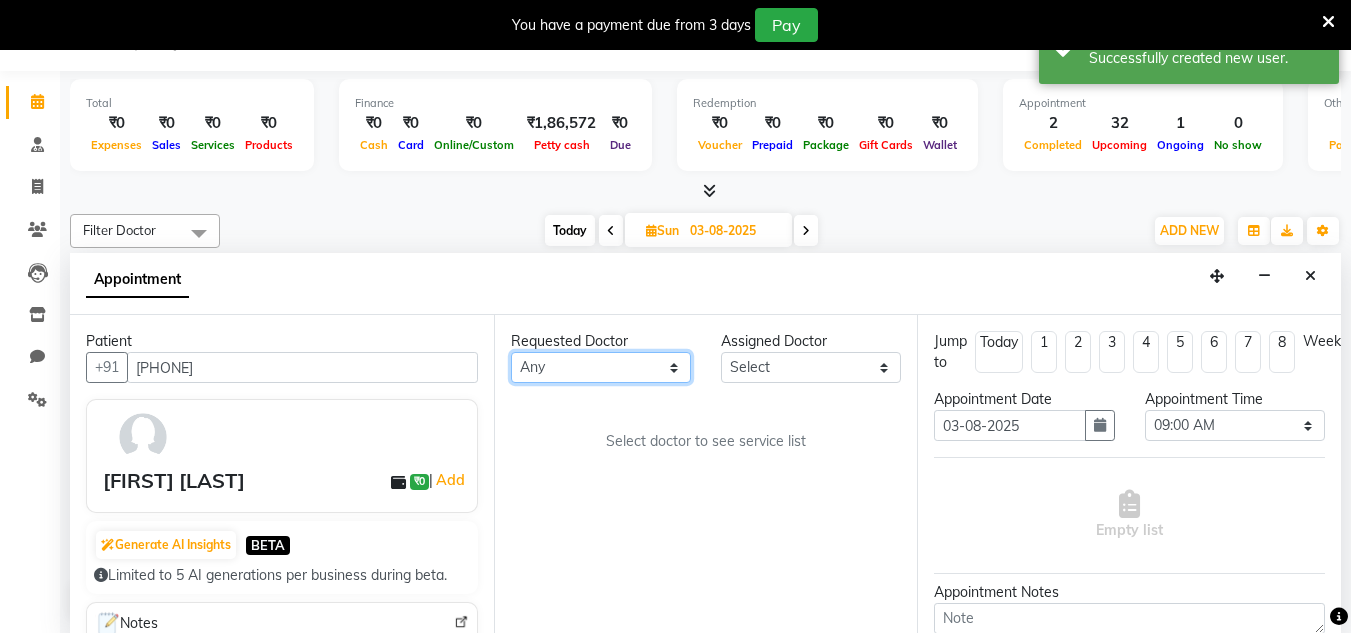 click on "Any DR. [FIRST] DR. [FIRST] DR. [FIRST]" at bounding box center [601, 367] 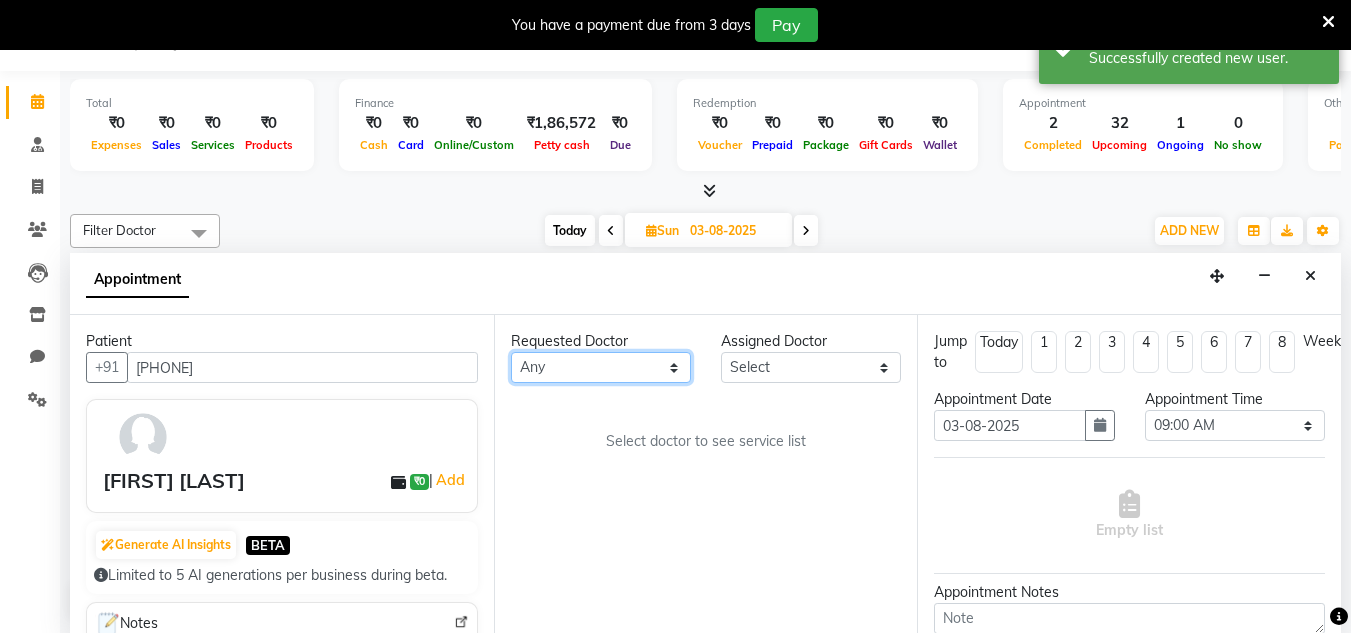 select on "86210" 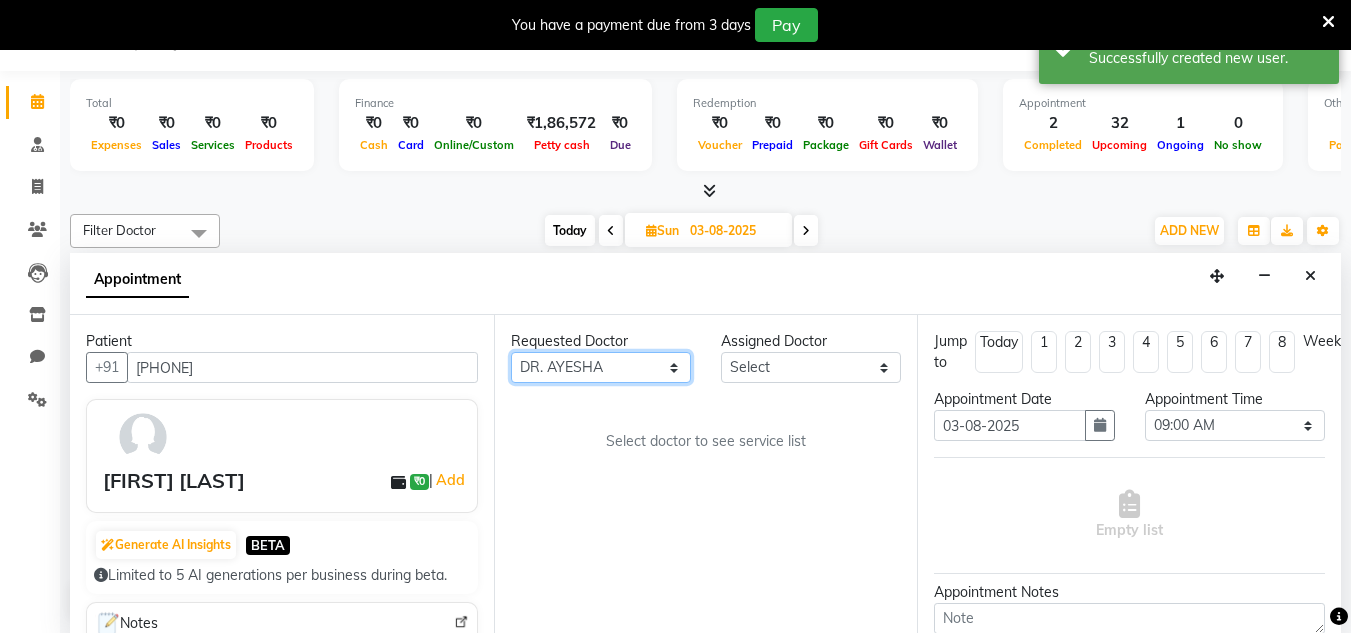 click on "Any DR. [FIRST] DR. [FIRST] DR. [FIRST]" at bounding box center (601, 367) 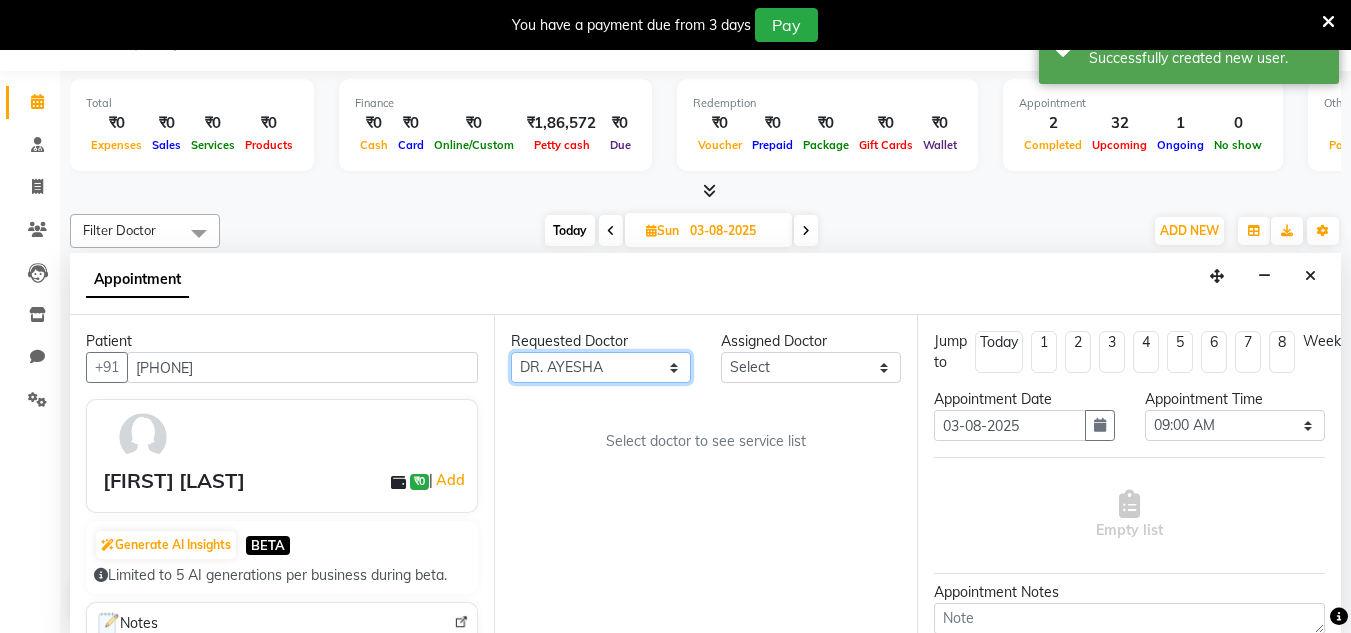 select on "86210" 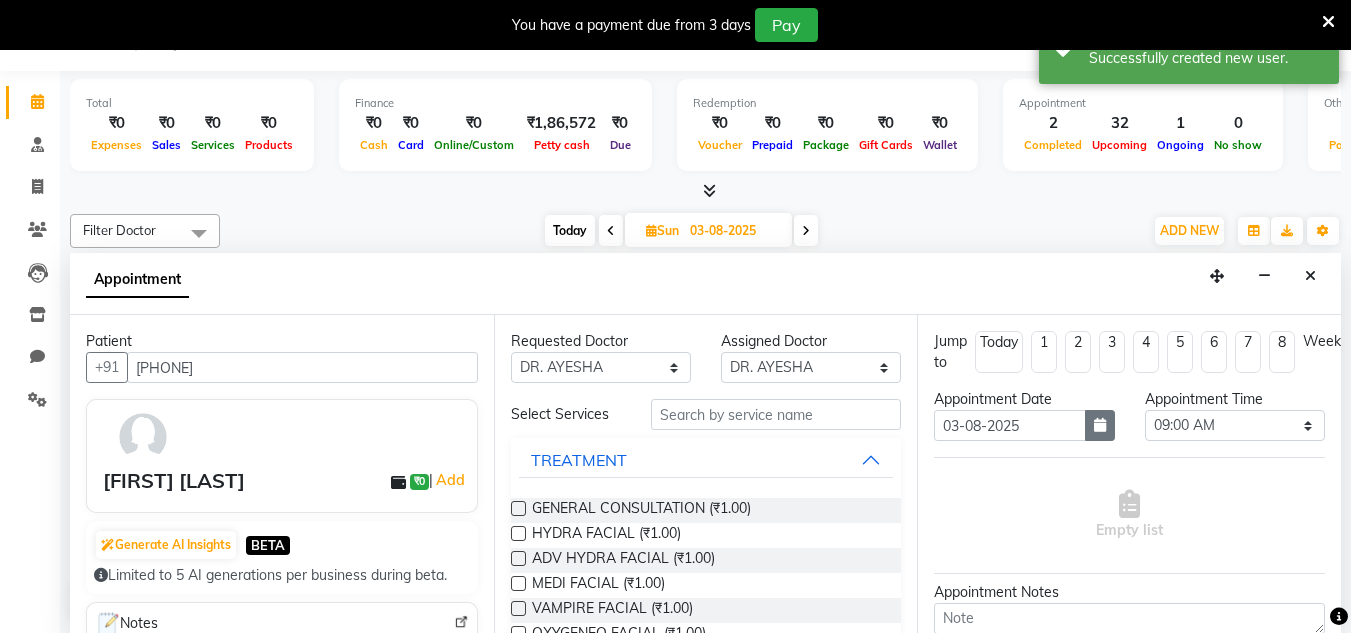 click at bounding box center [1100, 425] 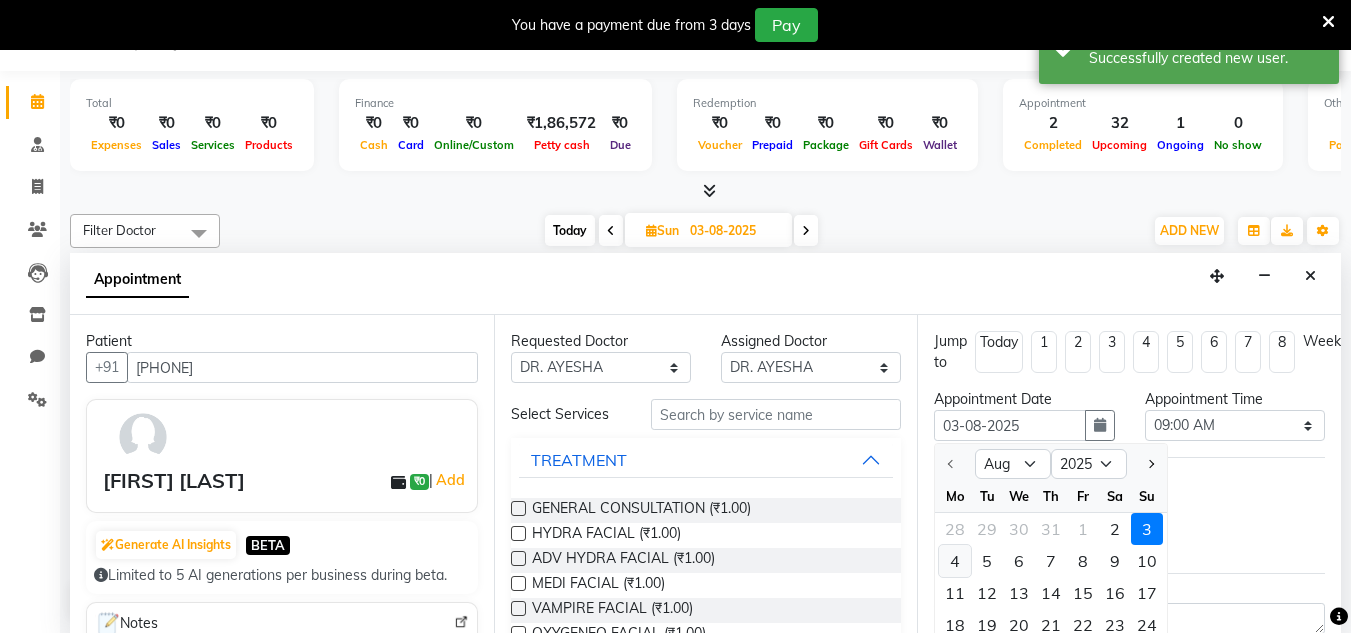 click on "4" at bounding box center (955, 561) 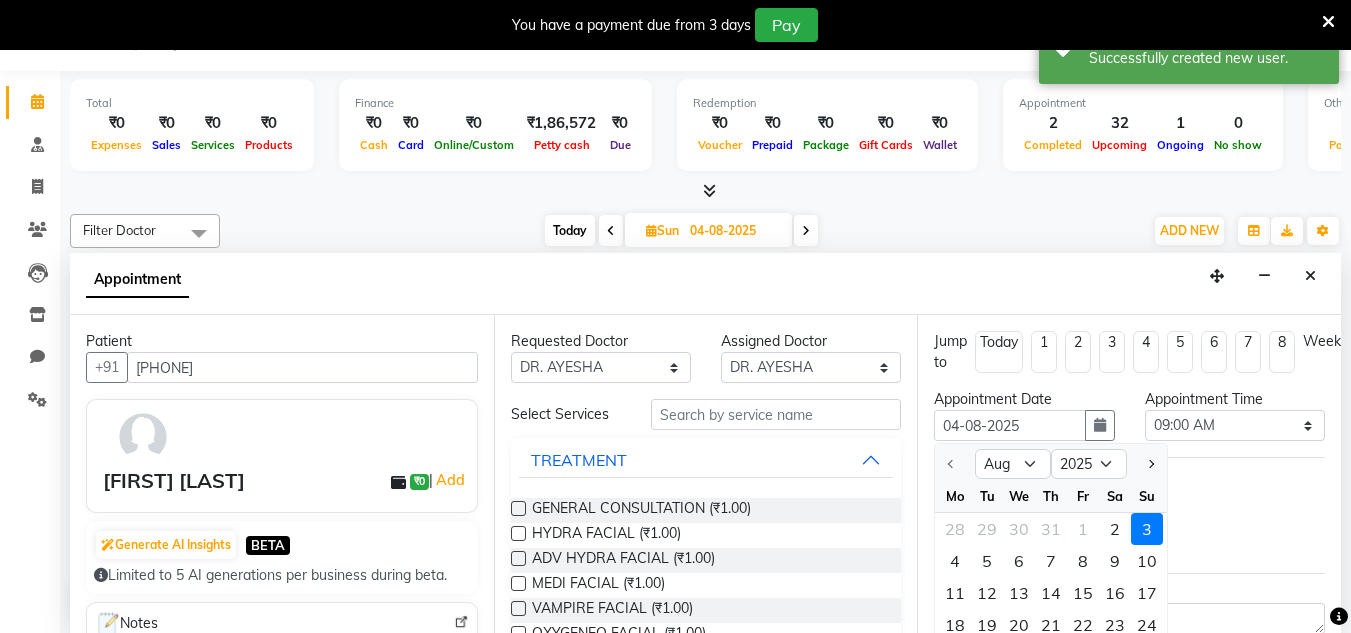 scroll, scrollTop: 353, scrollLeft: 0, axis: vertical 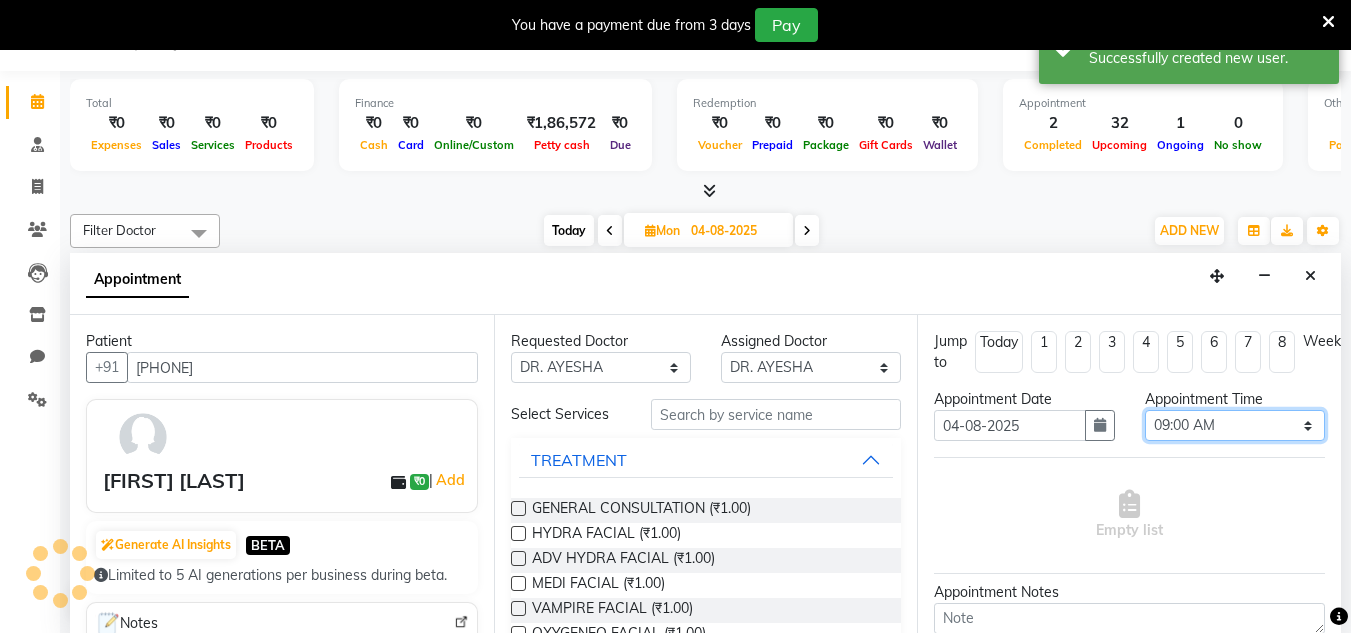 click on "Select 09:00 AM 09:15 AM 09:30 AM 09:45 AM 10:00 AM 10:15 AM 10:30 AM 10:45 AM 11:00 AM 11:15 AM 11:30 AM 11:45 AM 12:00 PM 12:15 PM 12:30 PM 12:45 PM 01:00 PM 01:15 PM 01:30 PM 01:45 PM 02:00 PM 02:15 PM 02:30 PM 02:45 PM 03:00 PM 03:15 PM 03:30 PM 03:45 PM 04:00 PM 04:15 PM 04:30 PM 04:45 PM 05:00 PM 05:15 PM 05:30 PM 05:45 PM 06:00 PM 06:15 PM 06:30 PM 06:45 PM 07:00 PM 07:15 PM 07:30 PM 07:45 PM 08:00 PM 08:15 PM 08:30 PM 08:45 PM 09:00 PM 09:15 PM 09:30 PM 09:45 PM 10:00 PM" at bounding box center [1235, 425] 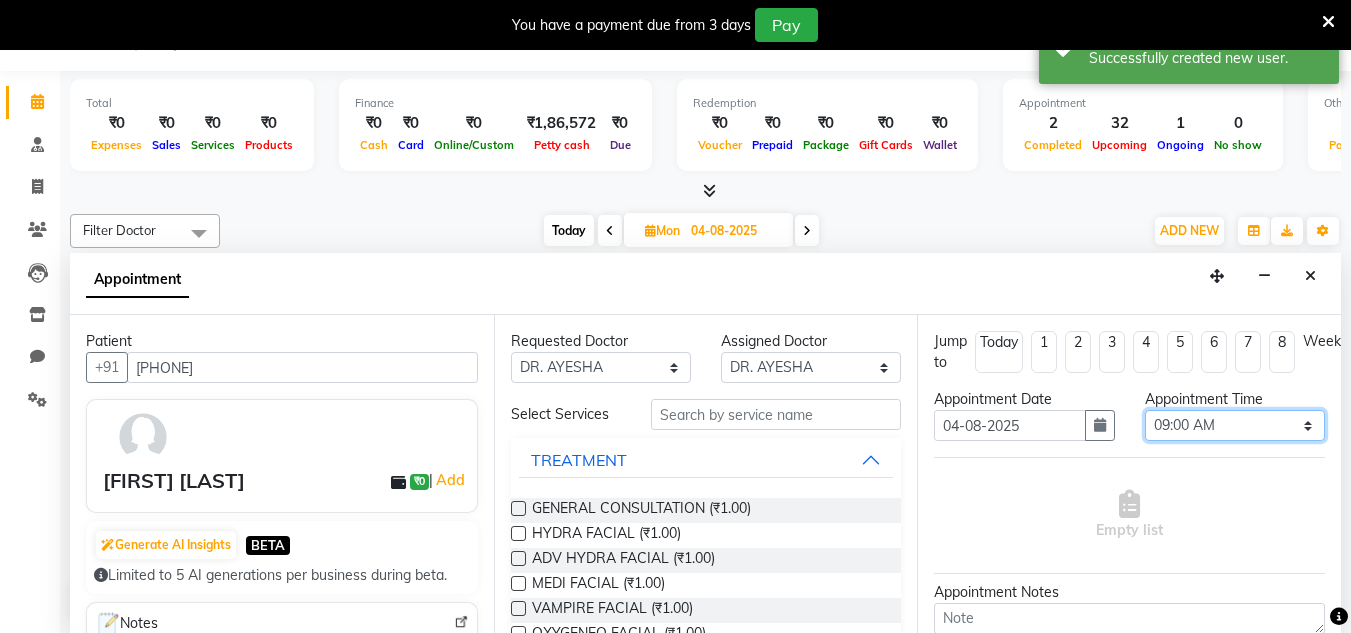 select on "840" 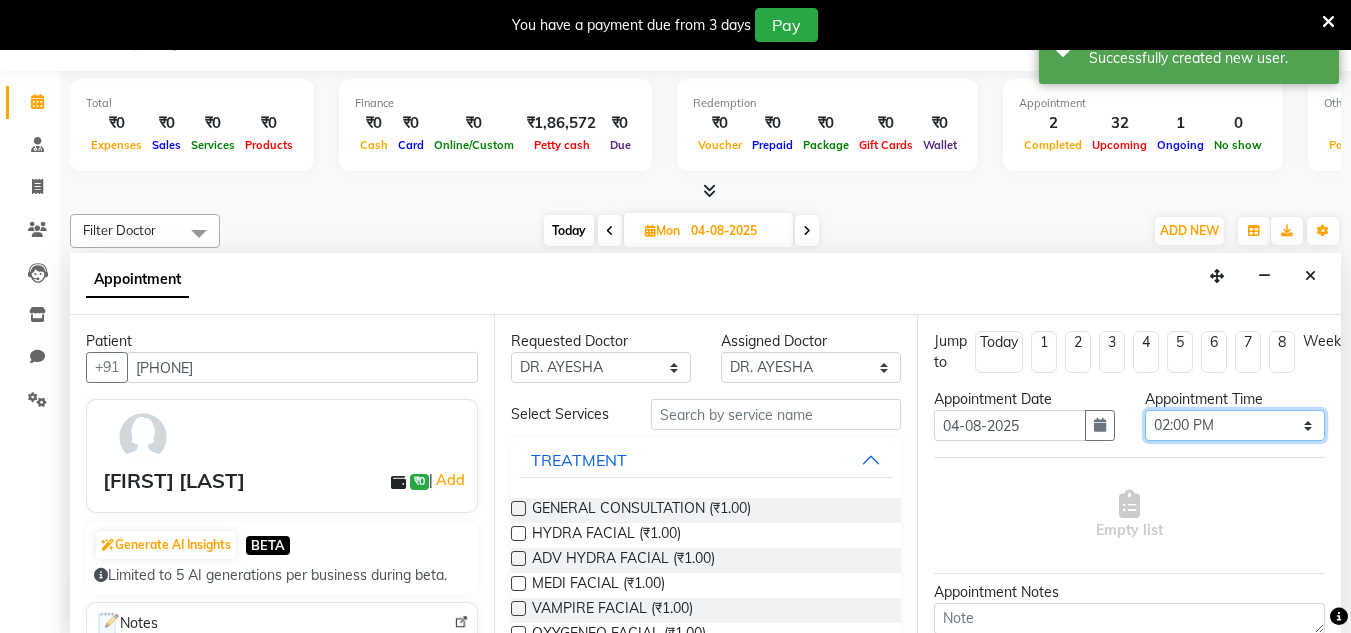click on "Select 09:00 AM 09:15 AM 09:30 AM 09:45 AM 10:00 AM 10:15 AM 10:30 AM 10:45 AM 11:00 AM 11:15 AM 11:30 AM 11:45 AM 12:00 PM 12:15 PM 12:30 PM 12:45 PM 01:00 PM 01:15 PM 01:30 PM 01:45 PM 02:00 PM 02:15 PM 02:30 PM 02:45 PM 03:00 PM 03:15 PM 03:30 PM 03:45 PM 04:00 PM 04:15 PM 04:30 PM 04:45 PM 05:00 PM 05:15 PM 05:30 PM 05:45 PM 06:00 PM 06:15 PM 06:30 PM 06:45 PM 07:00 PM 07:15 PM 07:30 PM 07:45 PM 08:00 PM 08:15 PM 08:30 PM 08:45 PM 09:00 PM 09:15 PM 09:30 PM 09:45 PM 10:00 PM" at bounding box center [1235, 425] 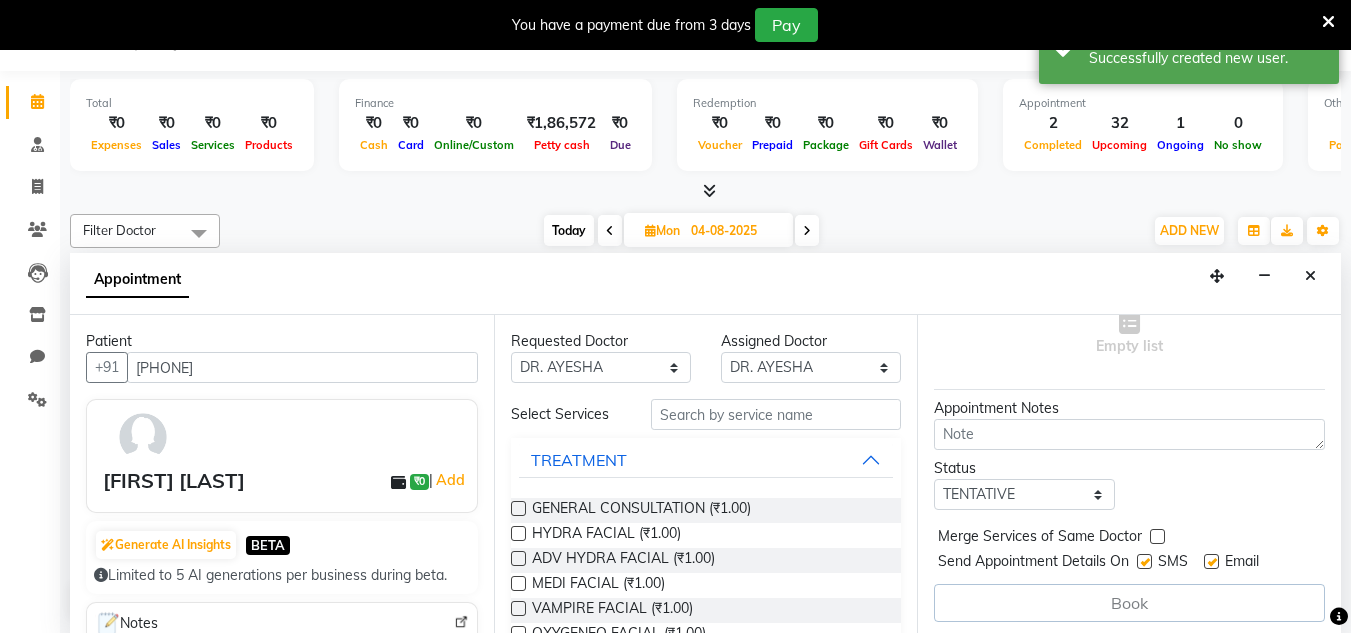scroll, scrollTop: 204, scrollLeft: 0, axis: vertical 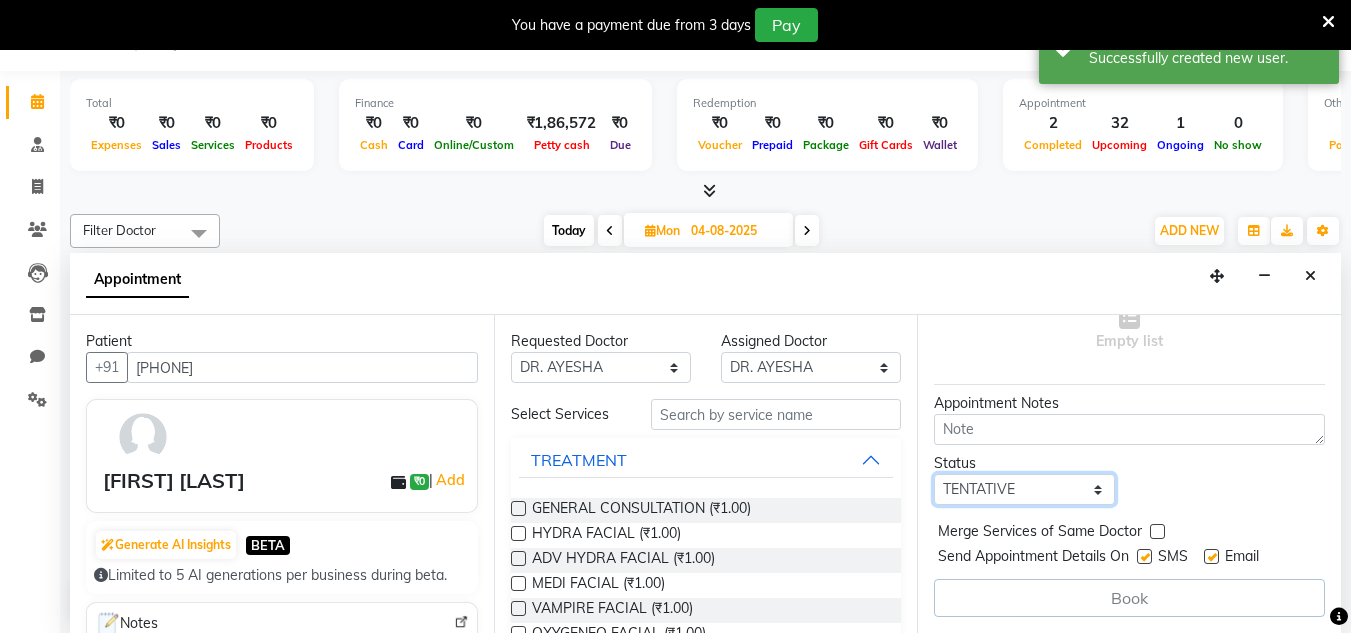 click on "Select TENTATIVE CONFIRM UPCOMING" at bounding box center [1024, 489] 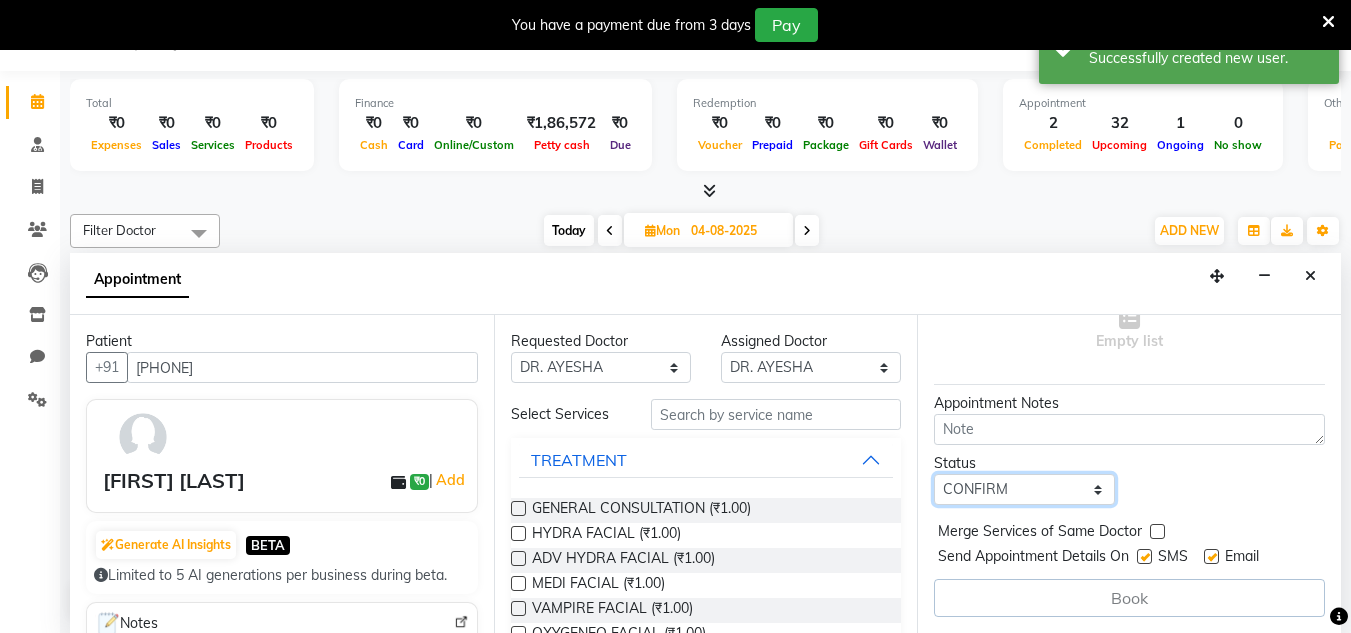 click on "Select TENTATIVE CONFIRM UPCOMING" at bounding box center [1024, 489] 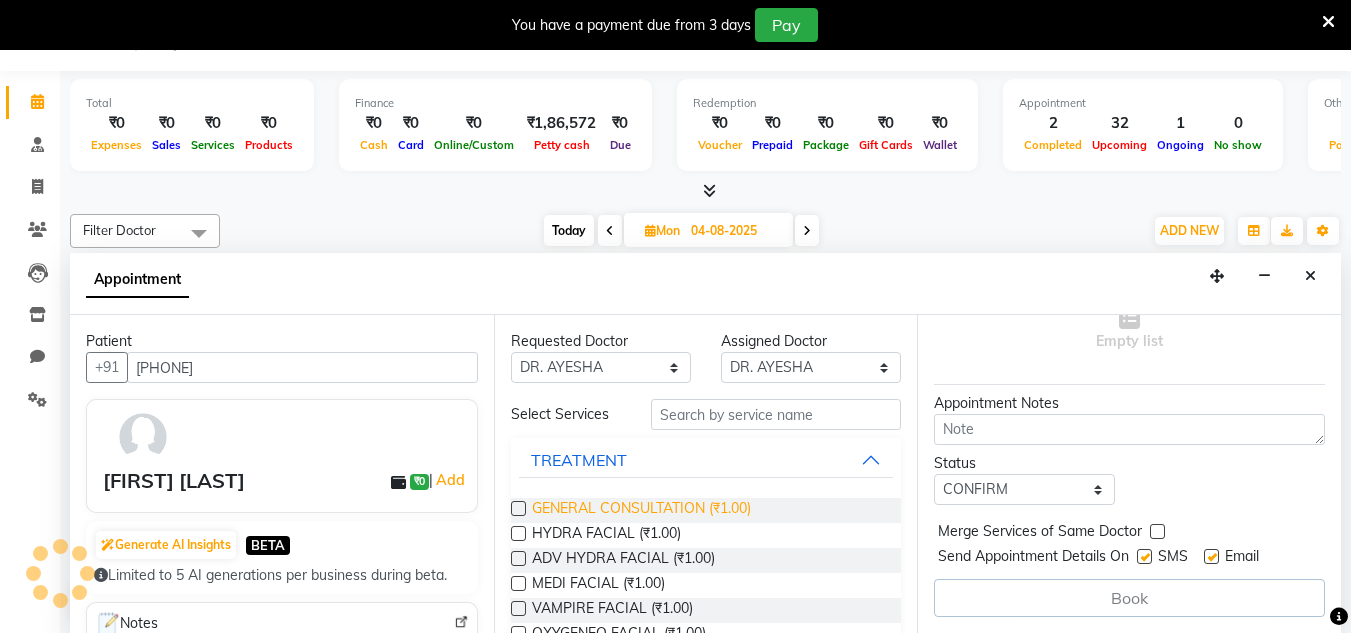 click on "GENERAL CONSULTATION (₹1.00)" at bounding box center [641, 510] 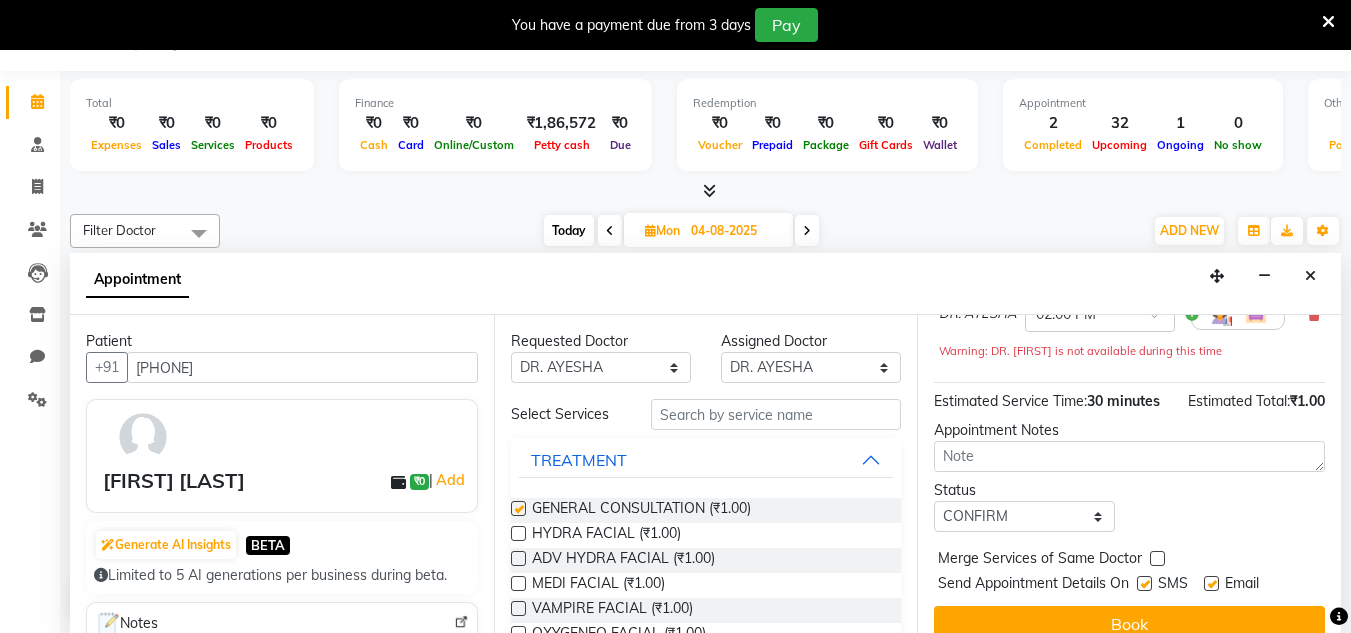 checkbox on "false" 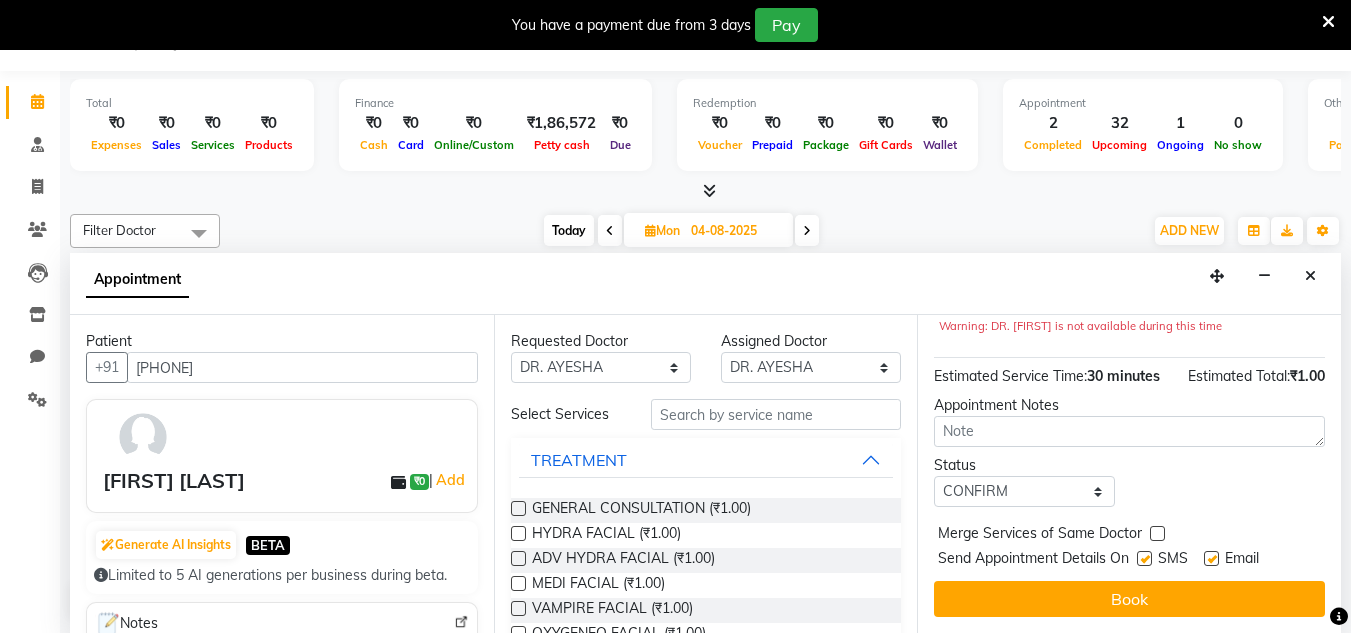 scroll, scrollTop: 265, scrollLeft: 0, axis: vertical 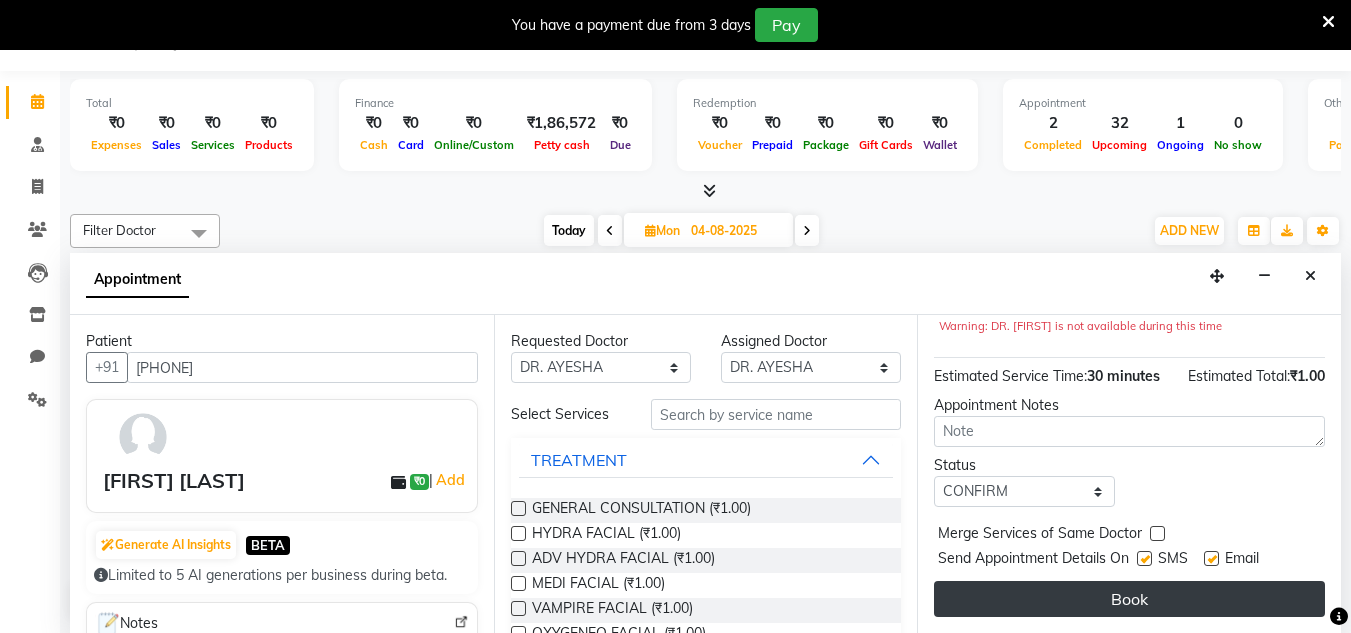 click on "Book" at bounding box center (1129, 599) 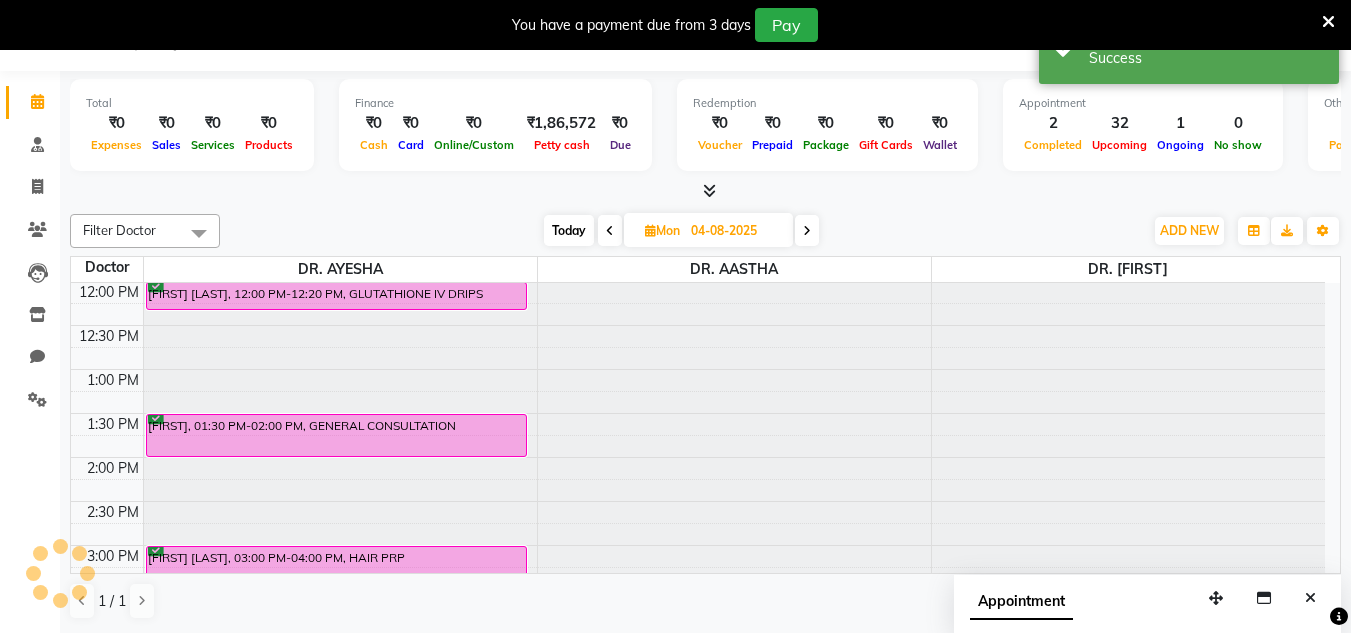 scroll, scrollTop: 0, scrollLeft: 0, axis: both 